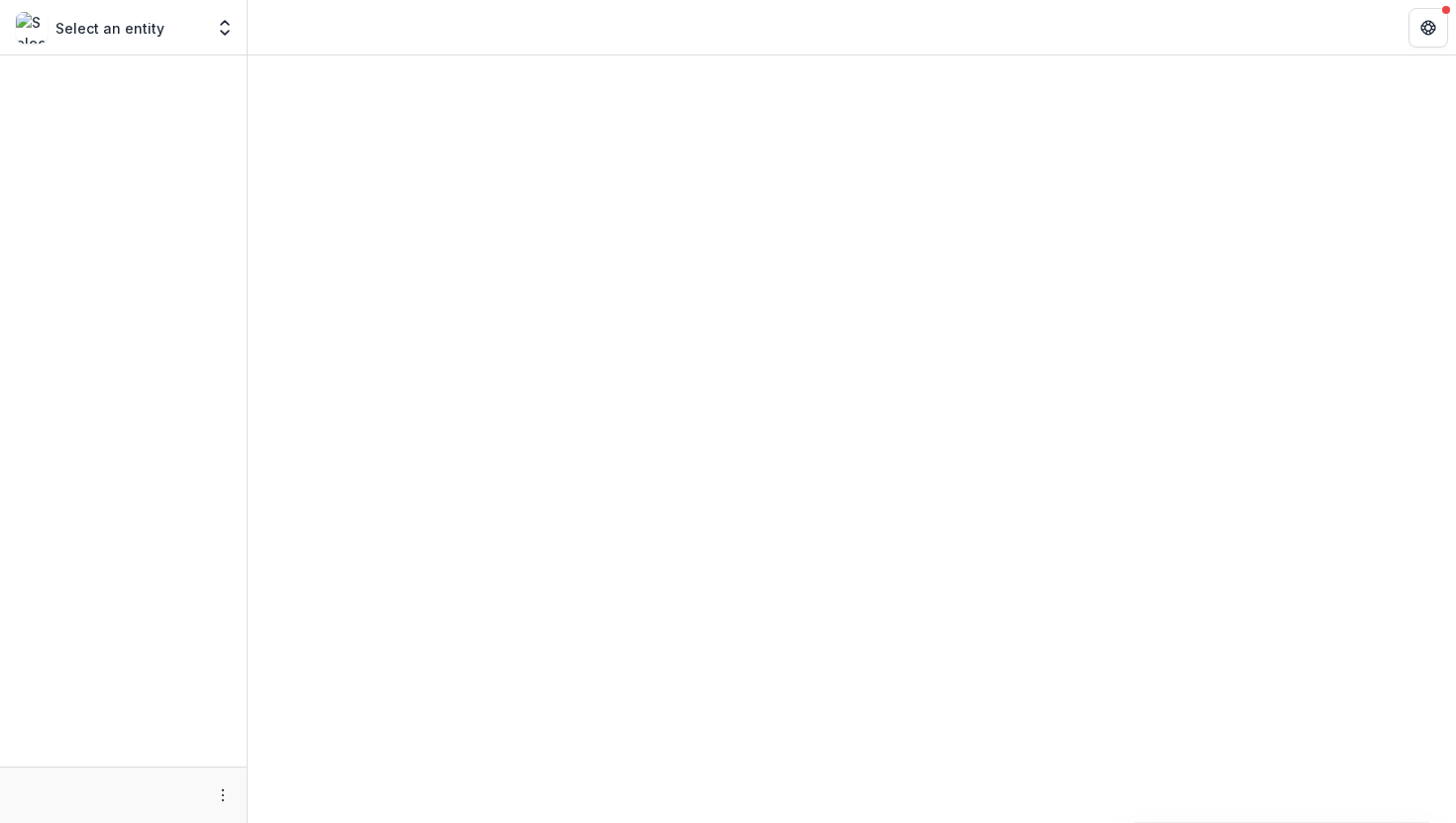 scroll, scrollTop: 0, scrollLeft: 0, axis: both 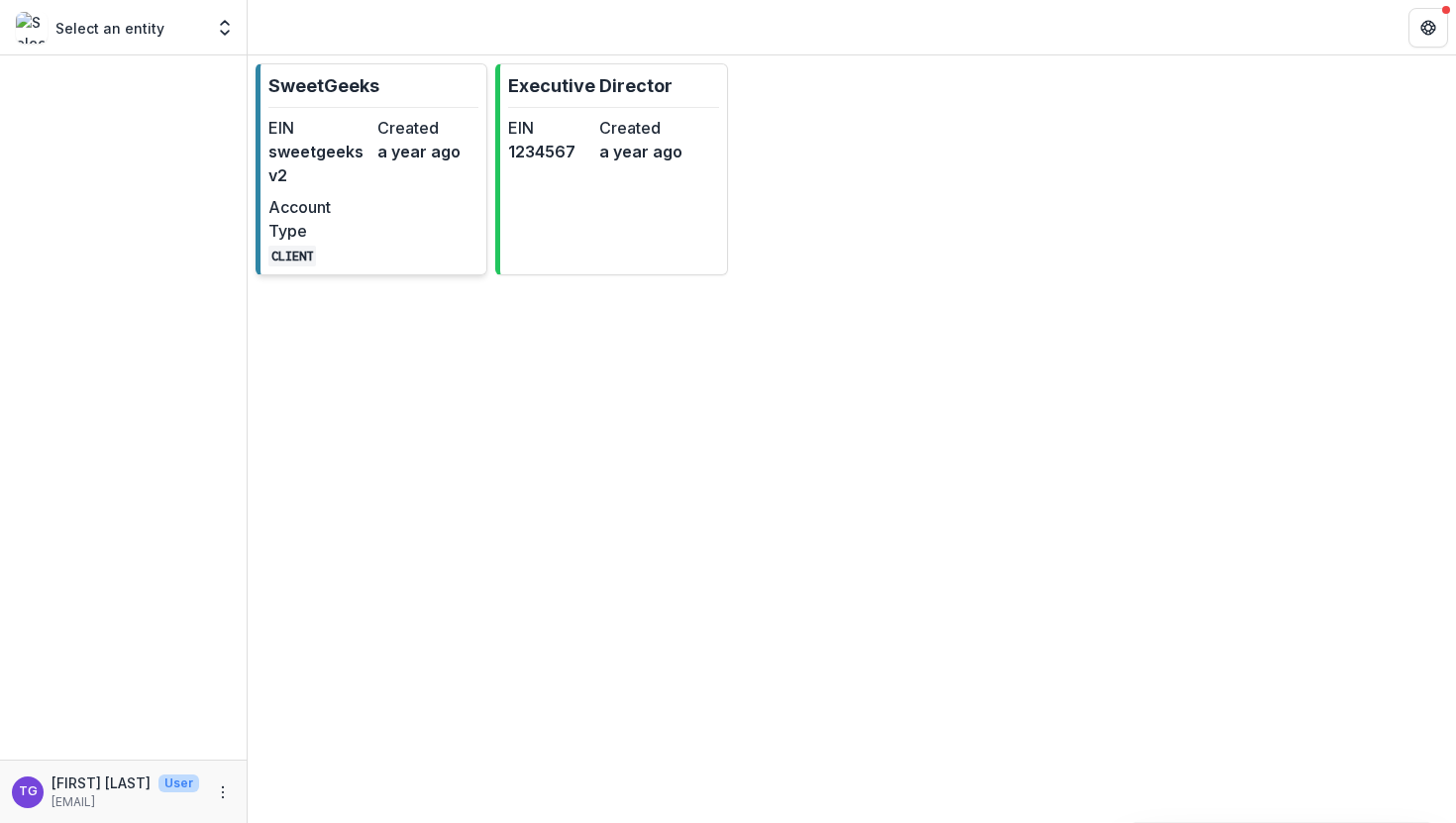 click on "EIN sweetgeeksv2 Created a year ago Account Type CLIENT" at bounding box center (373, 191) 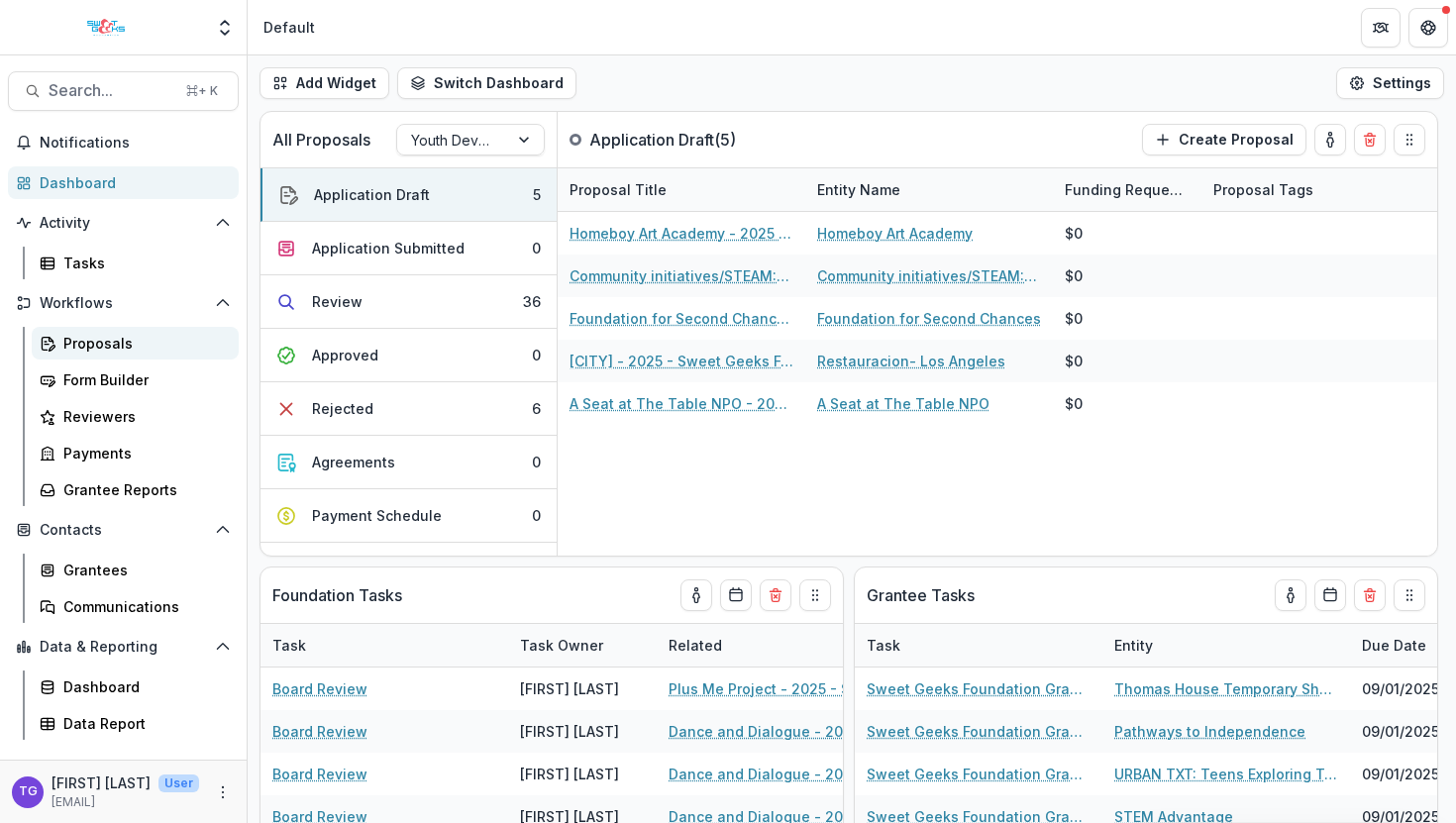 click on "Proposals" at bounding box center [143, 343] 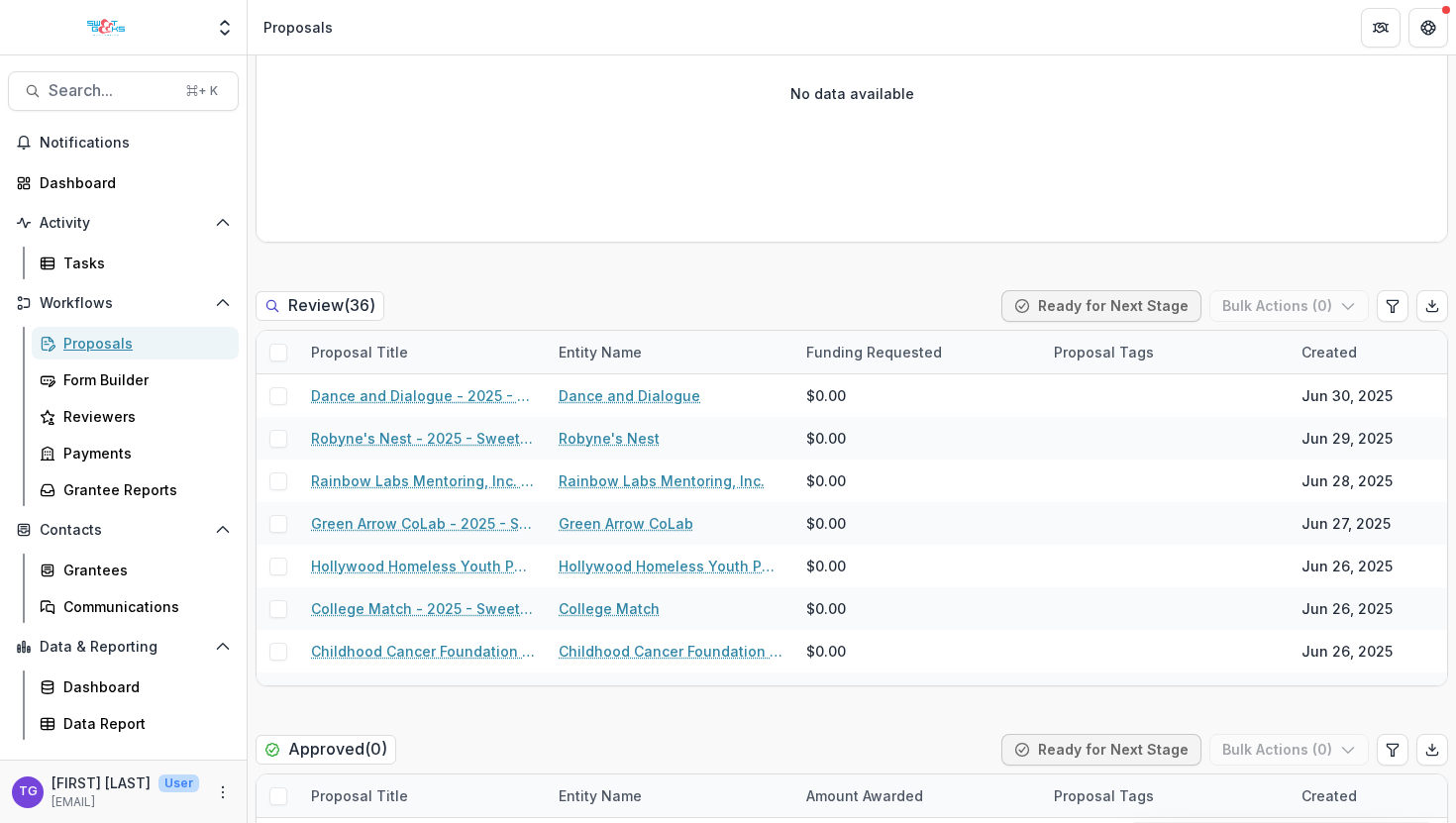 scroll, scrollTop: 933, scrollLeft: 0, axis: vertical 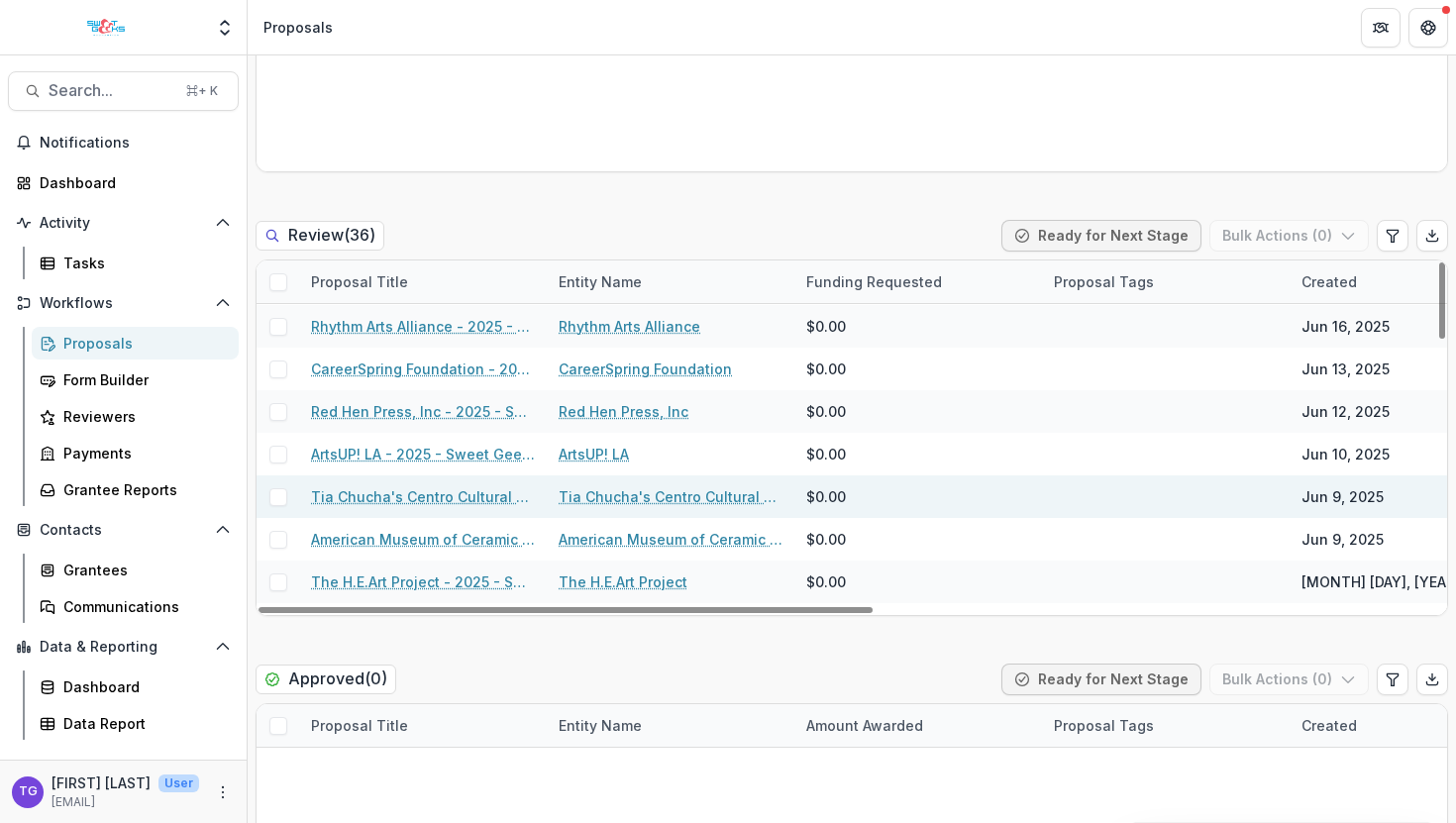 click on "Tia Chucha's Centro Cultural & Bookstore - 2025 - Sweet Geeks Foundation Grant Application" at bounding box center (423, 496) 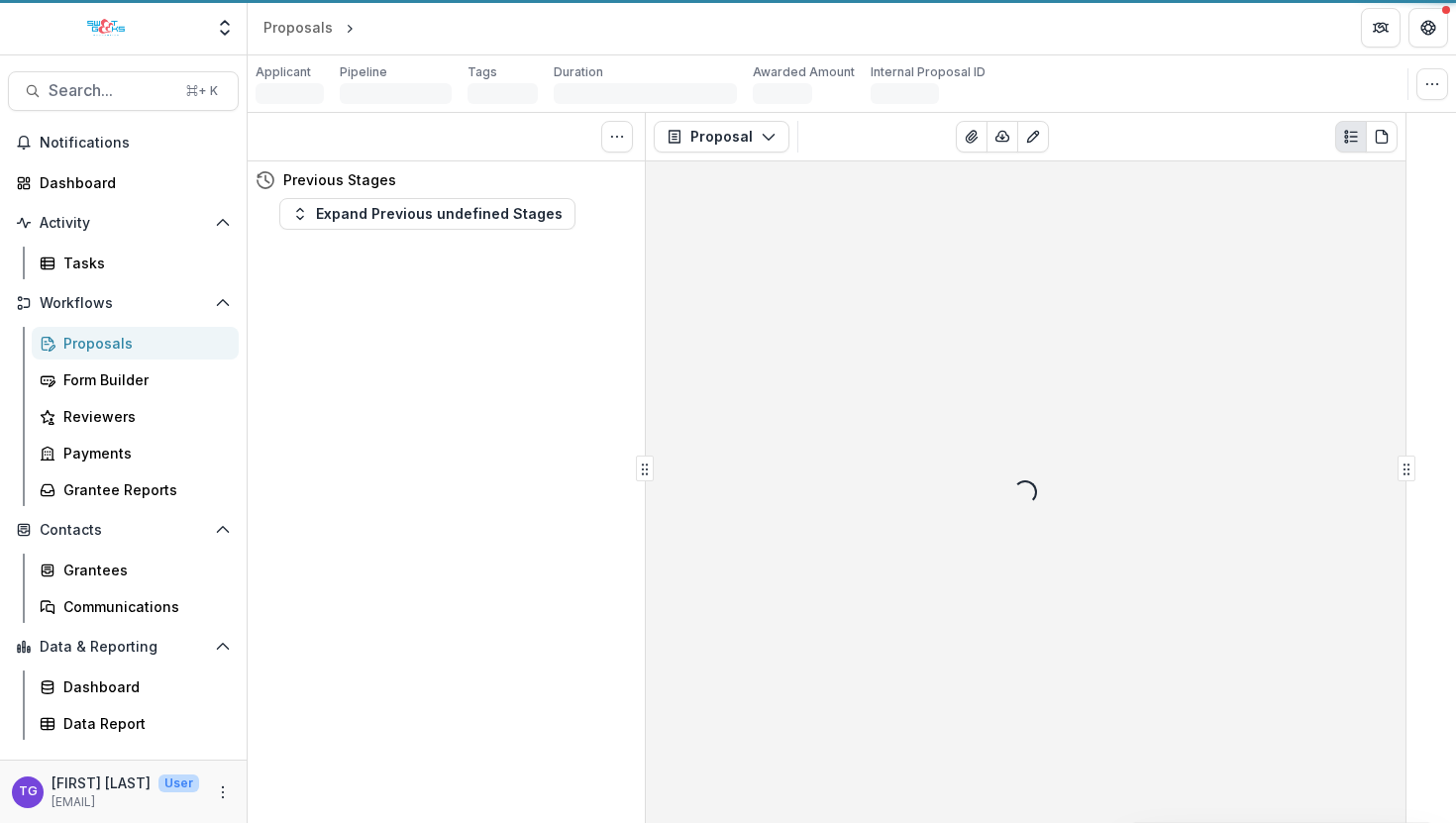scroll, scrollTop: 0, scrollLeft: 0, axis: both 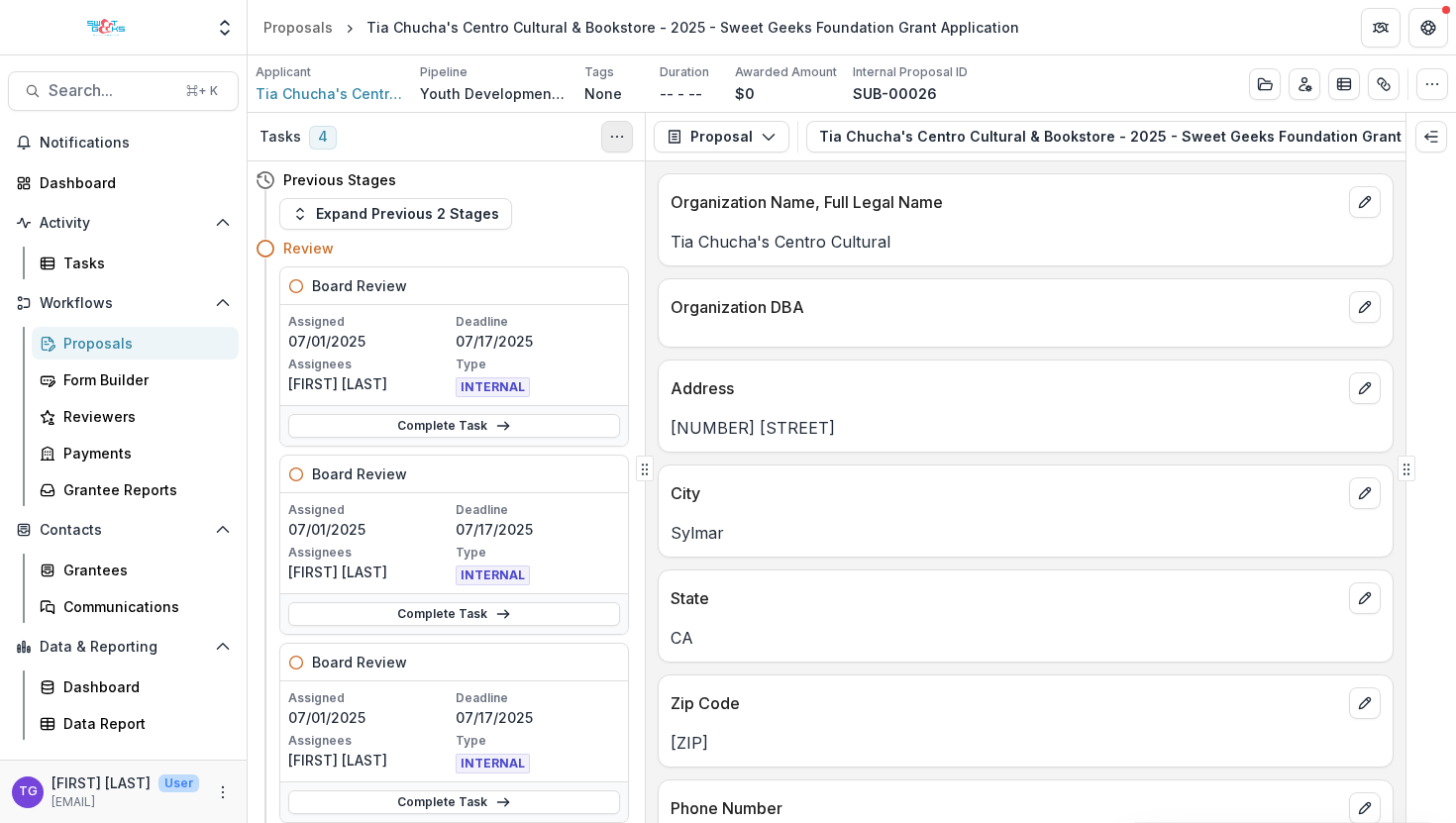 click 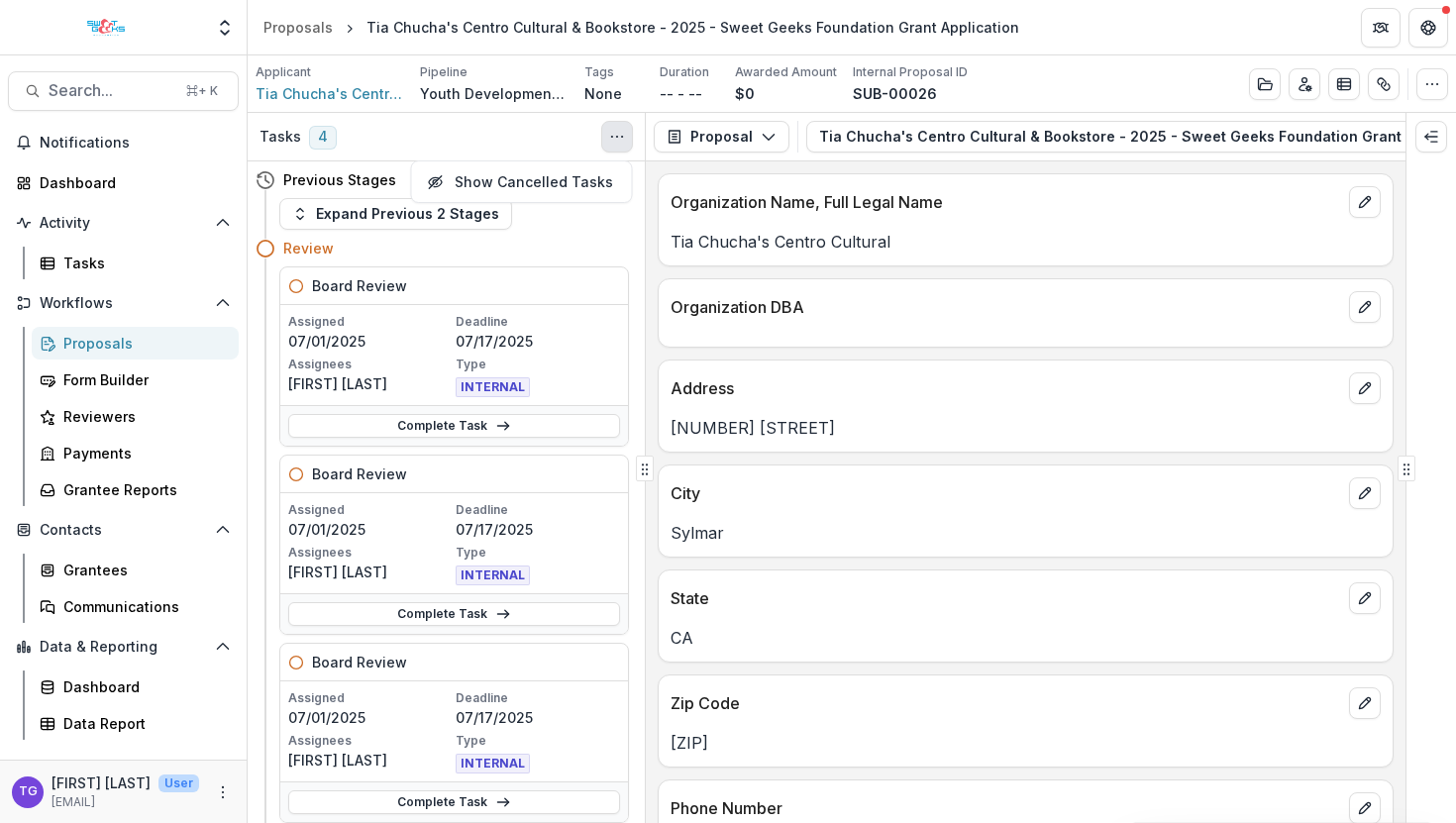 click 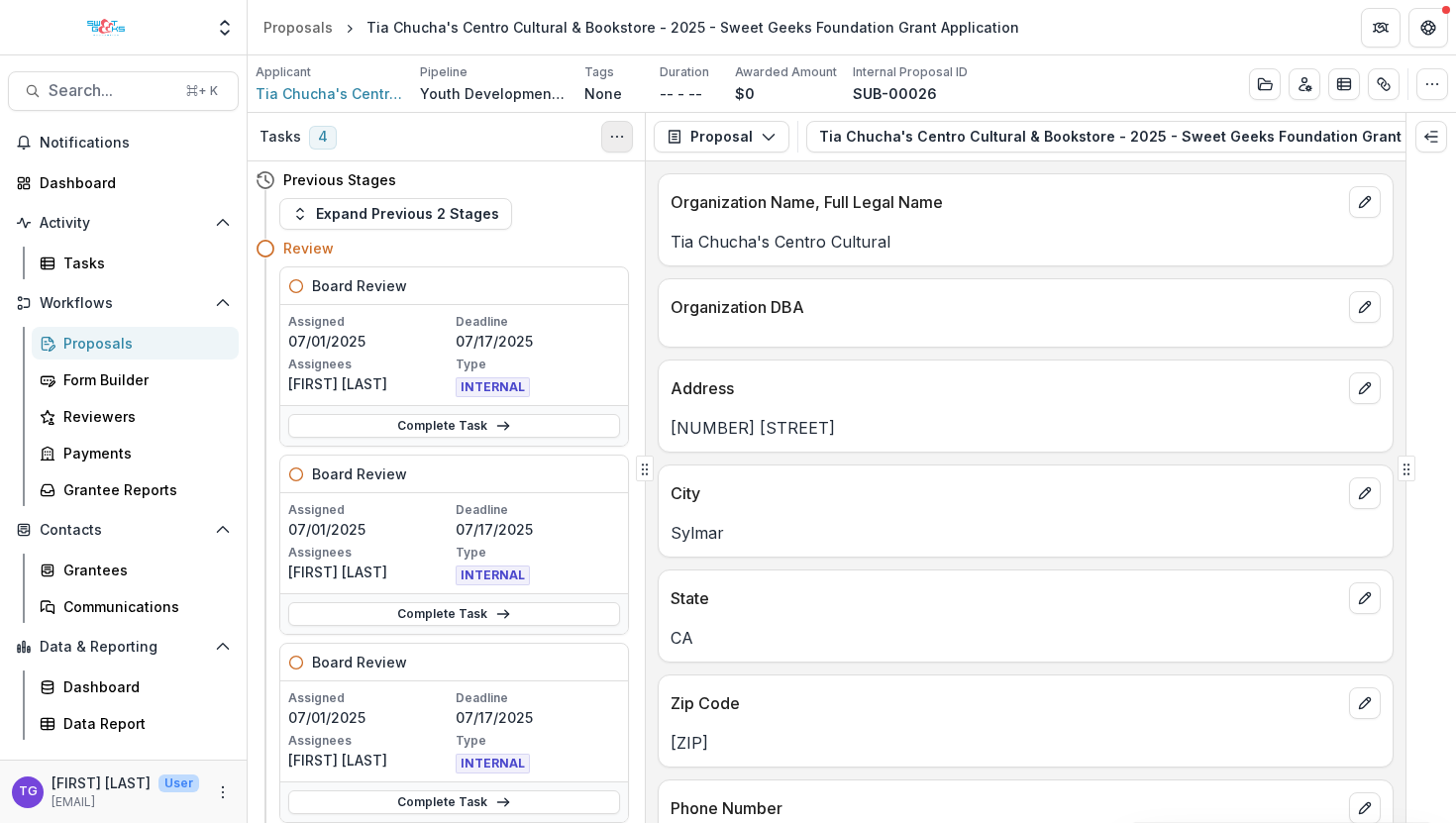 click 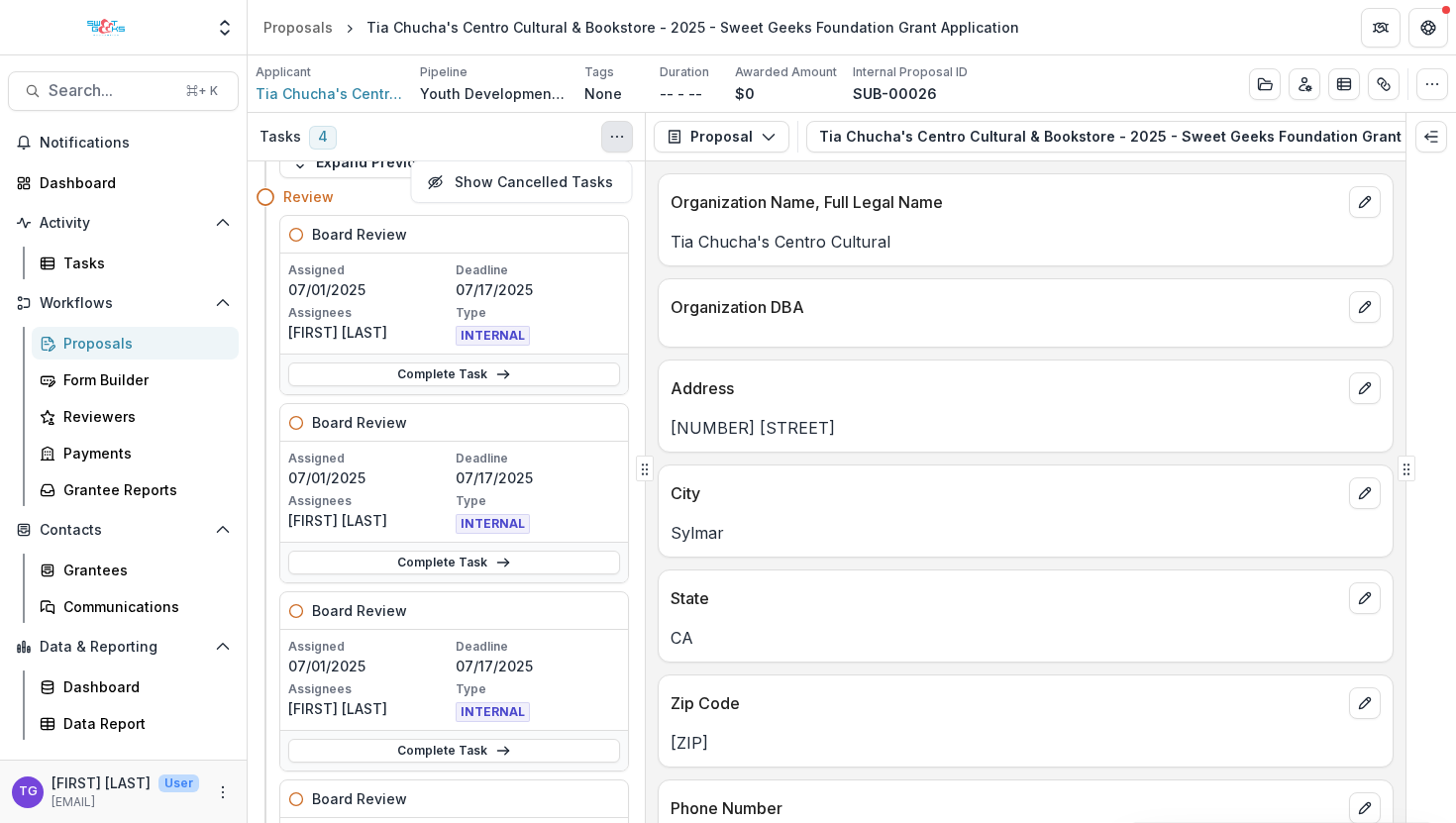 scroll, scrollTop: 0, scrollLeft: 0, axis: both 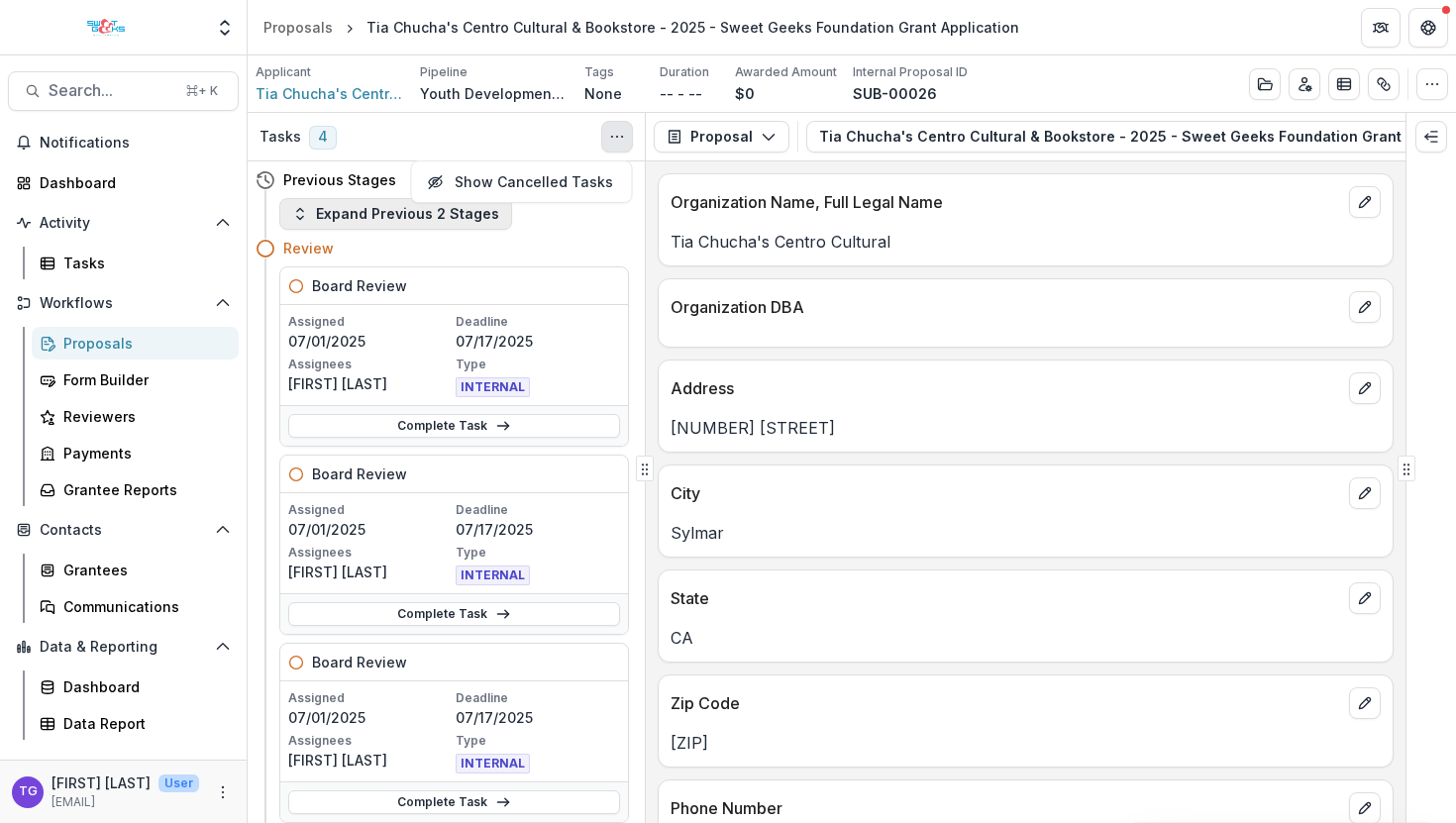 click 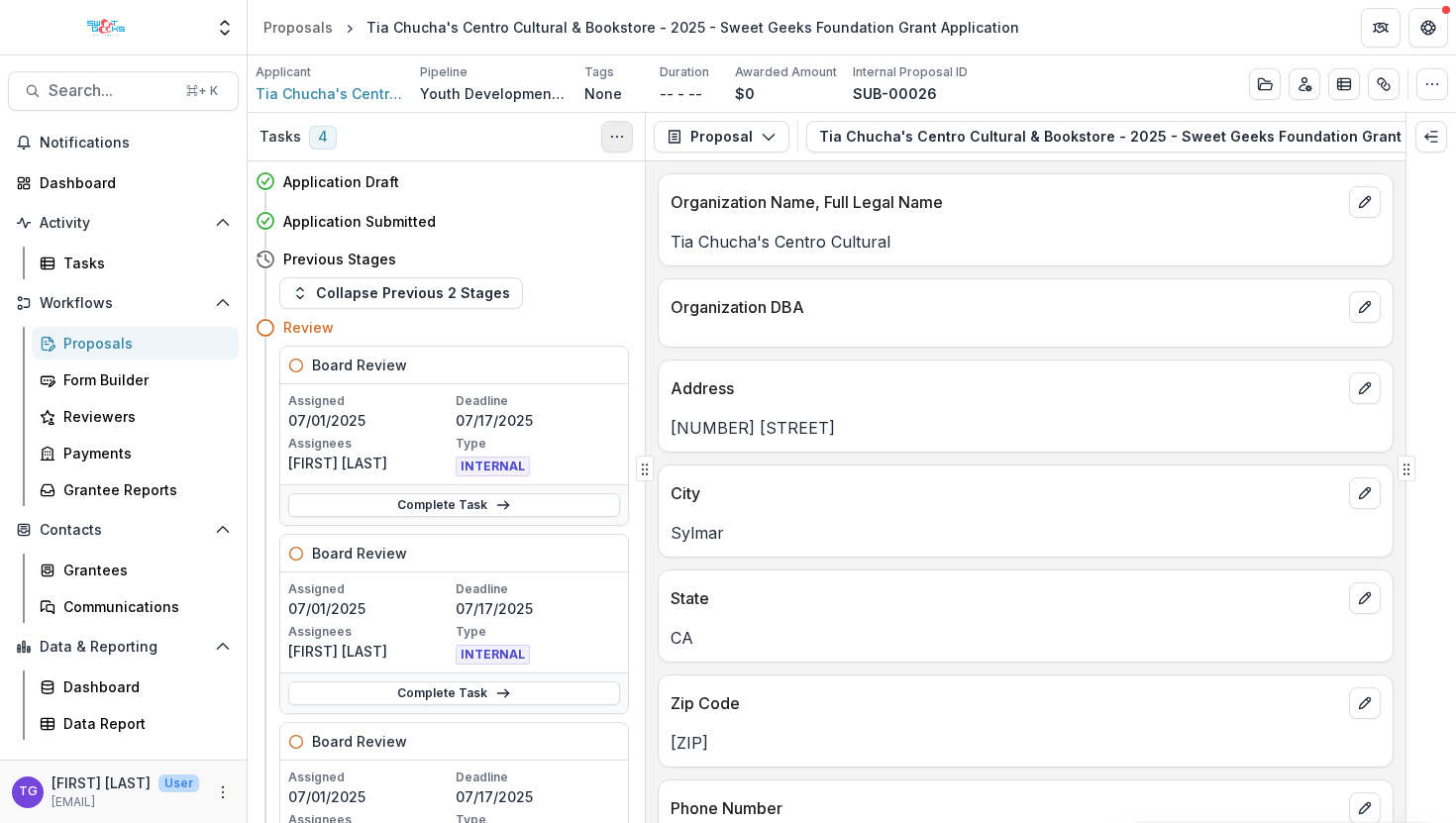 click at bounding box center [617, 137] 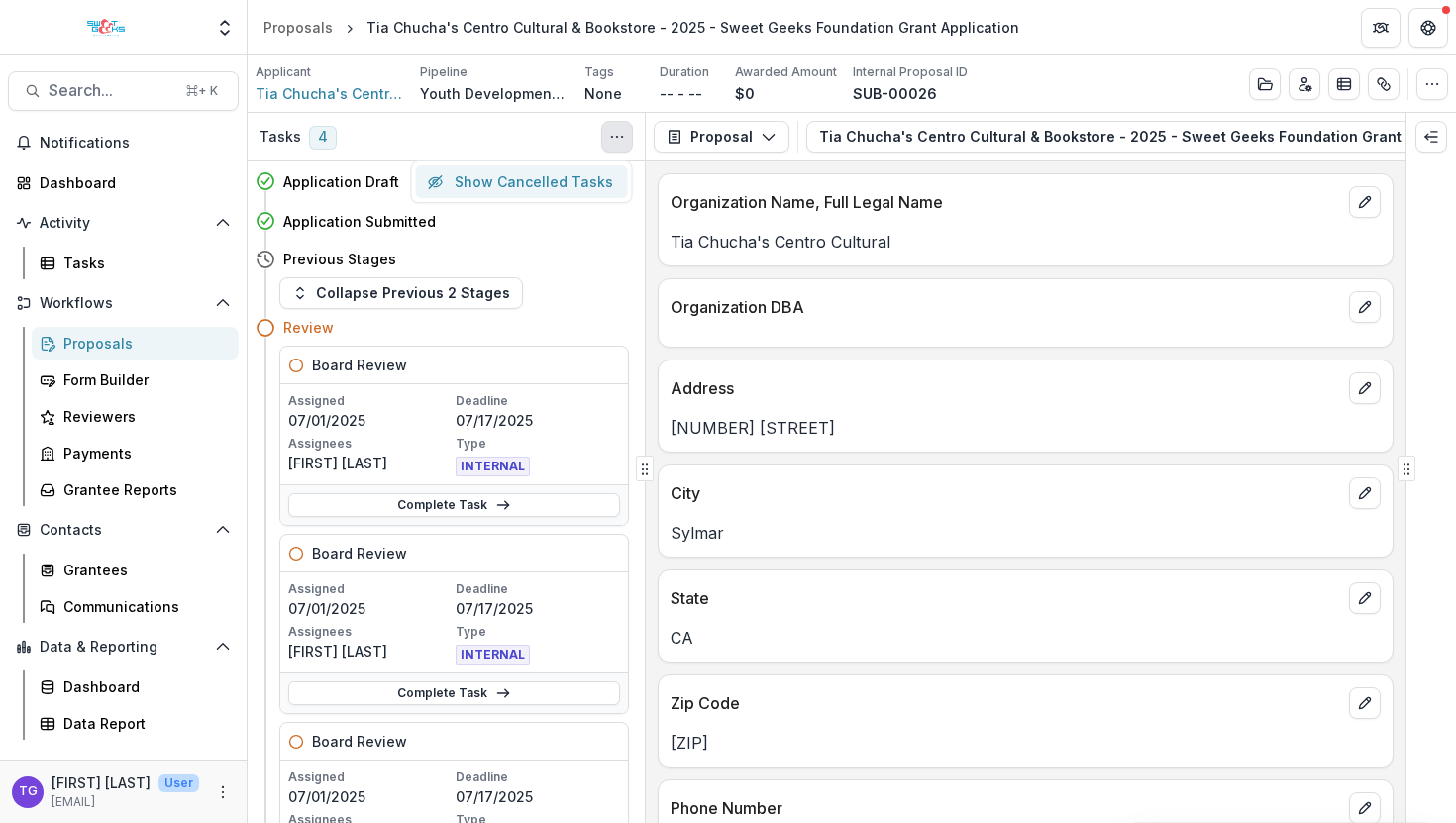 click on "Show Cancelled Tasks" at bounding box center (521, 181) 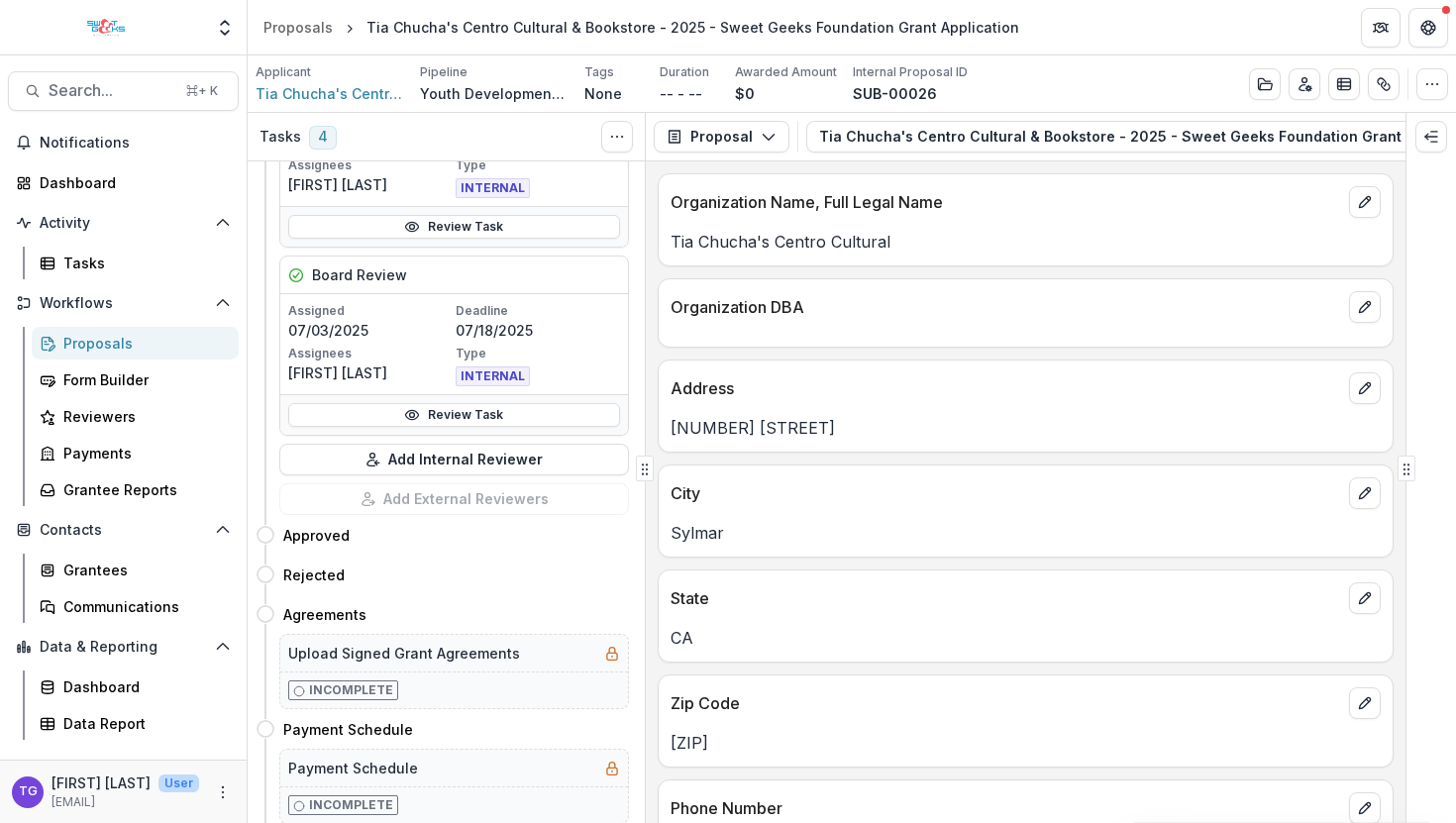 scroll, scrollTop: 1148, scrollLeft: 0, axis: vertical 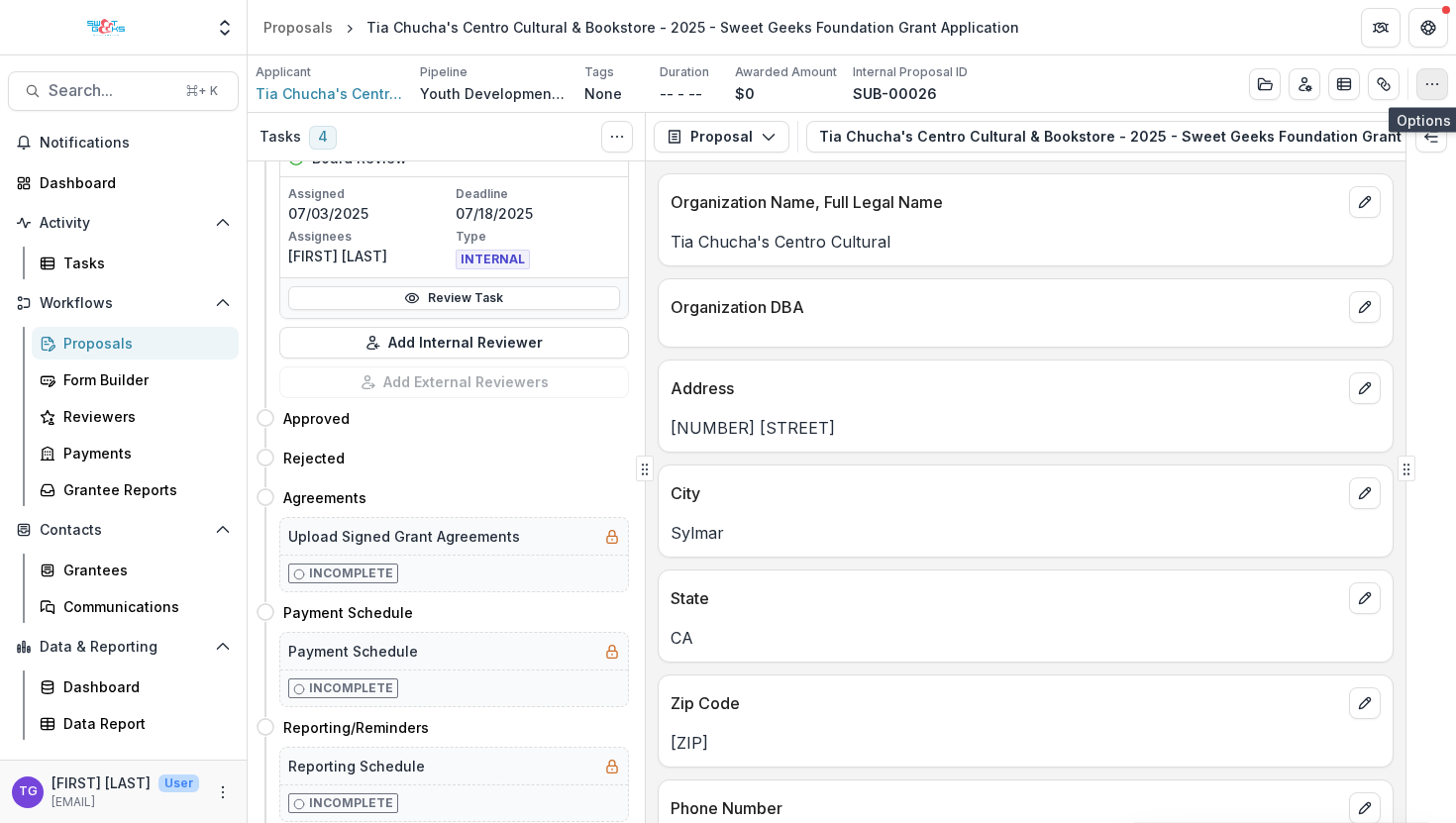click 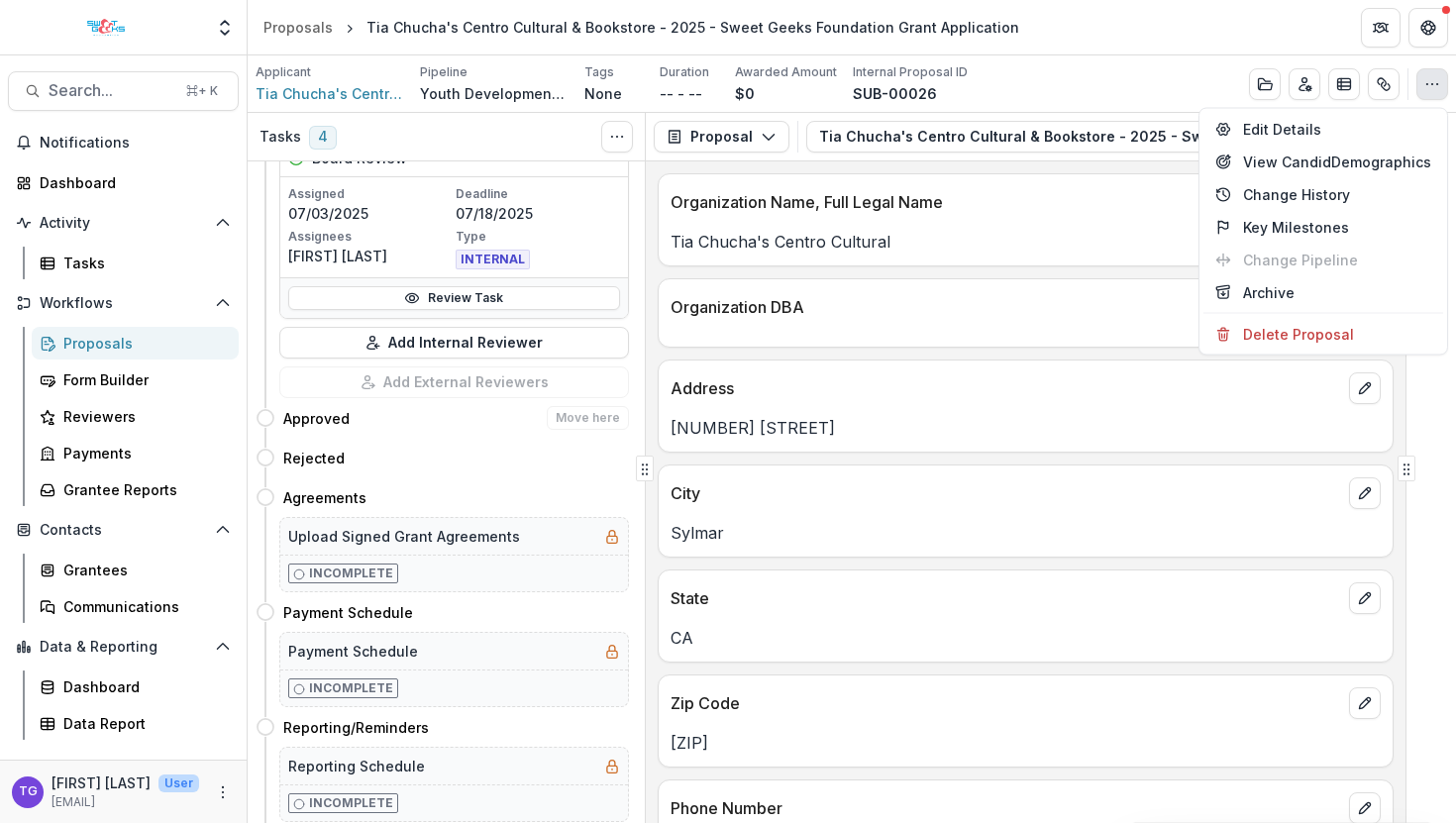 click on "Approved Move here" at bounding box center [442, 418] 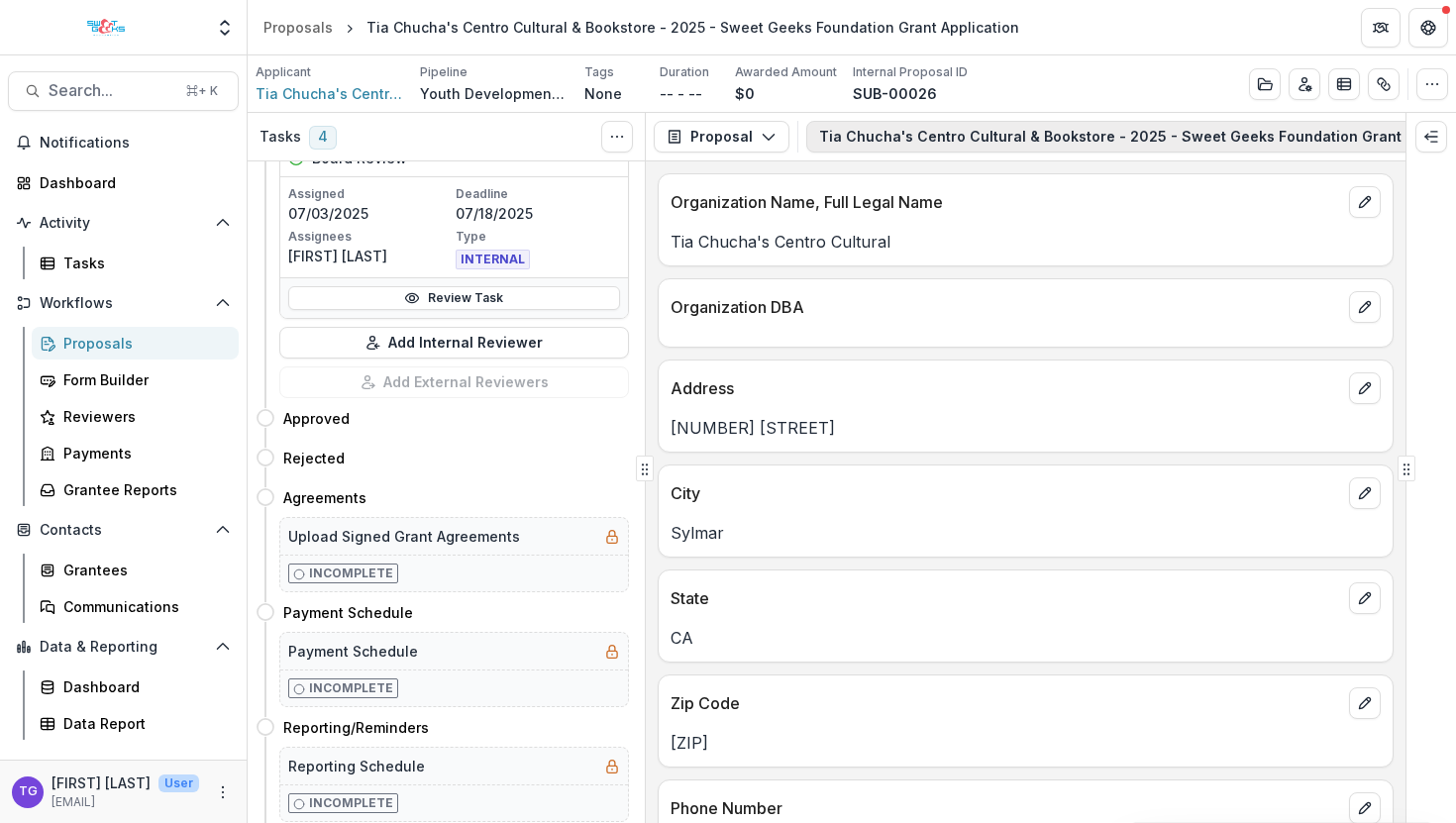 click on "Tia Chucha's Centro Cultural & Bookstore - 2025 - Sweet Geeks Foundation Grant Application 1" at bounding box center (1176, 137) 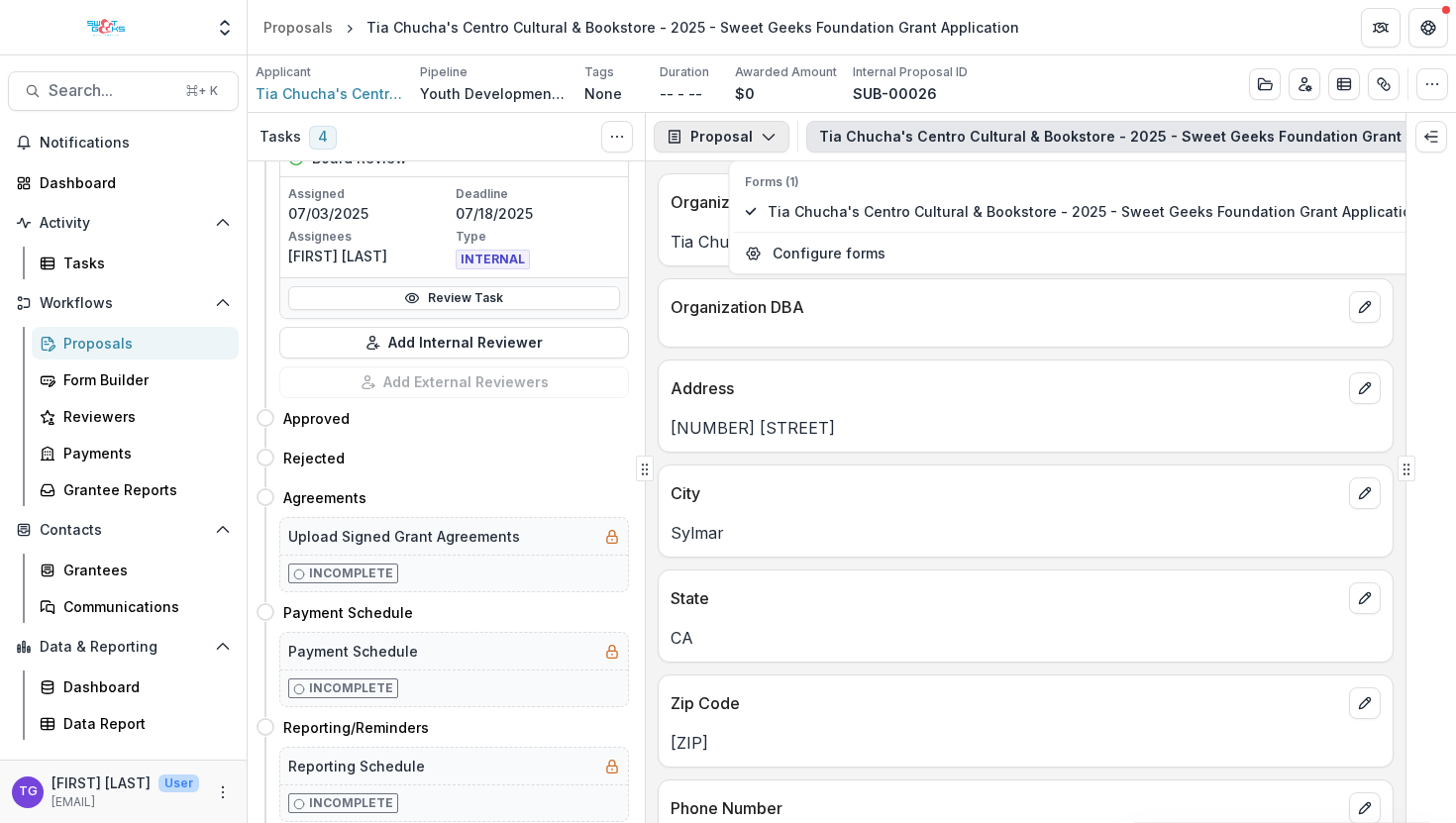 click 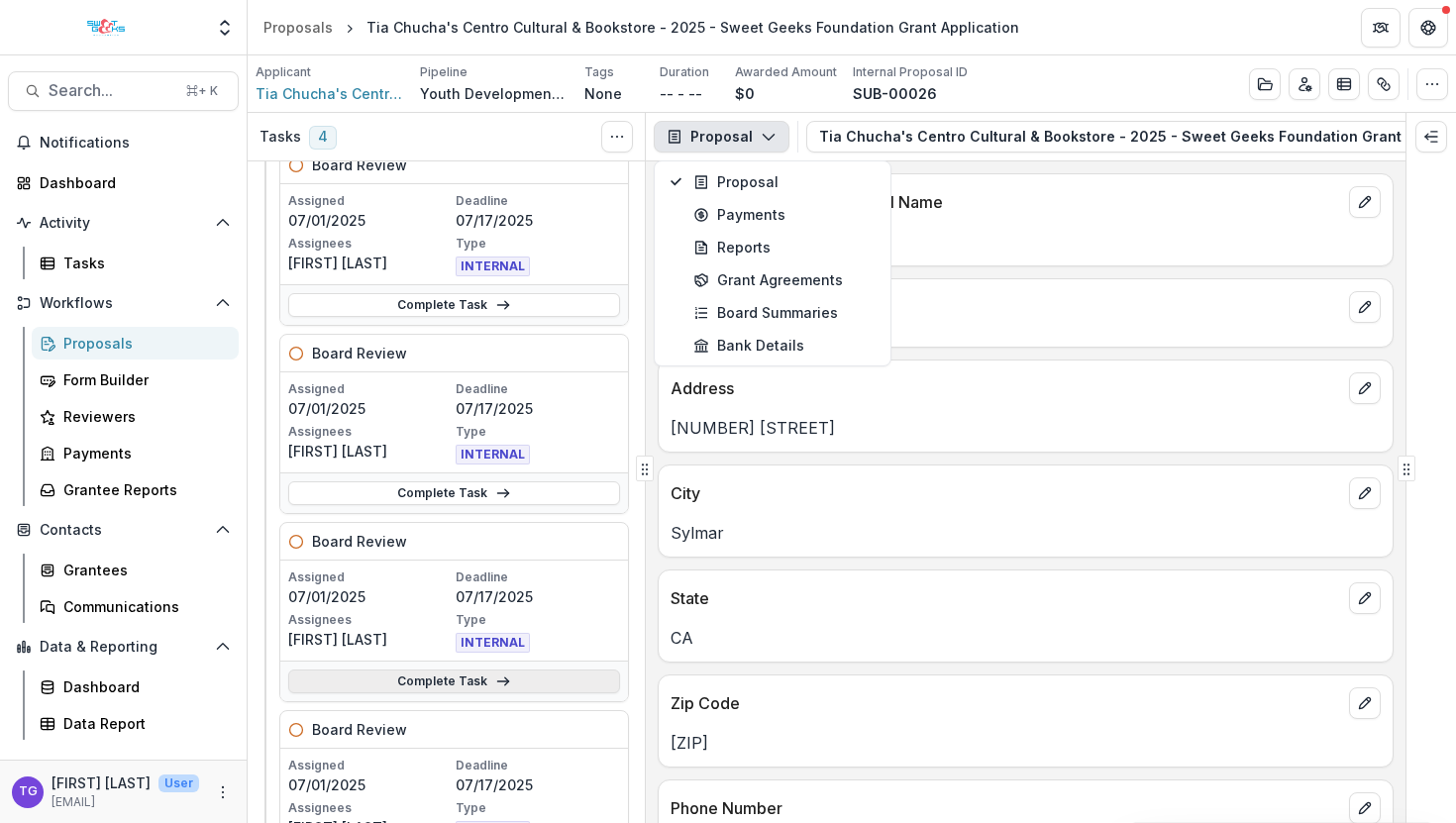 scroll, scrollTop: 0, scrollLeft: 0, axis: both 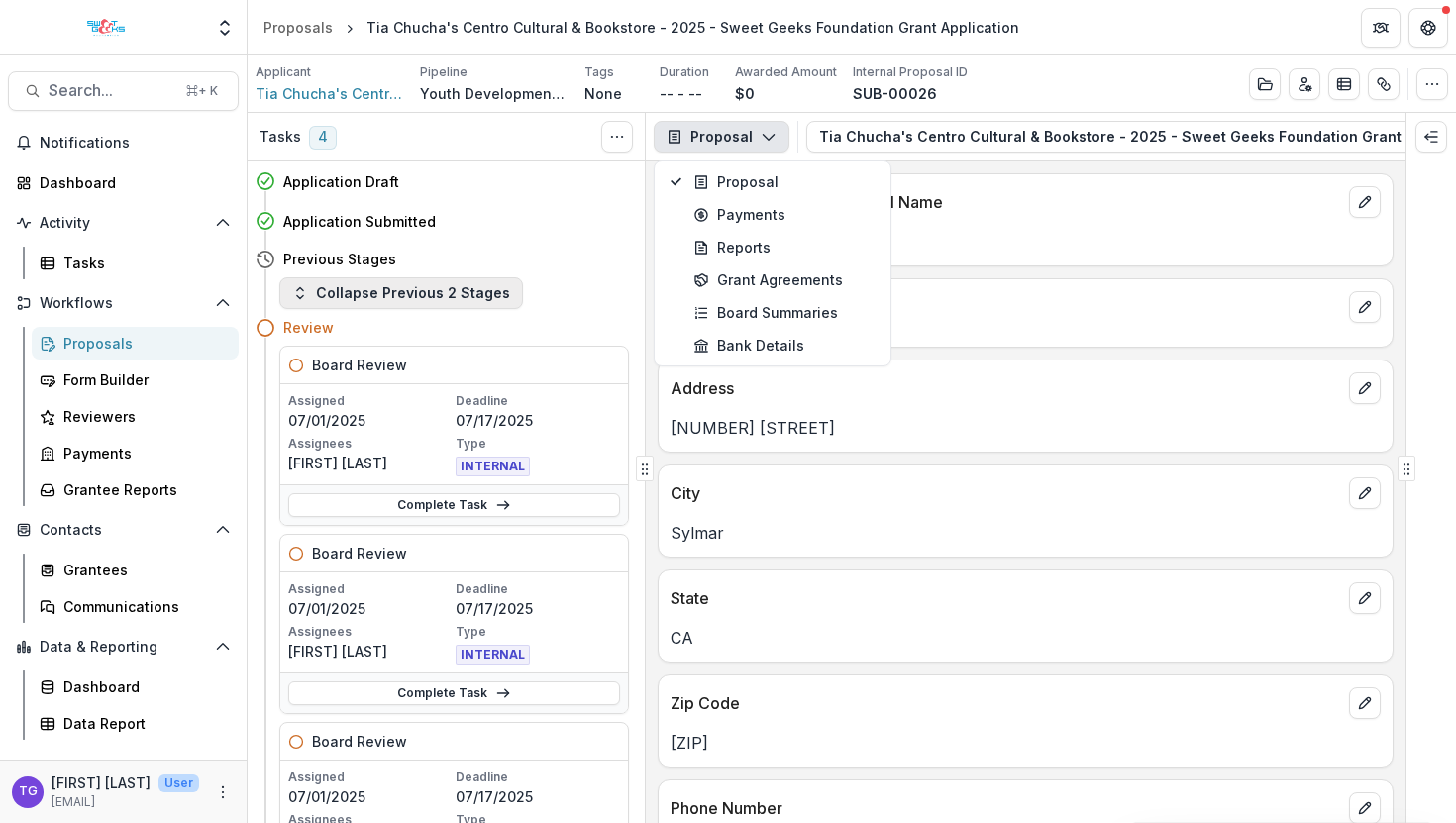 click 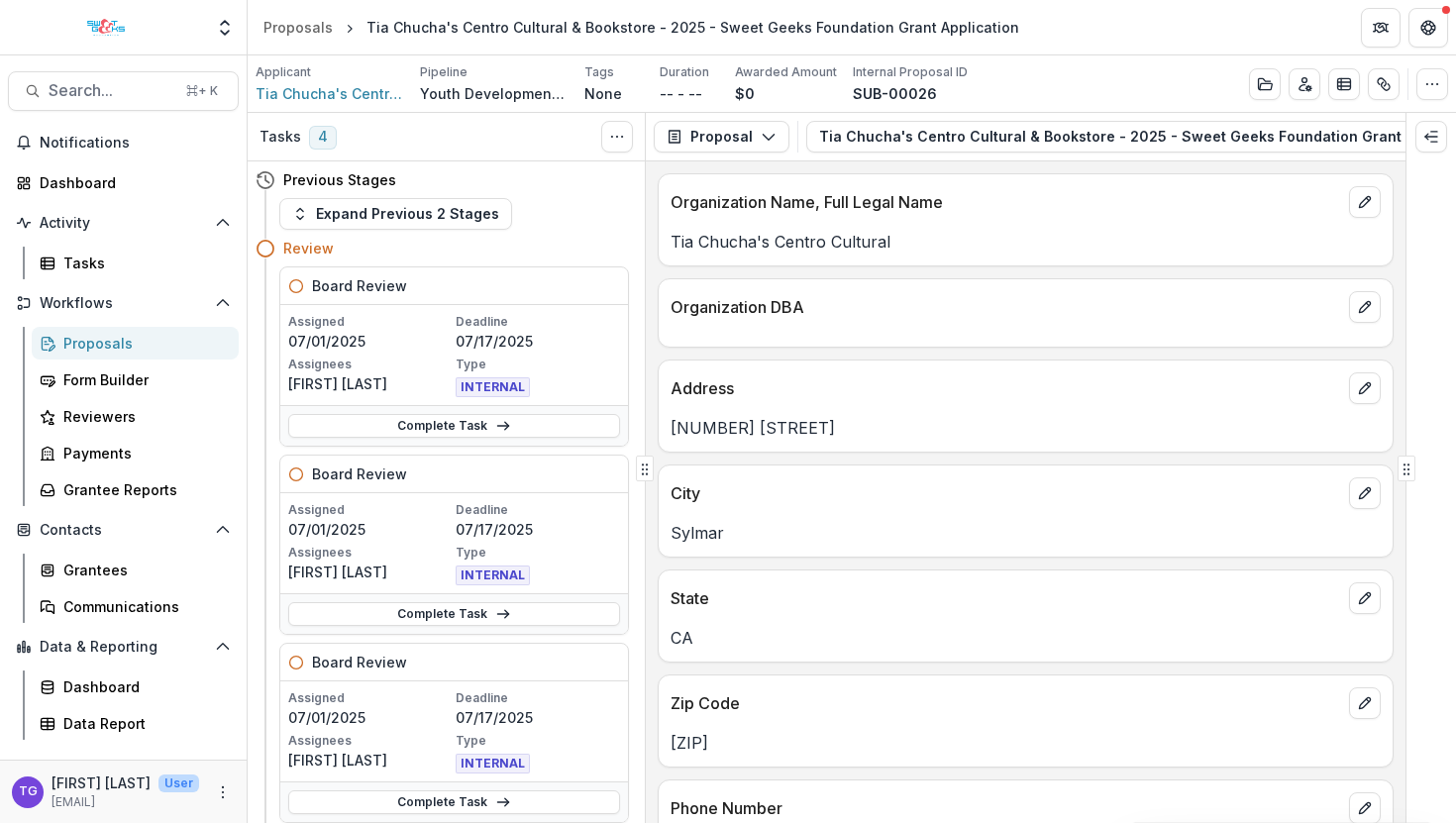 click 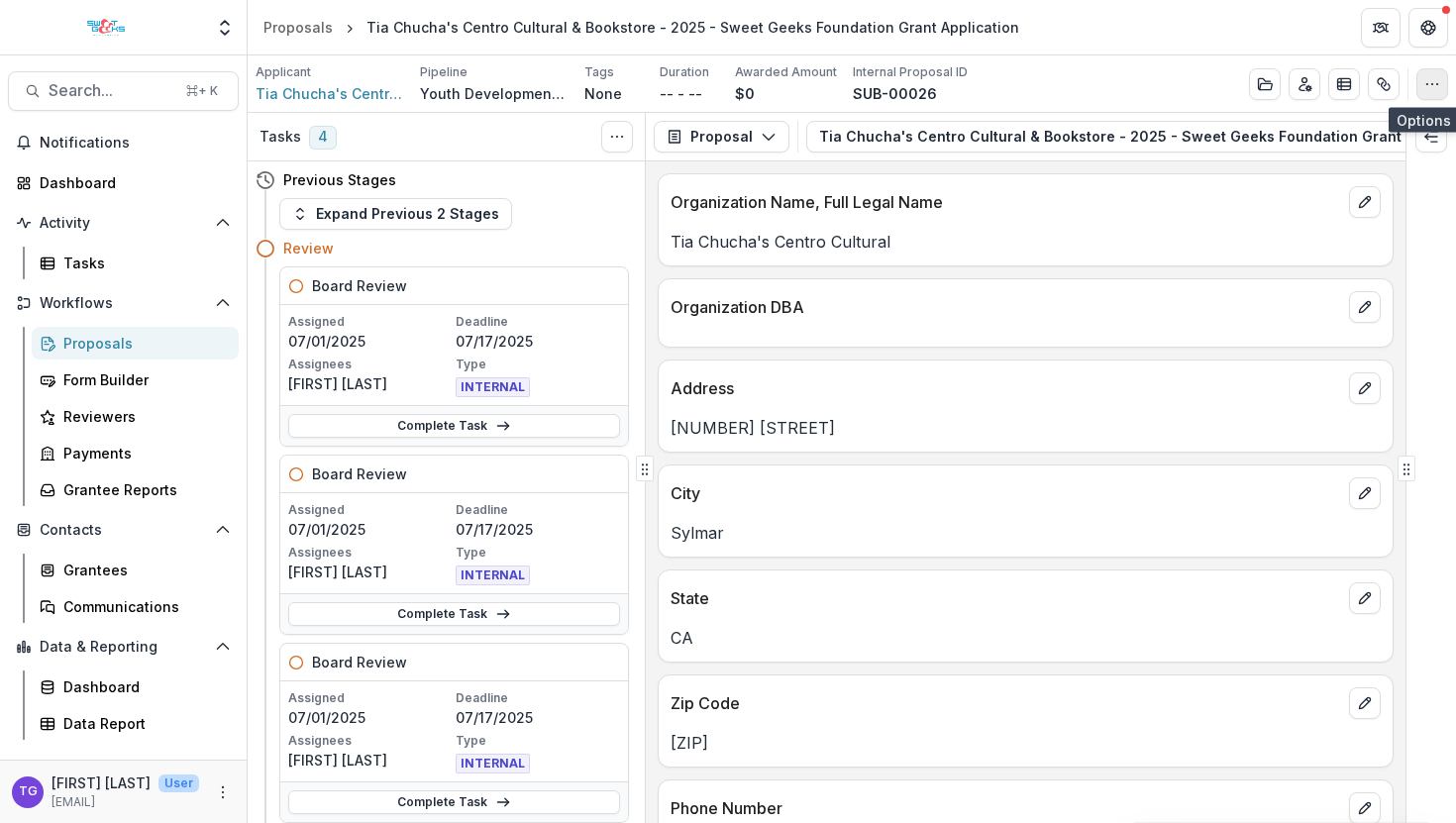 click 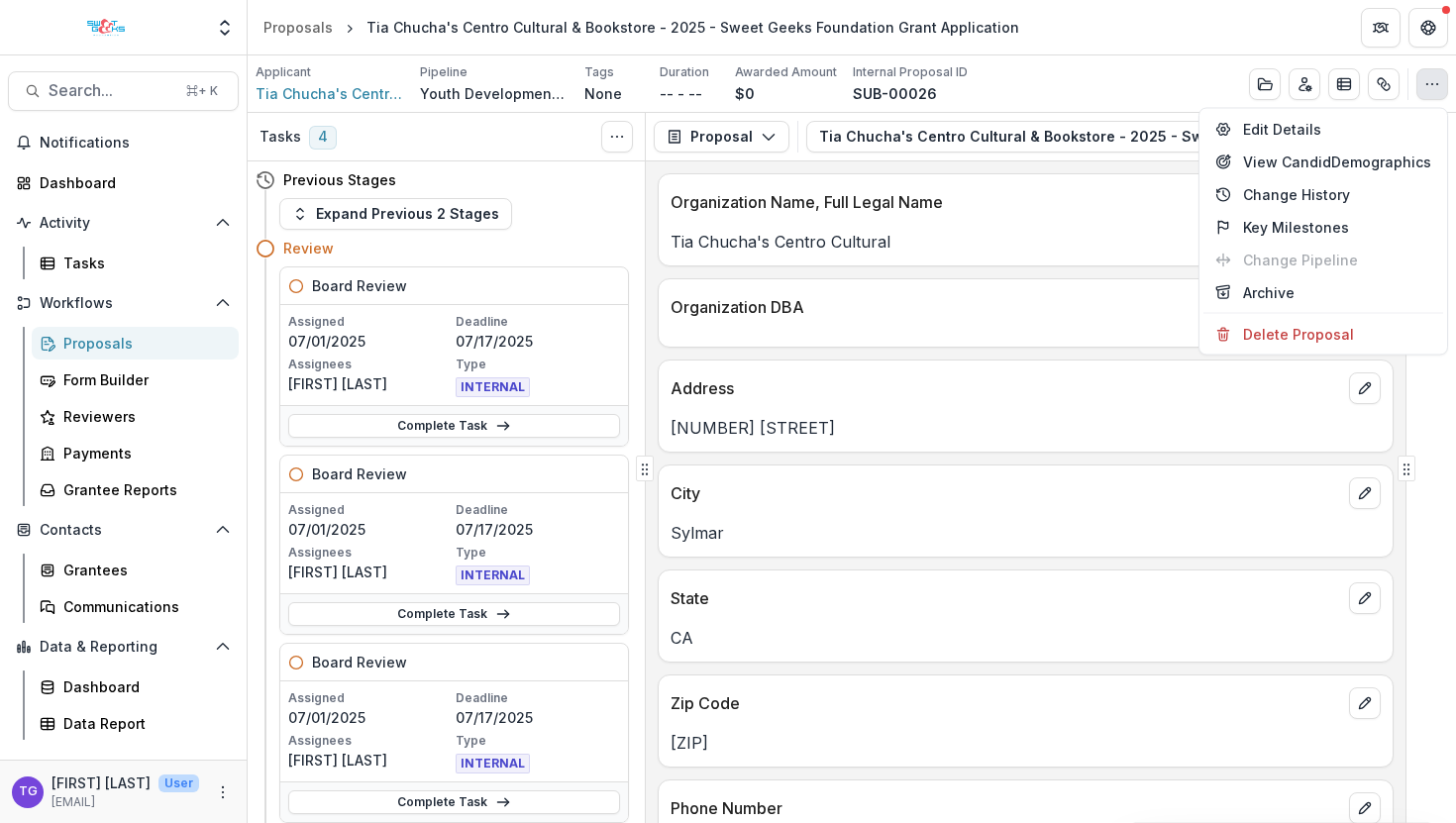 click on "Type" at bounding box center (537, 364) 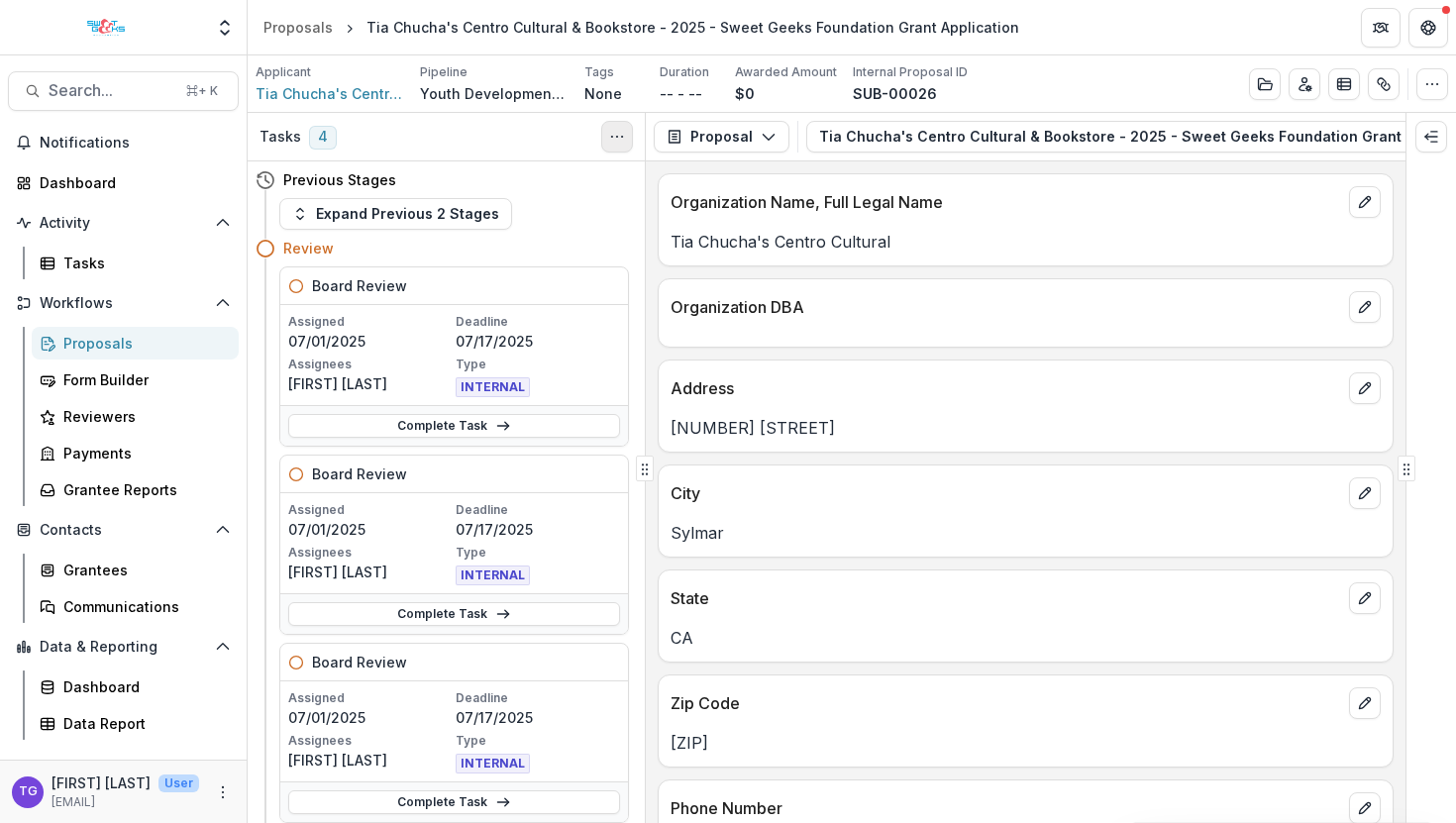 click 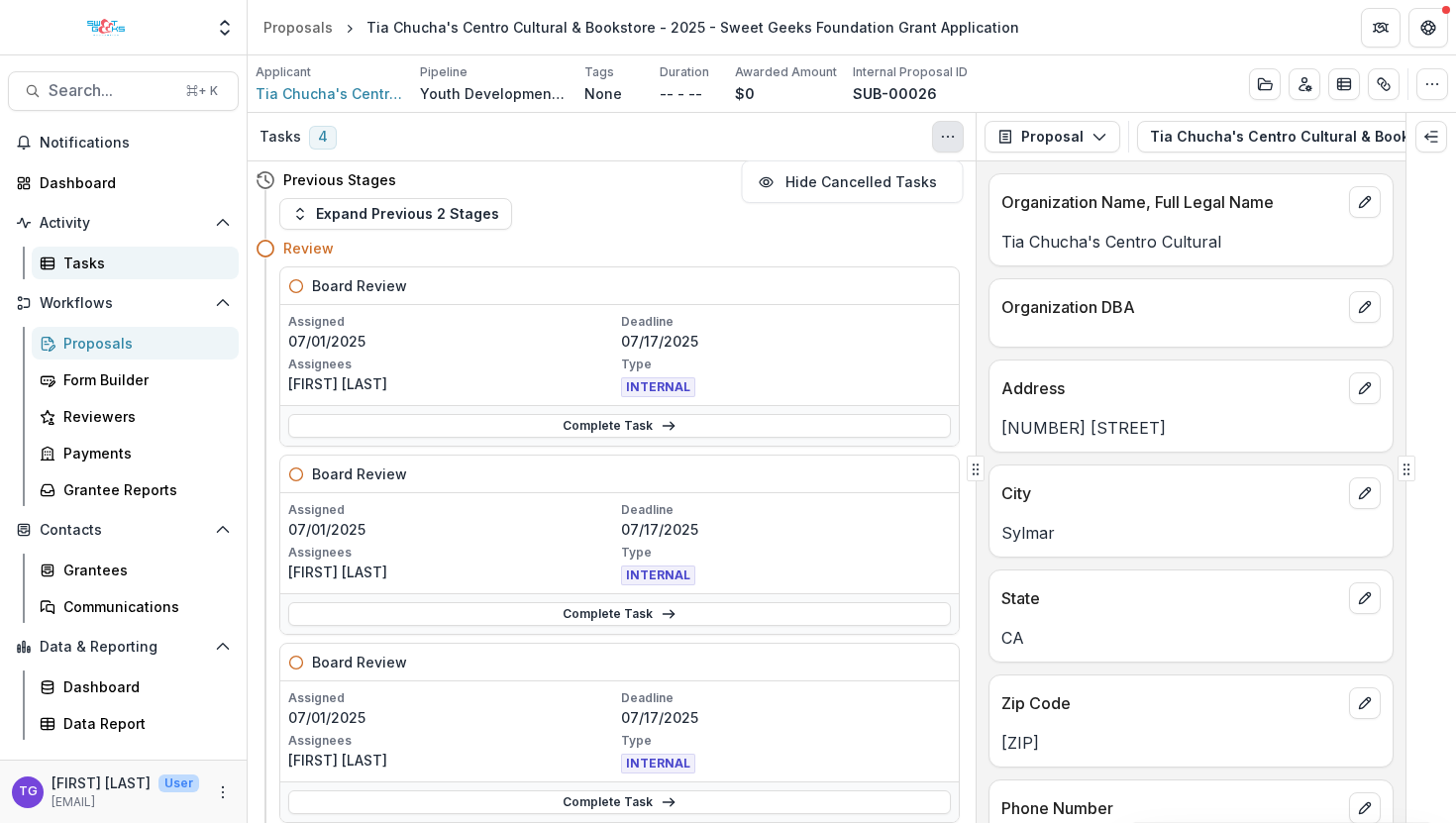 click on "Tasks" at bounding box center [143, 262] 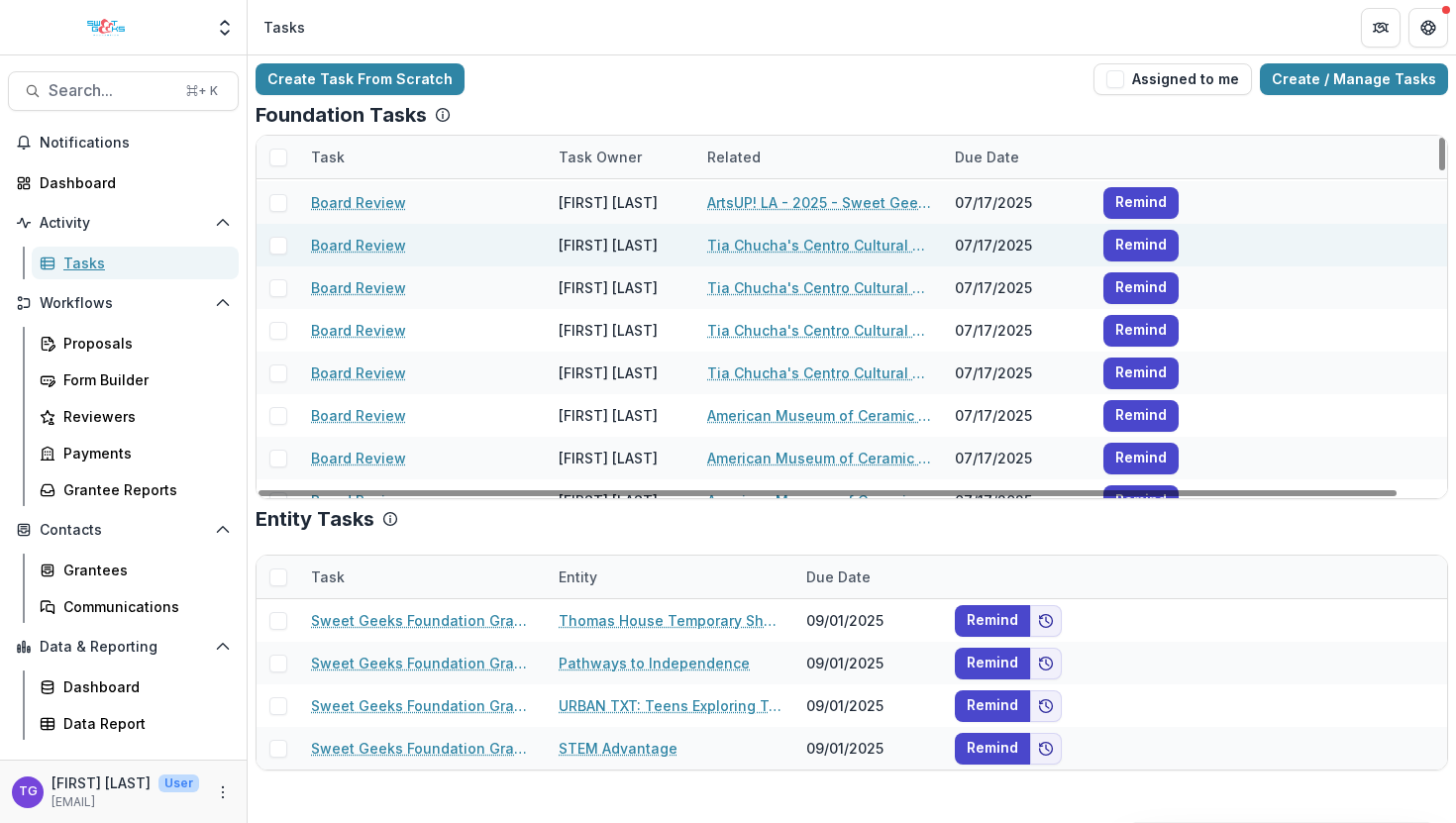 scroll, scrollTop: 3448, scrollLeft: 0, axis: vertical 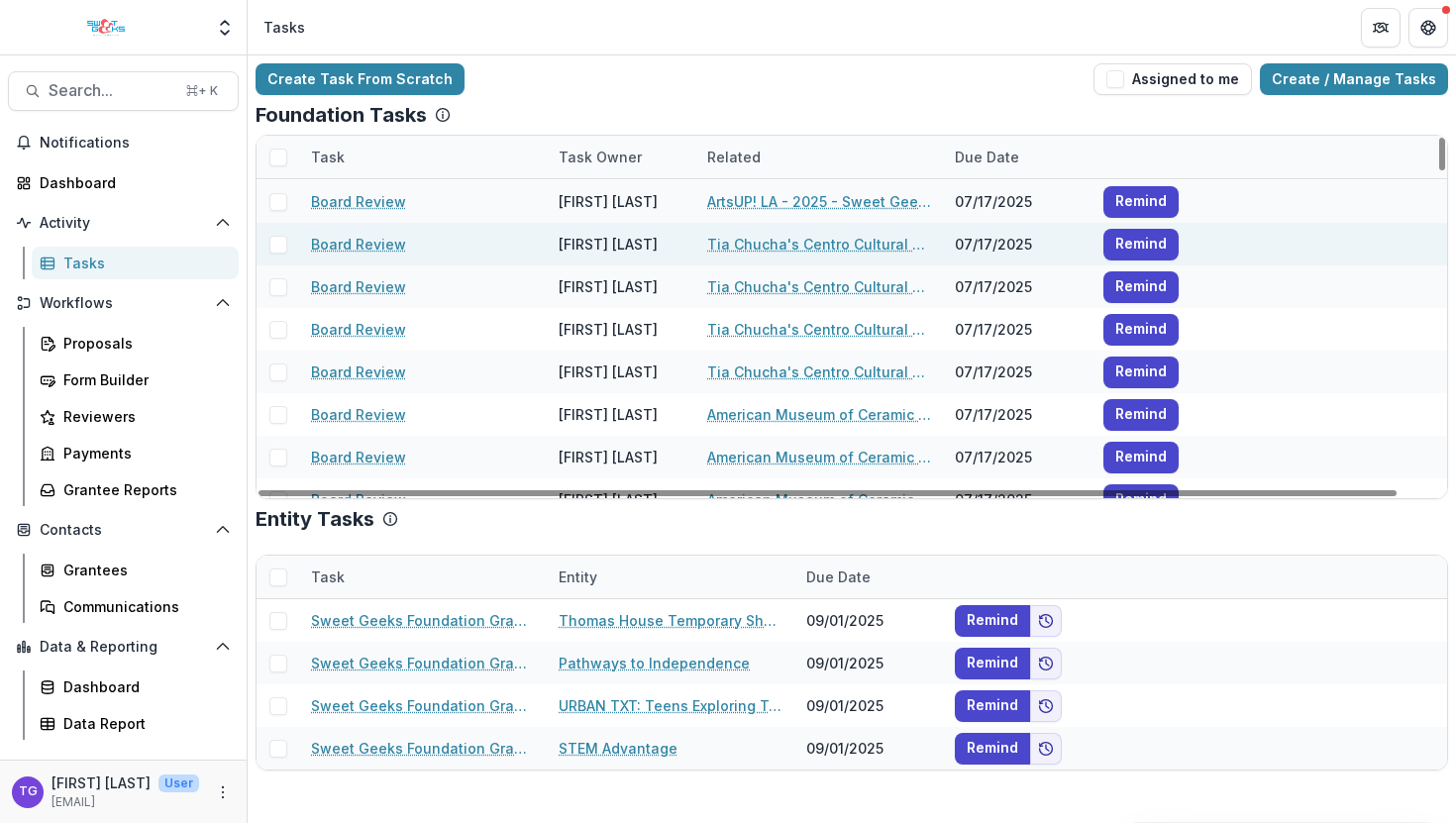click at bounding box center [278, 245] 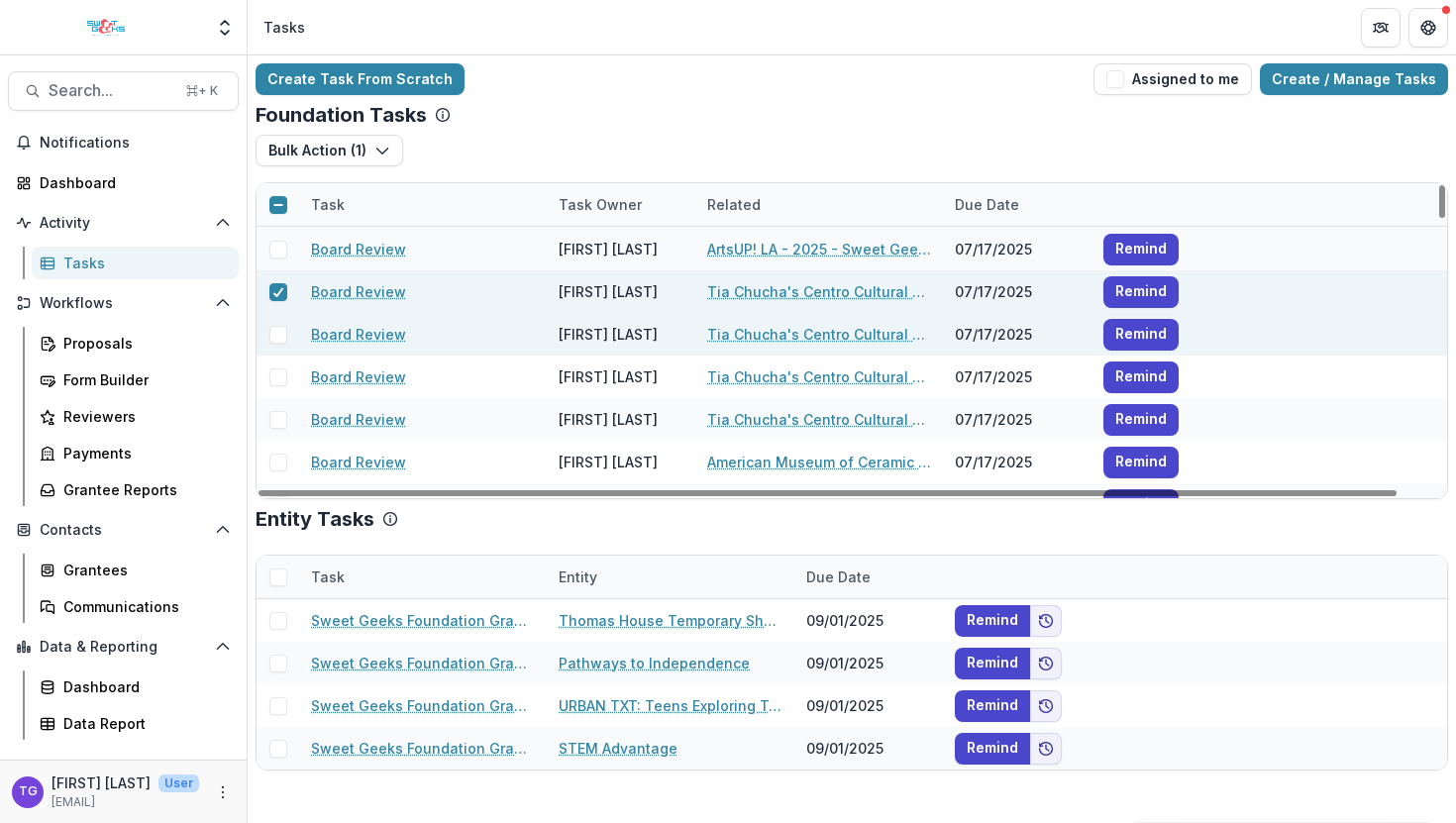 click at bounding box center (278, 335) 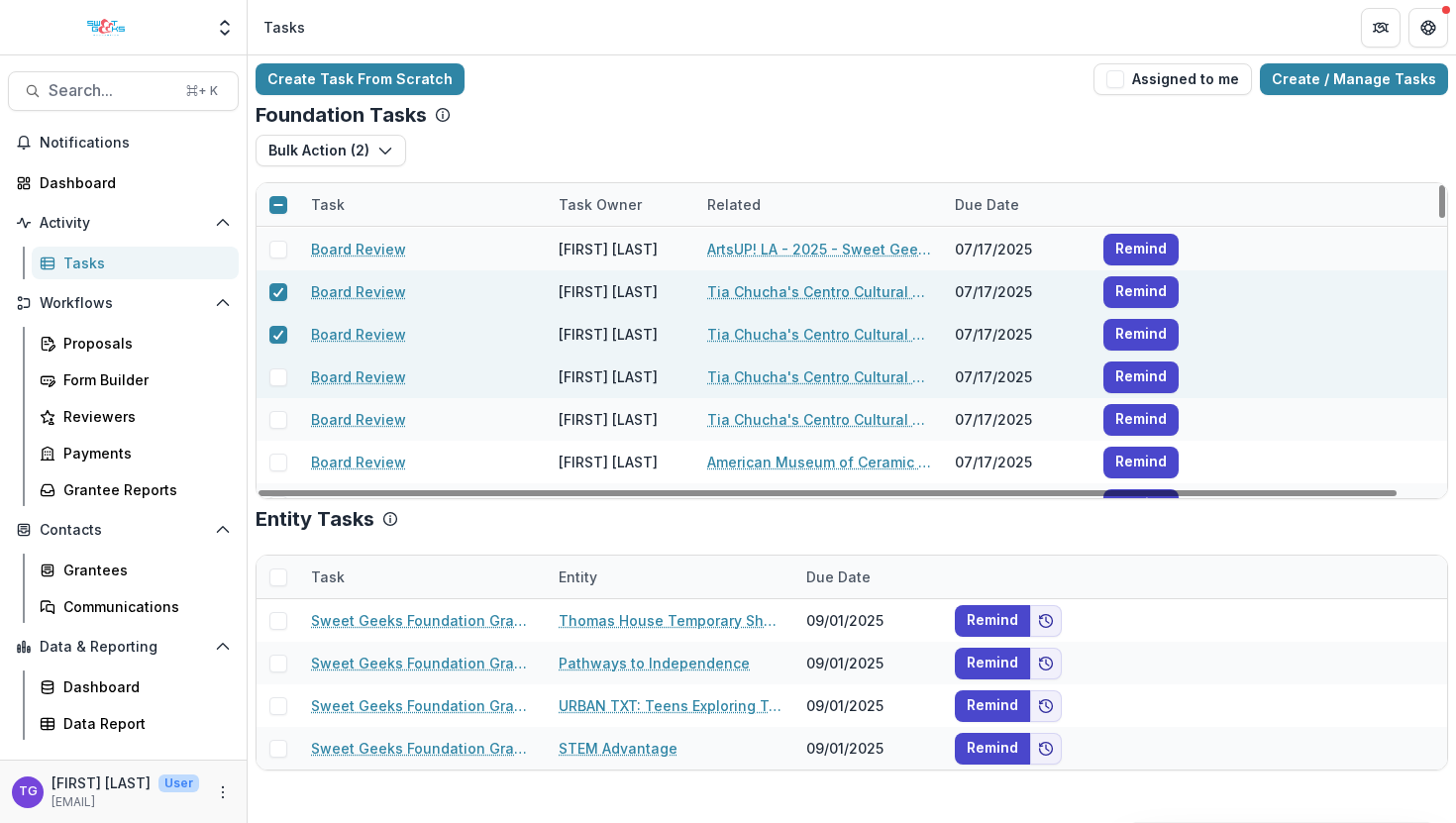 click at bounding box center (278, 377) 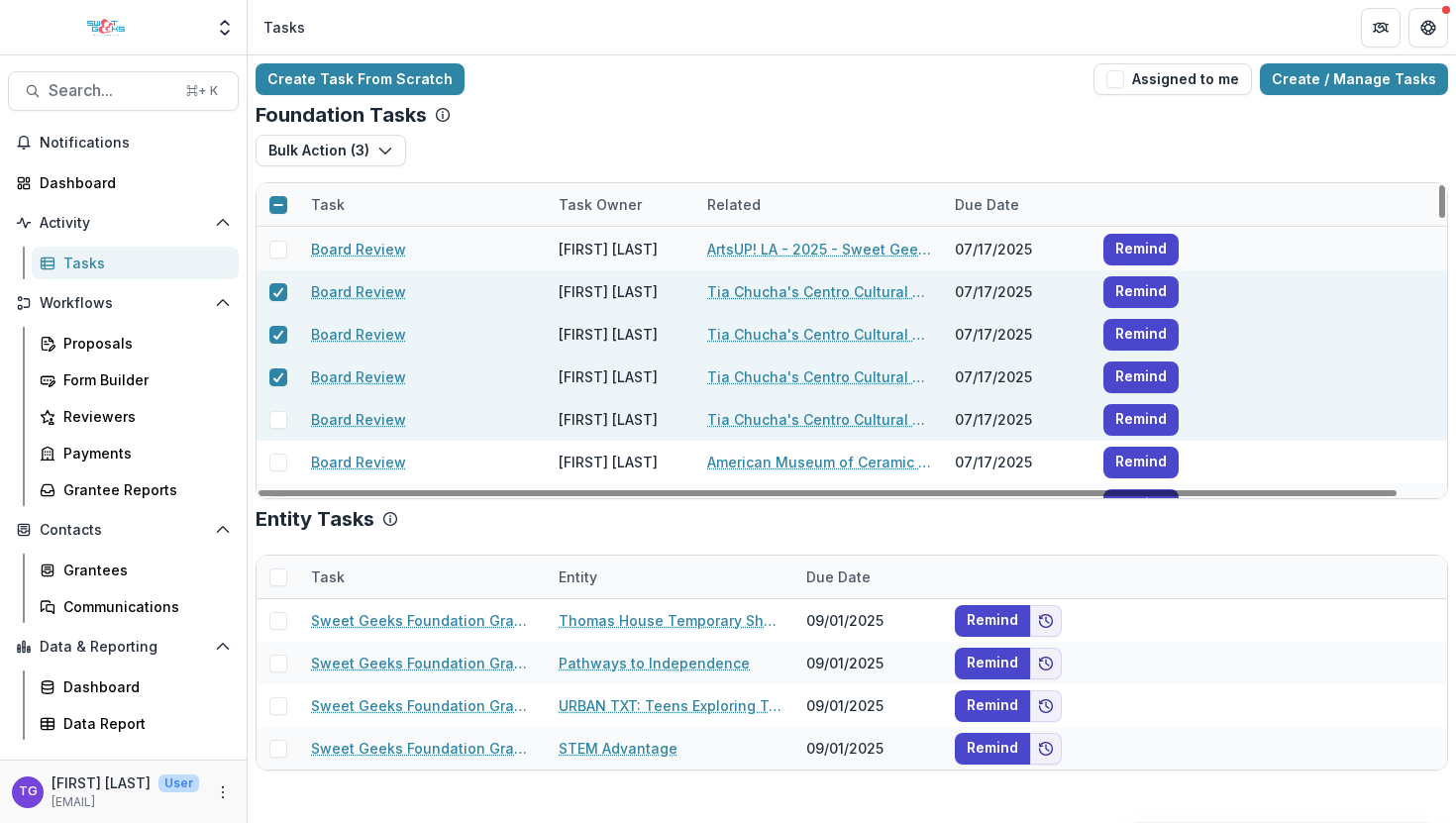 click at bounding box center [278, 420] 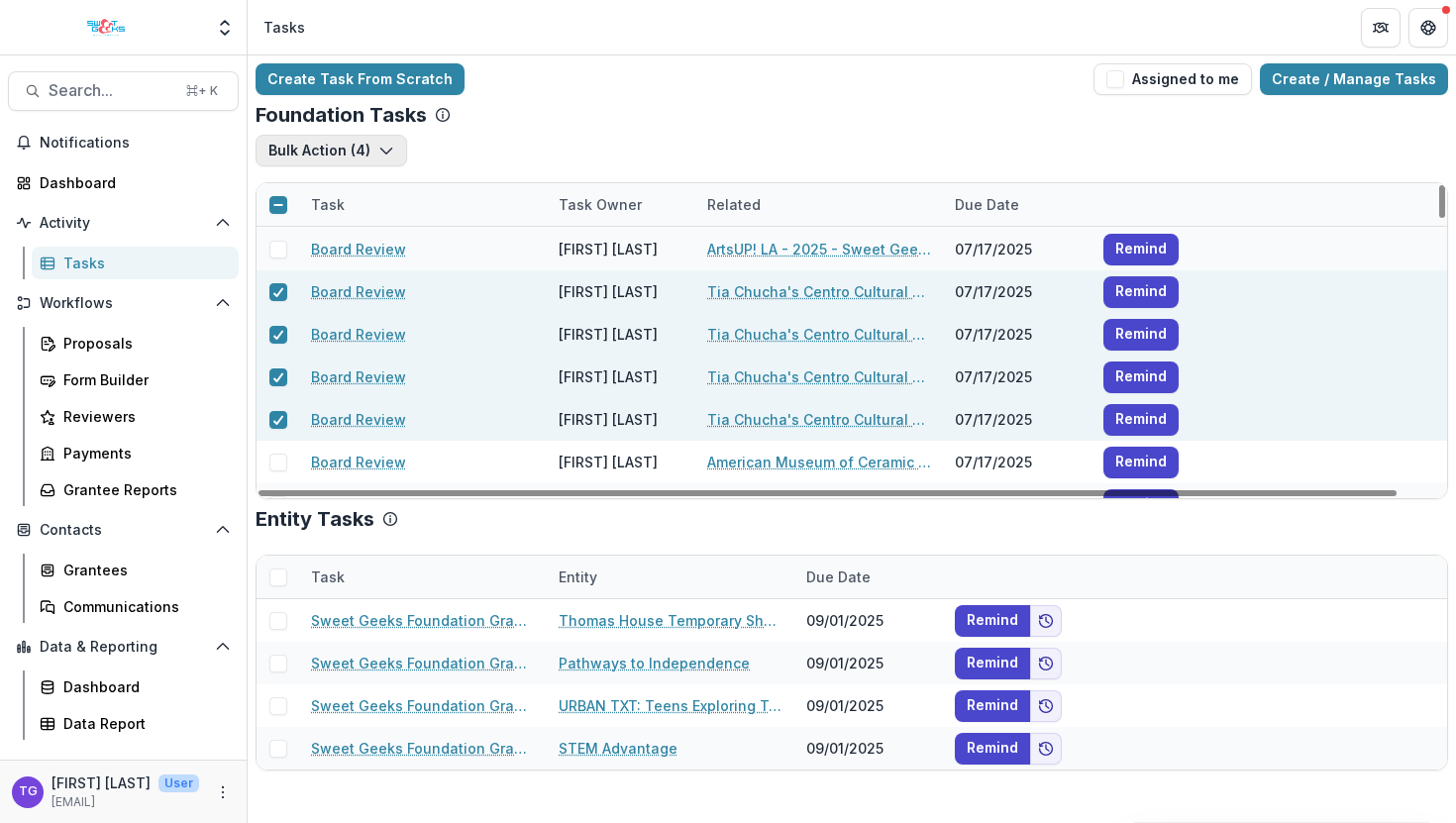 click 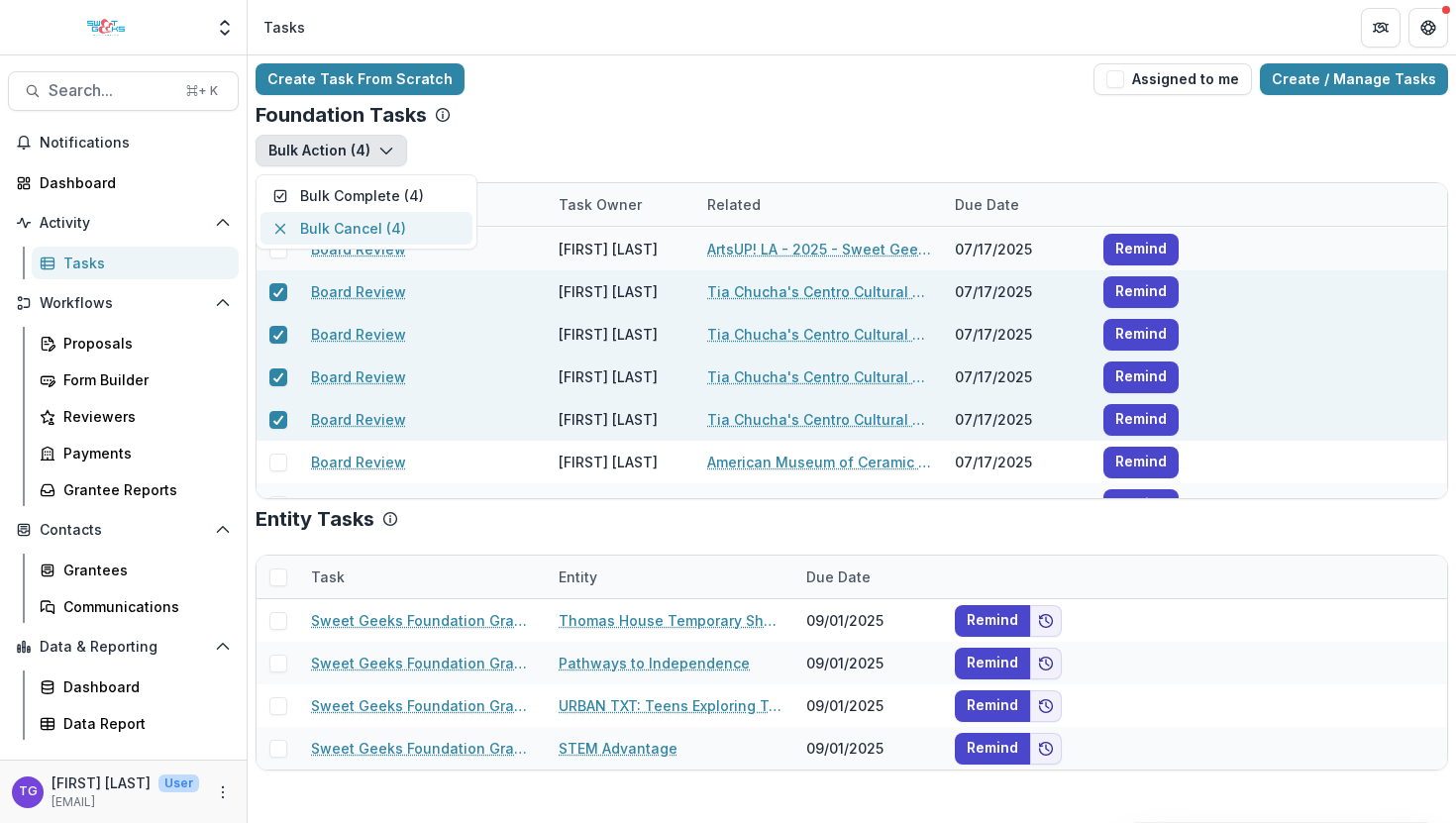 click on "Bulk Cancel ( 4 )" at bounding box center [366, 228] 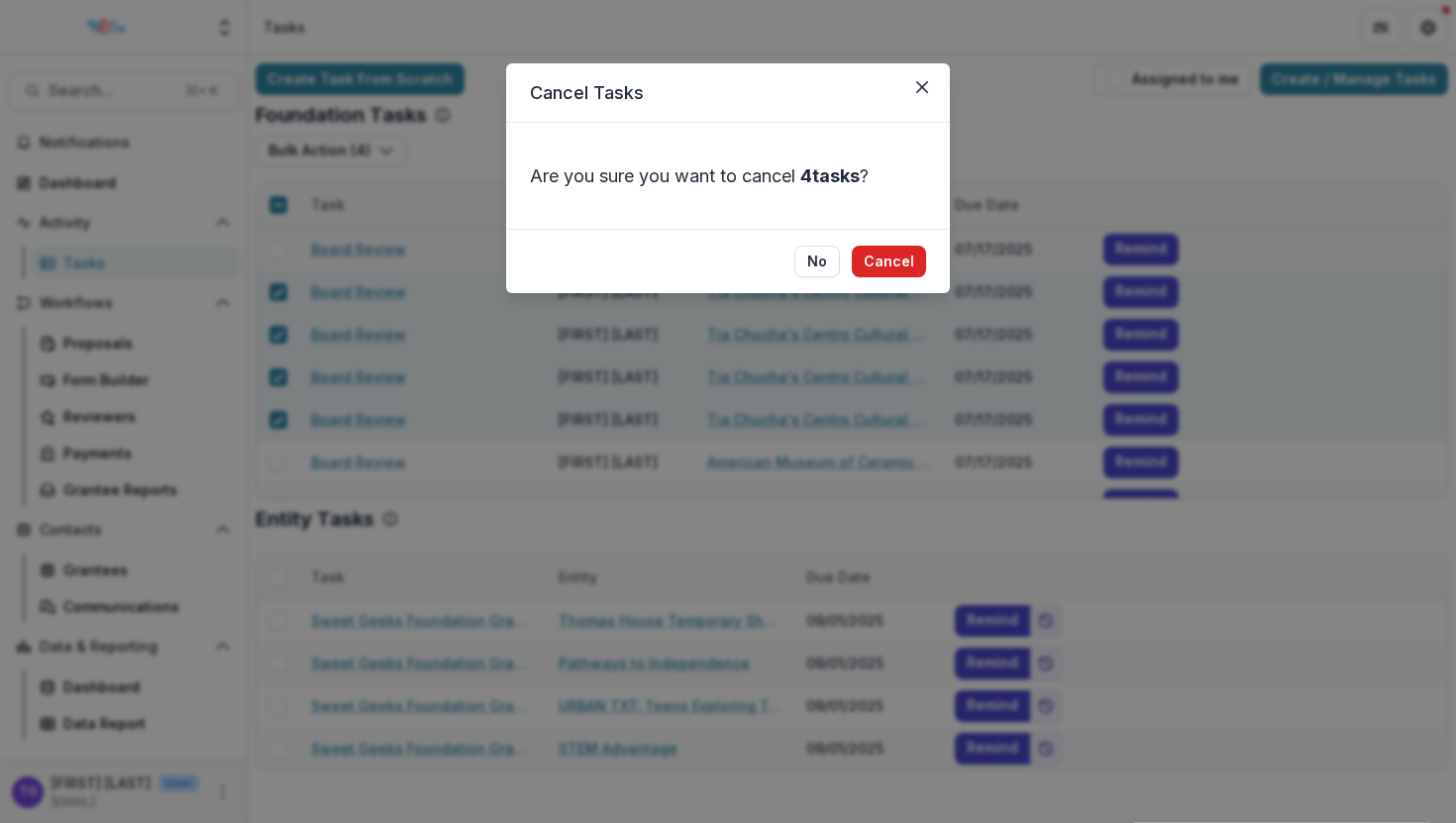 click on "Cancel" at bounding box center (888, 261) 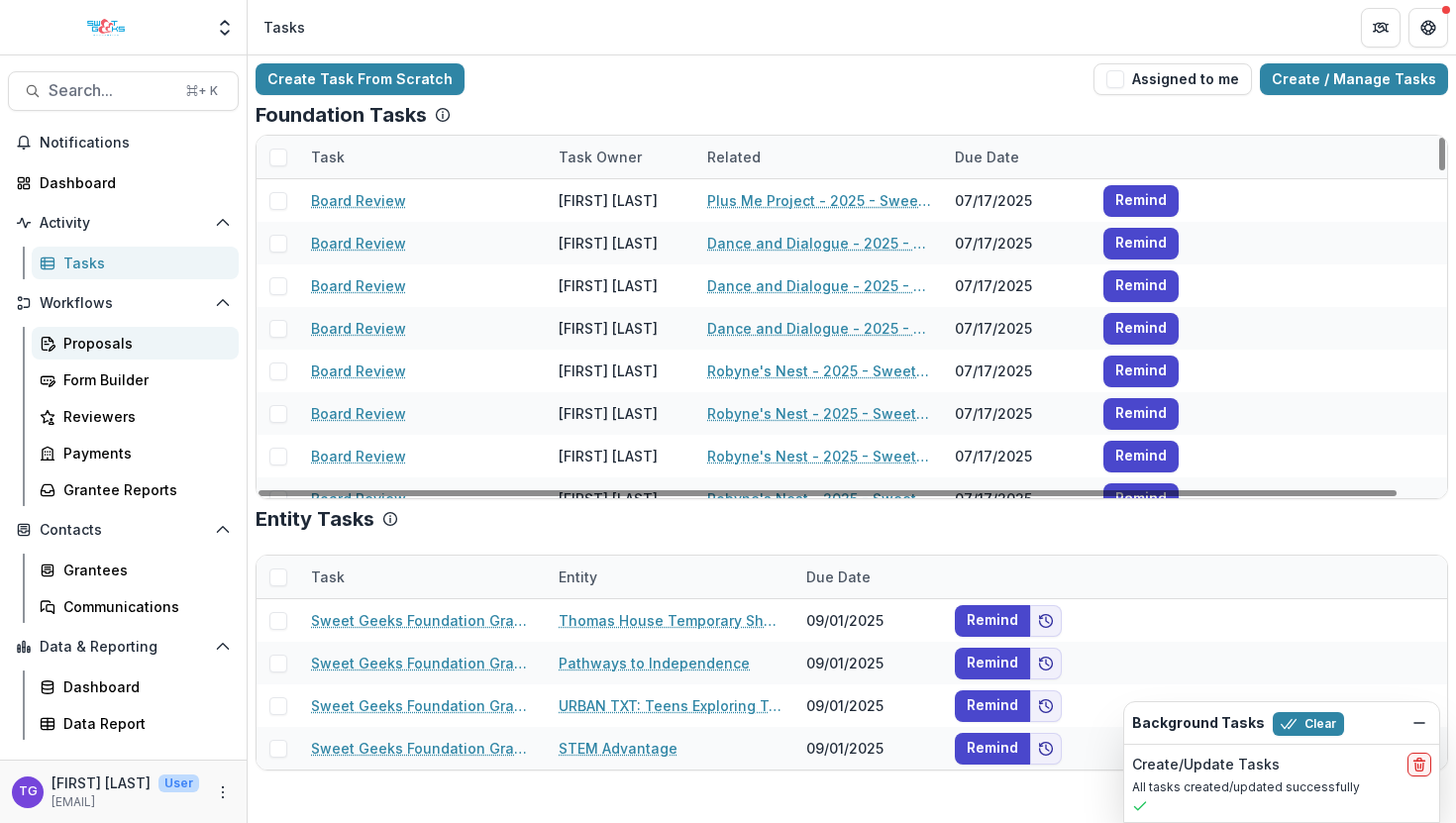 click on "Proposals" at bounding box center [143, 343] 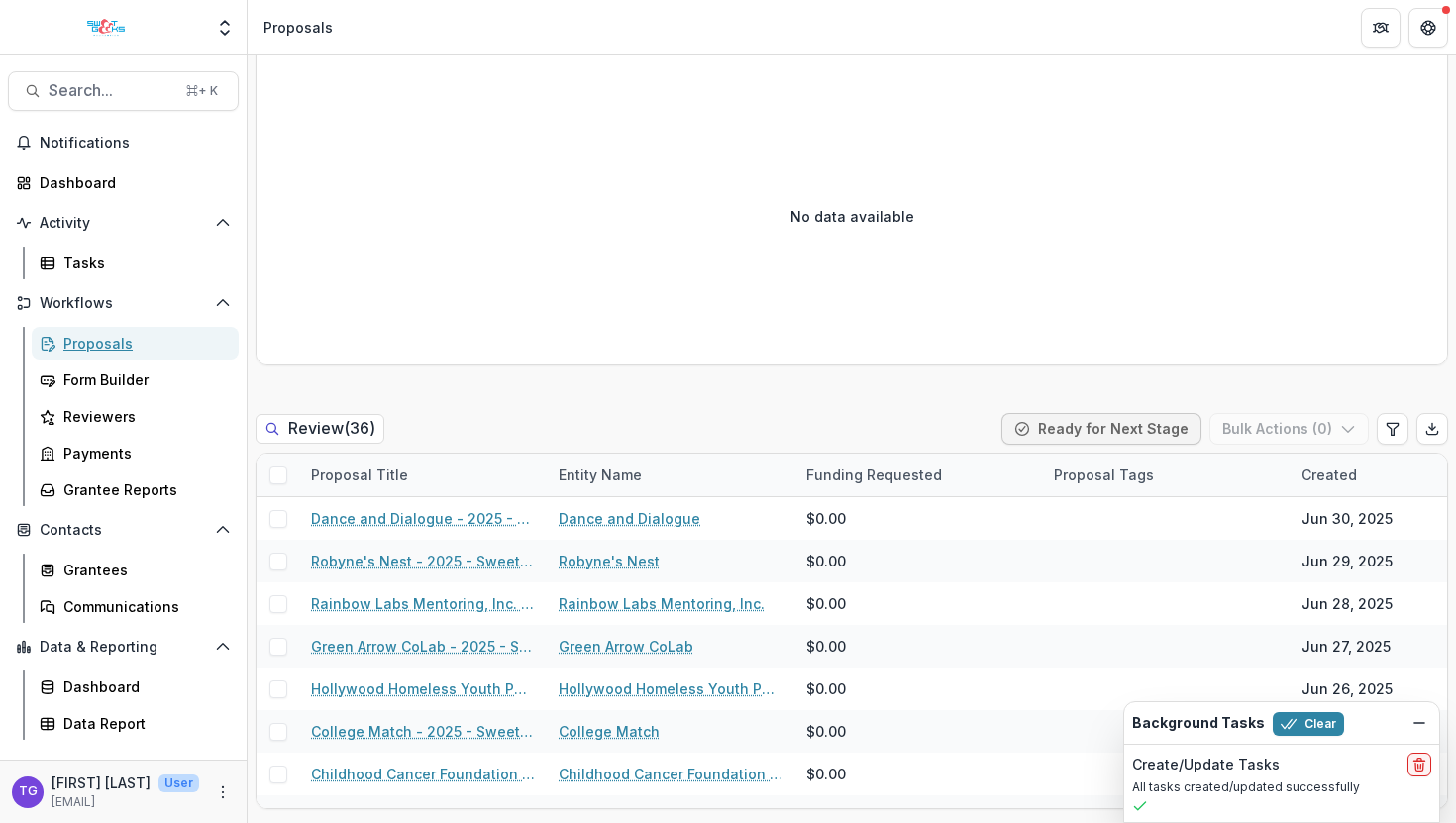 scroll, scrollTop: 801, scrollLeft: 0, axis: vertical 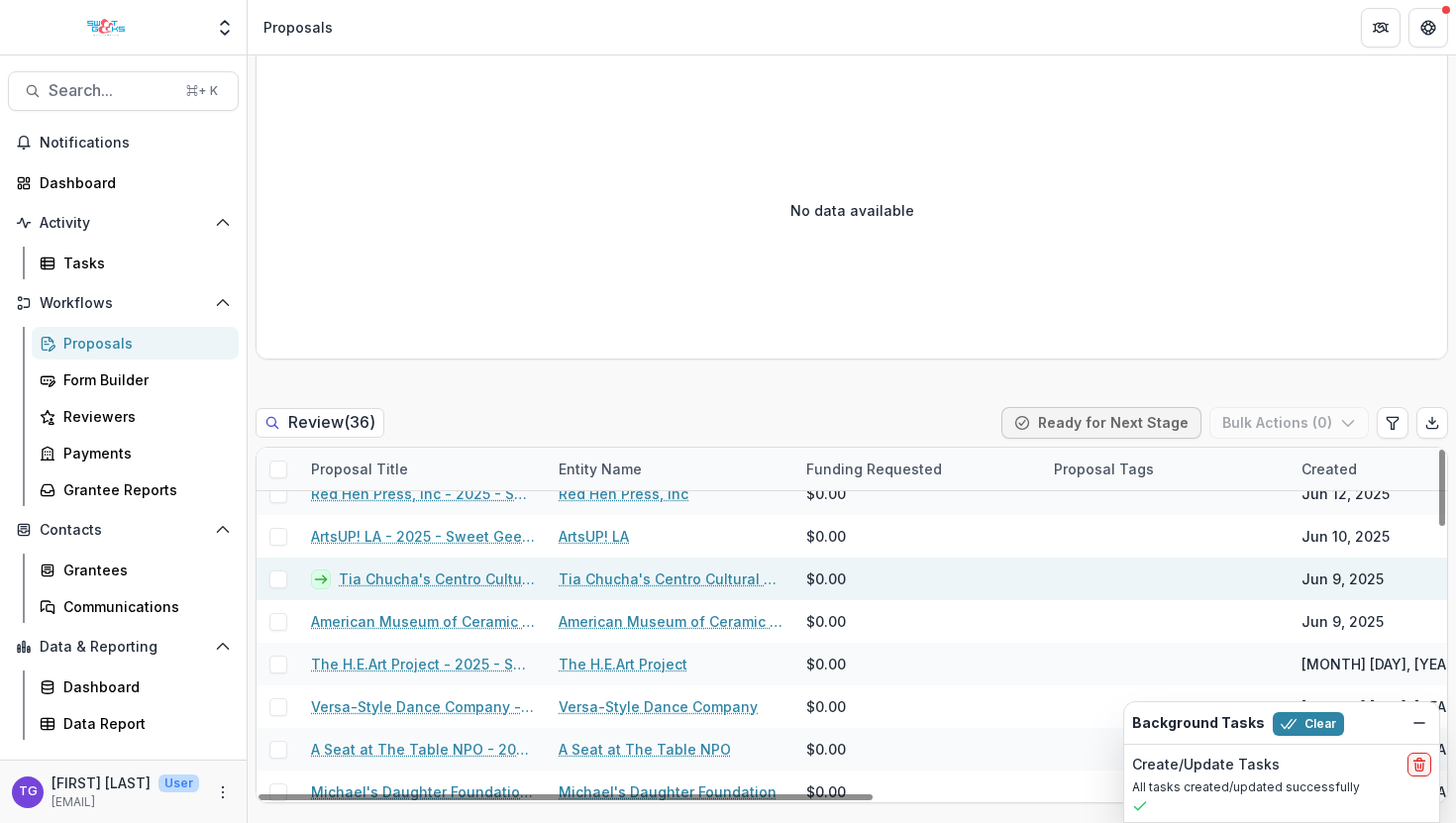 click on "Tia Chucha's Centro Cultural & Bookstore - 2025 - Sweet Geeks Foundation Grant Application" at bounding box center (437, 578) 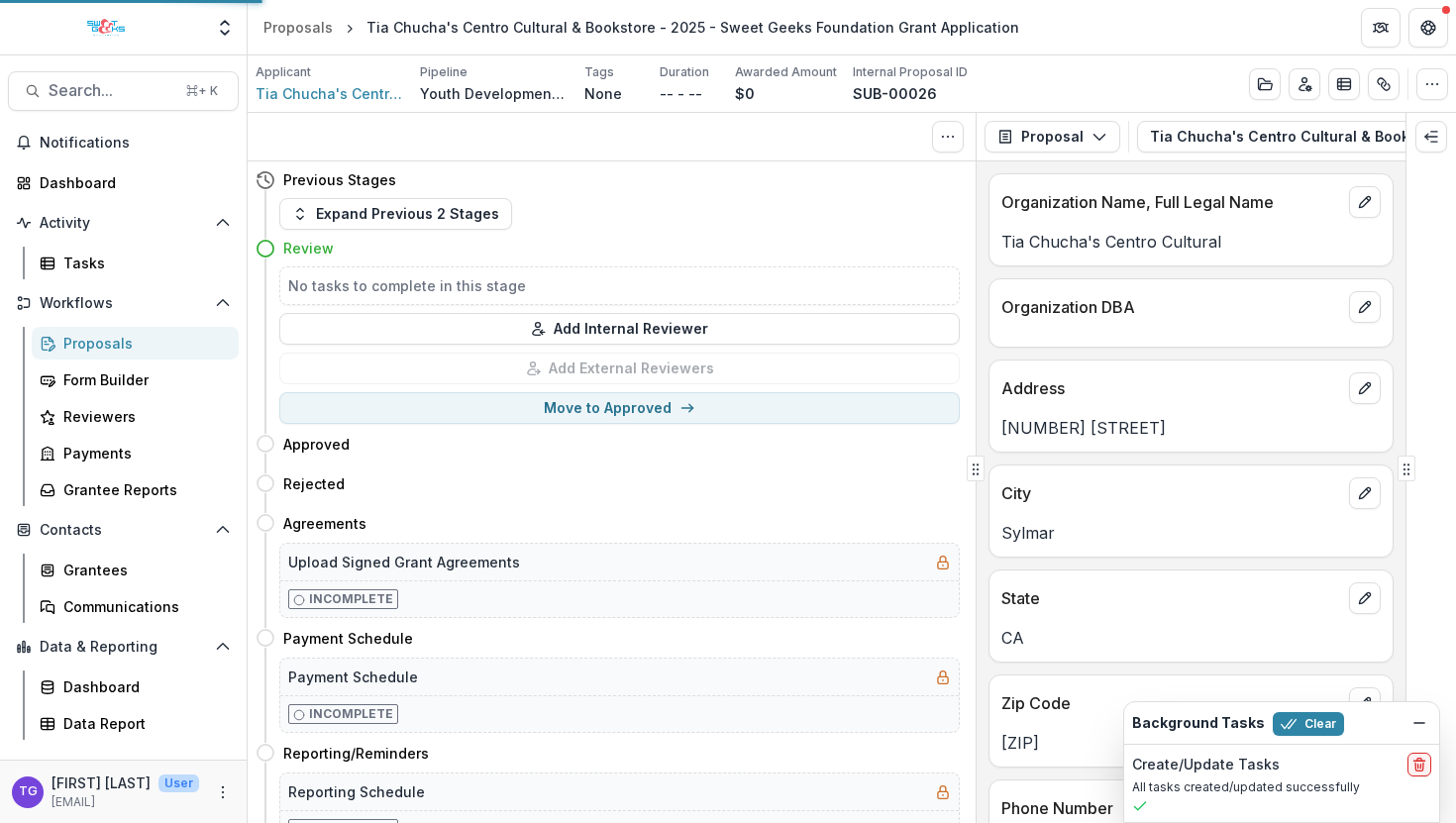 scroll, scrollTop: 0, scrollLeft: 0, axis: both 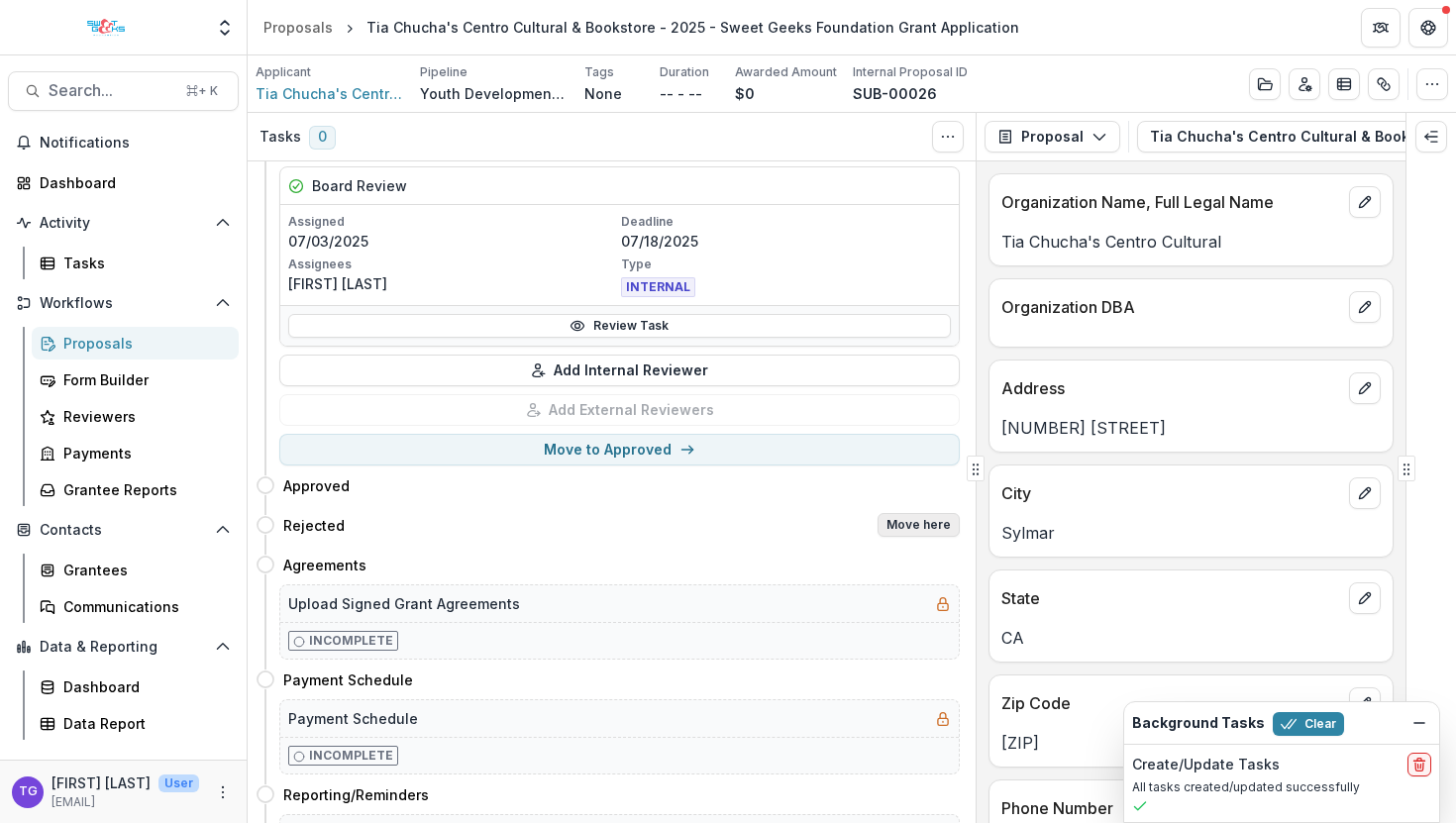 click on "Move here" at bounding box center [918, 525] 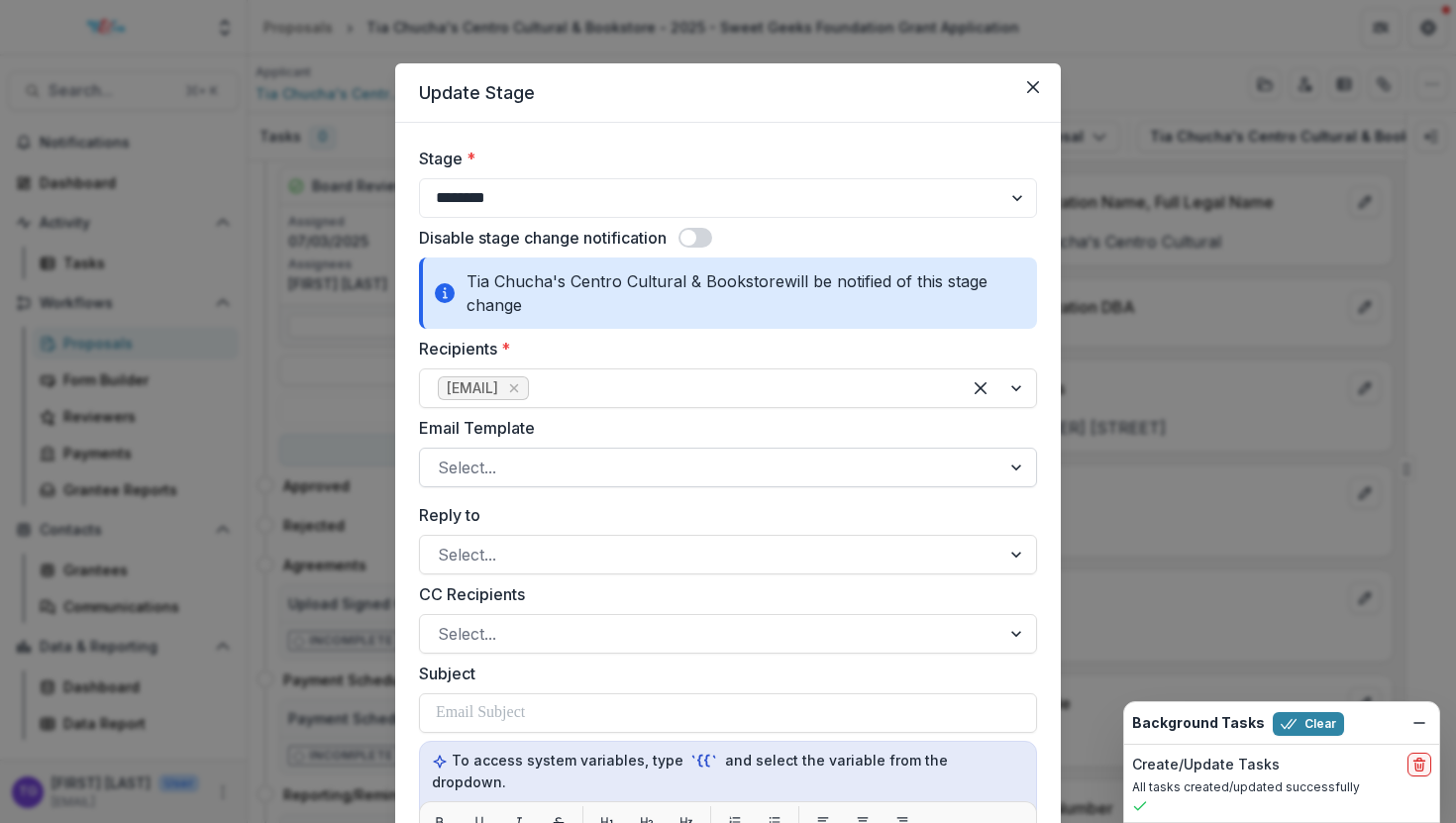 click at bounding box center [710, 467] 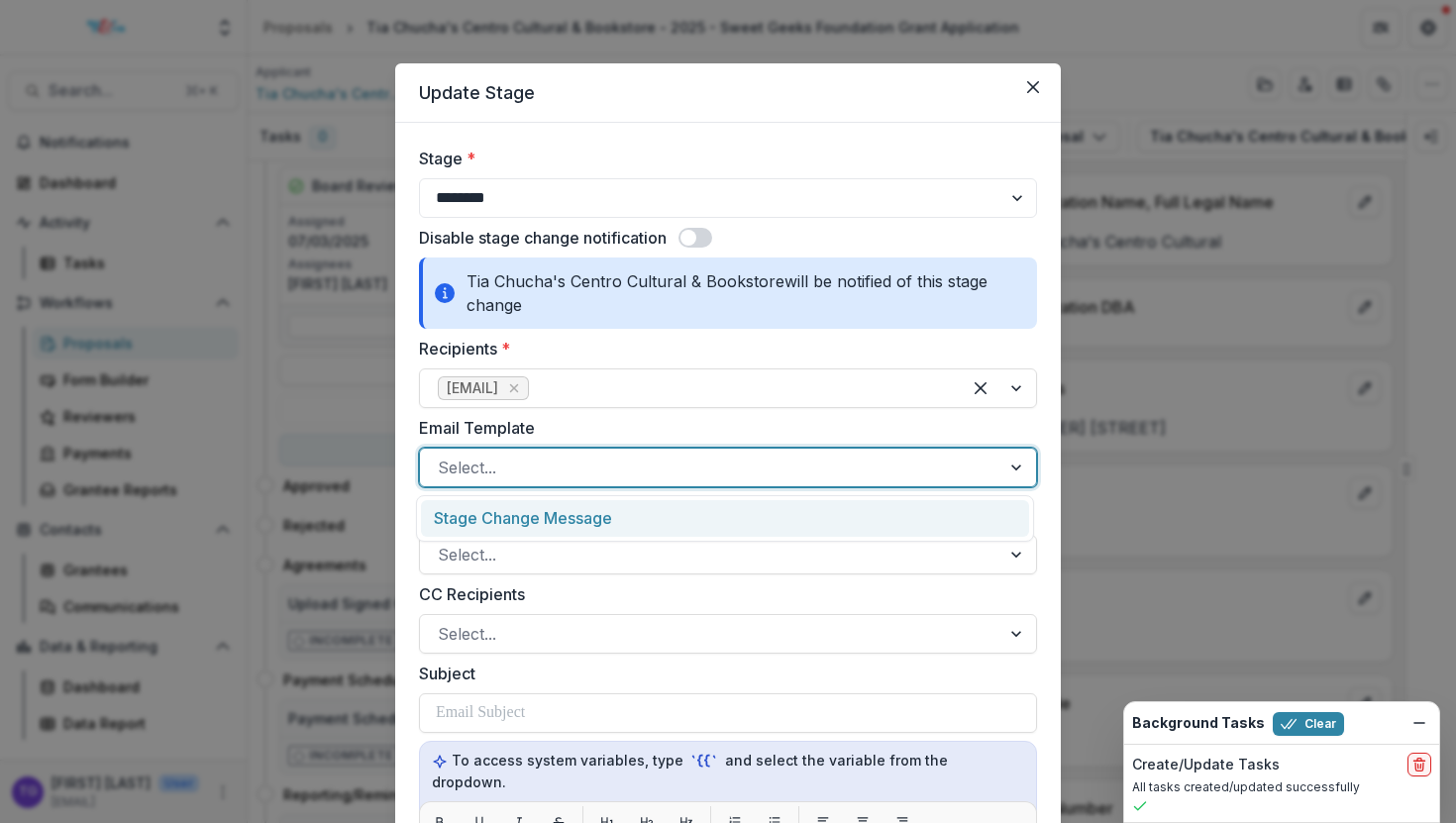 click at bounding box center [1018, 467] 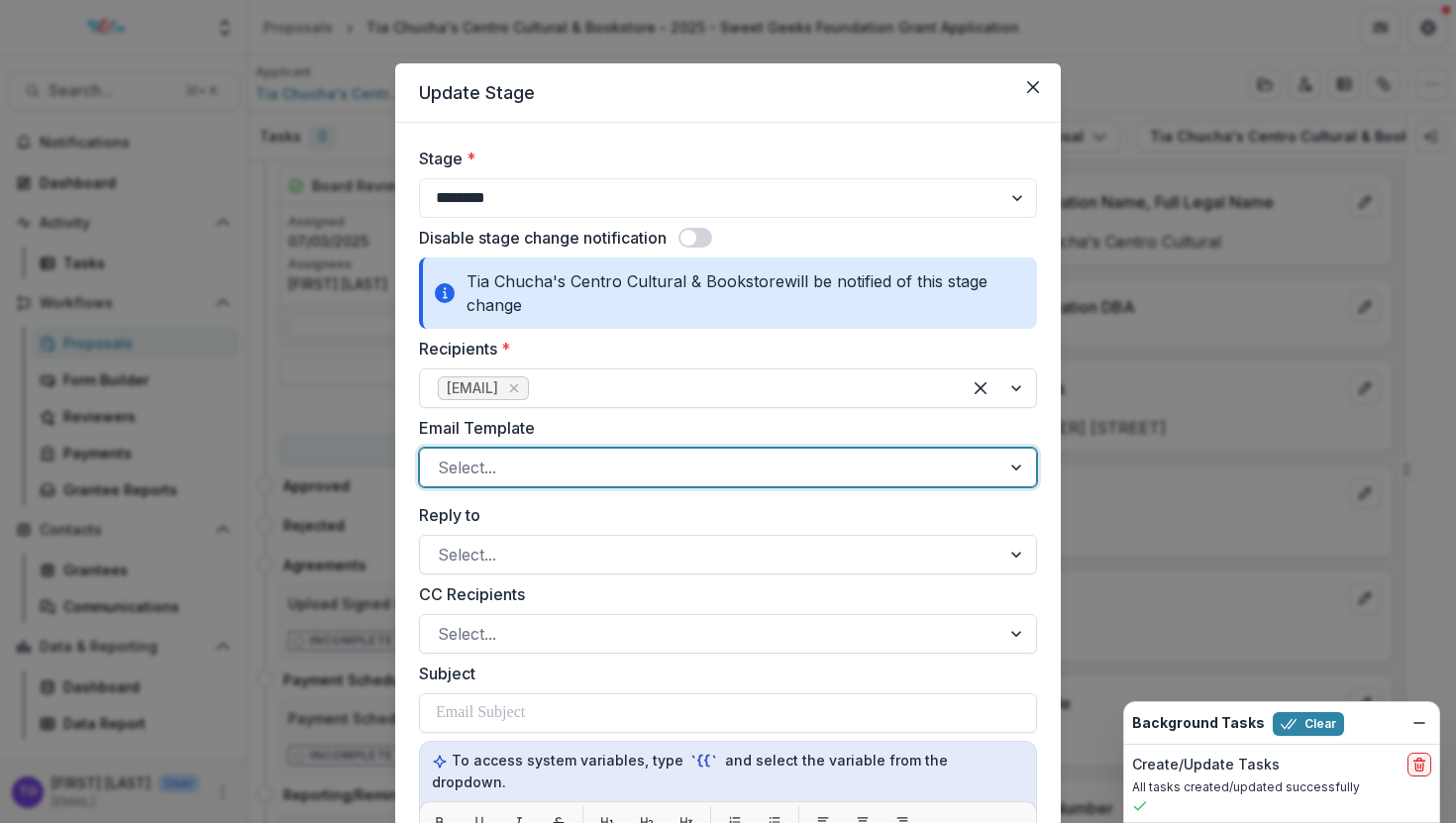 click at bounding box center [1018, 467] 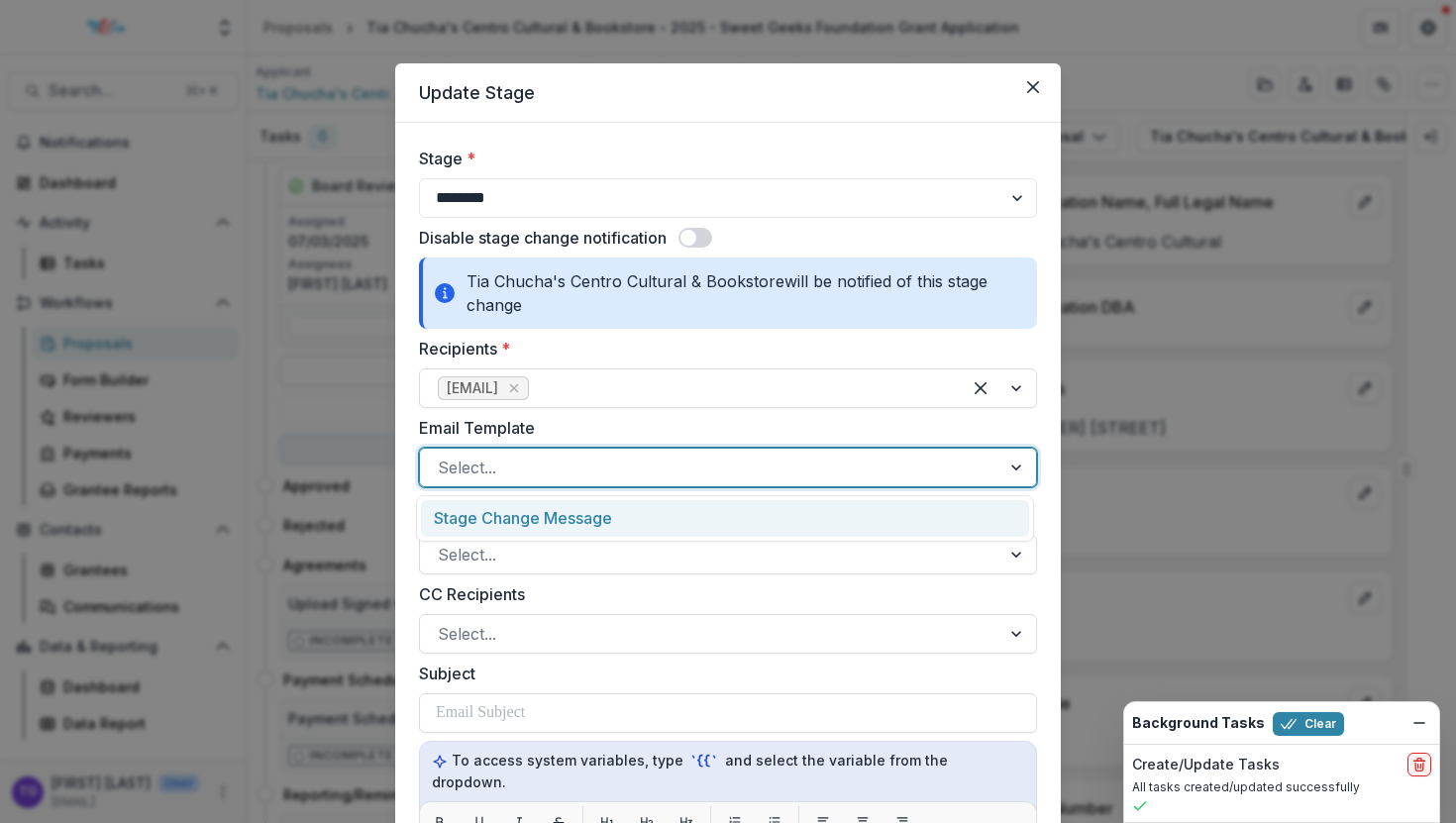 click on "Stage Change Message" at bounding box center (725, 518) 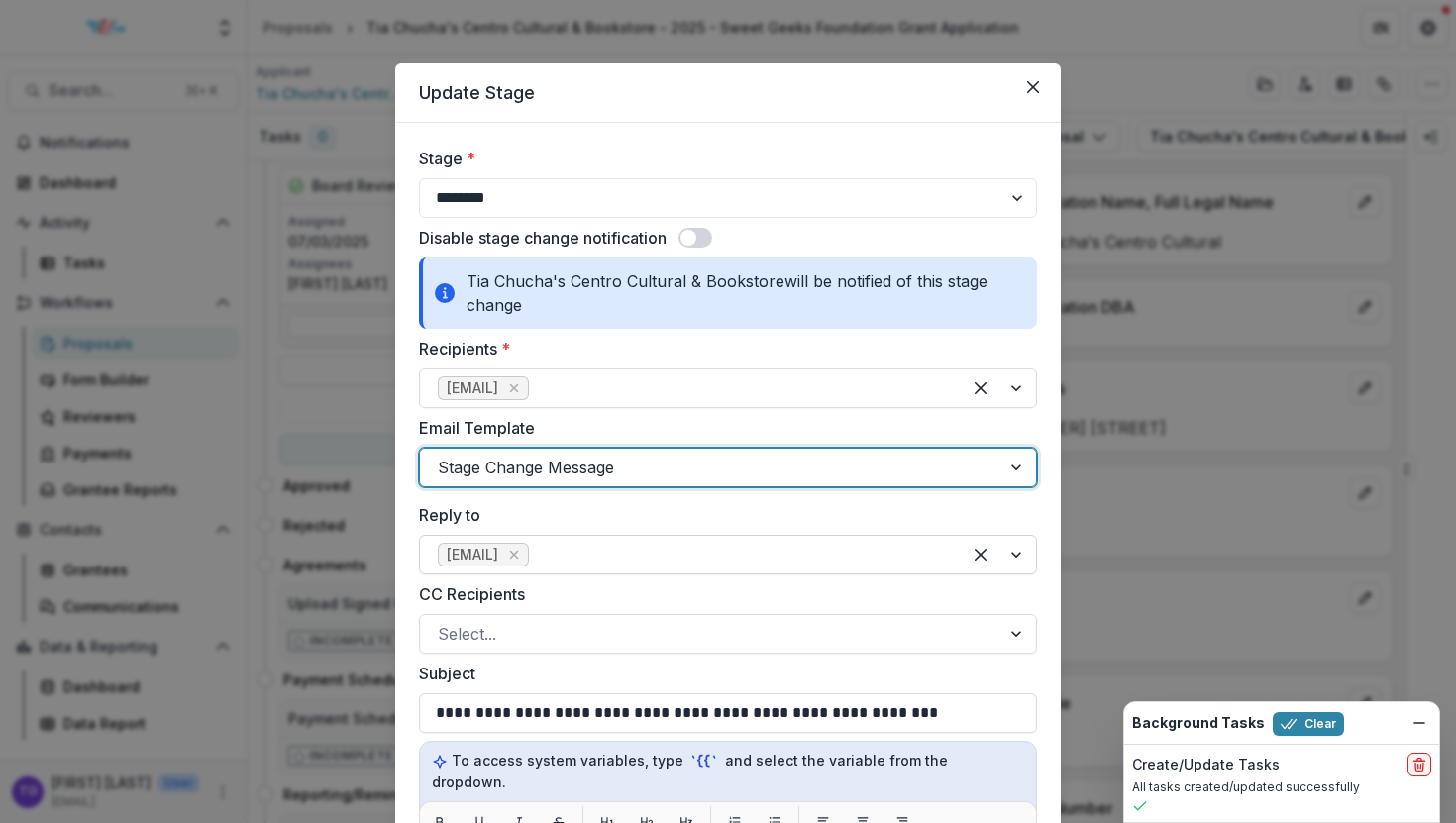 click at bounding box center (998, 555) 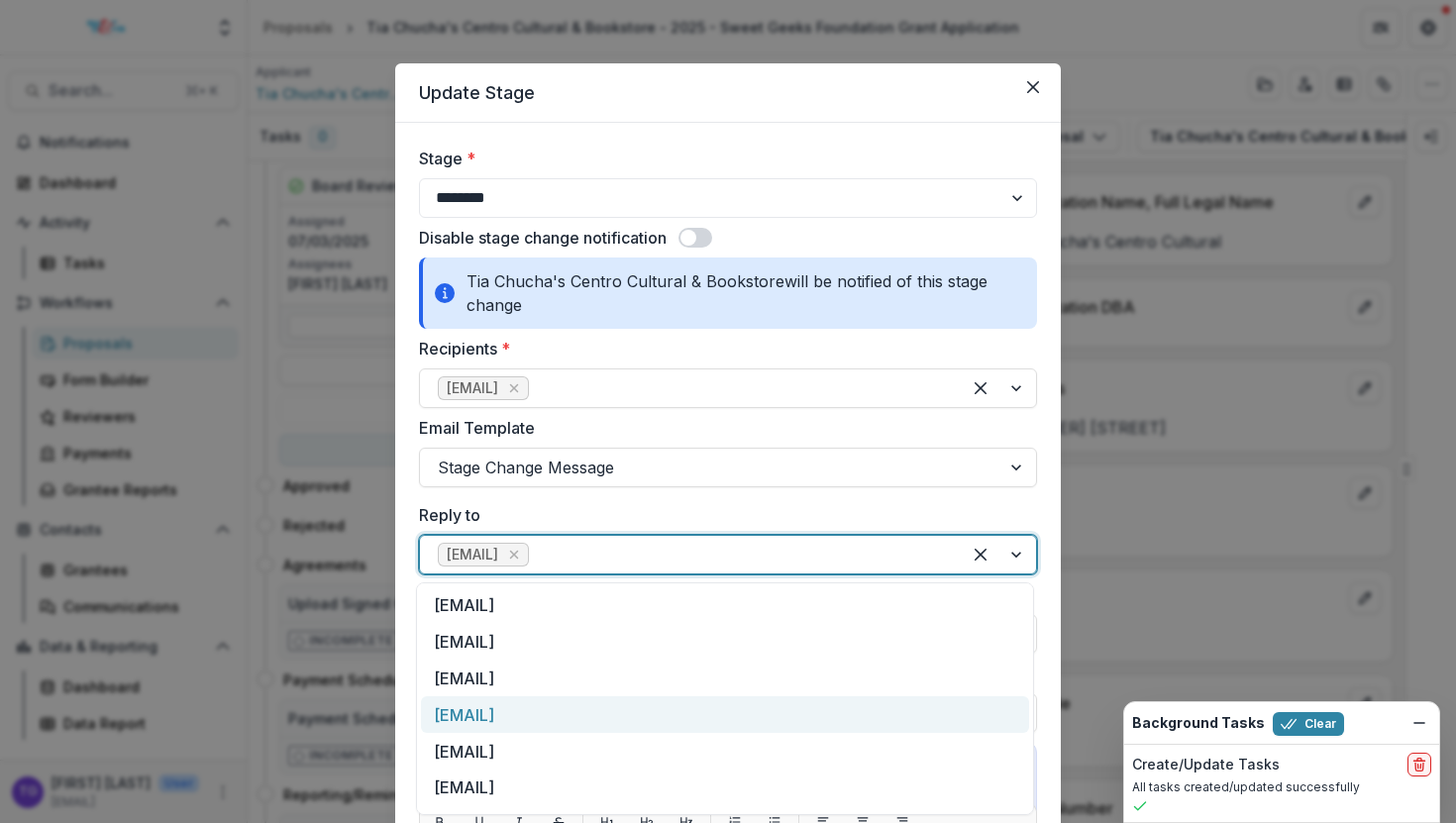 click on "[EMAIL]" at bounding box center [725, 714] 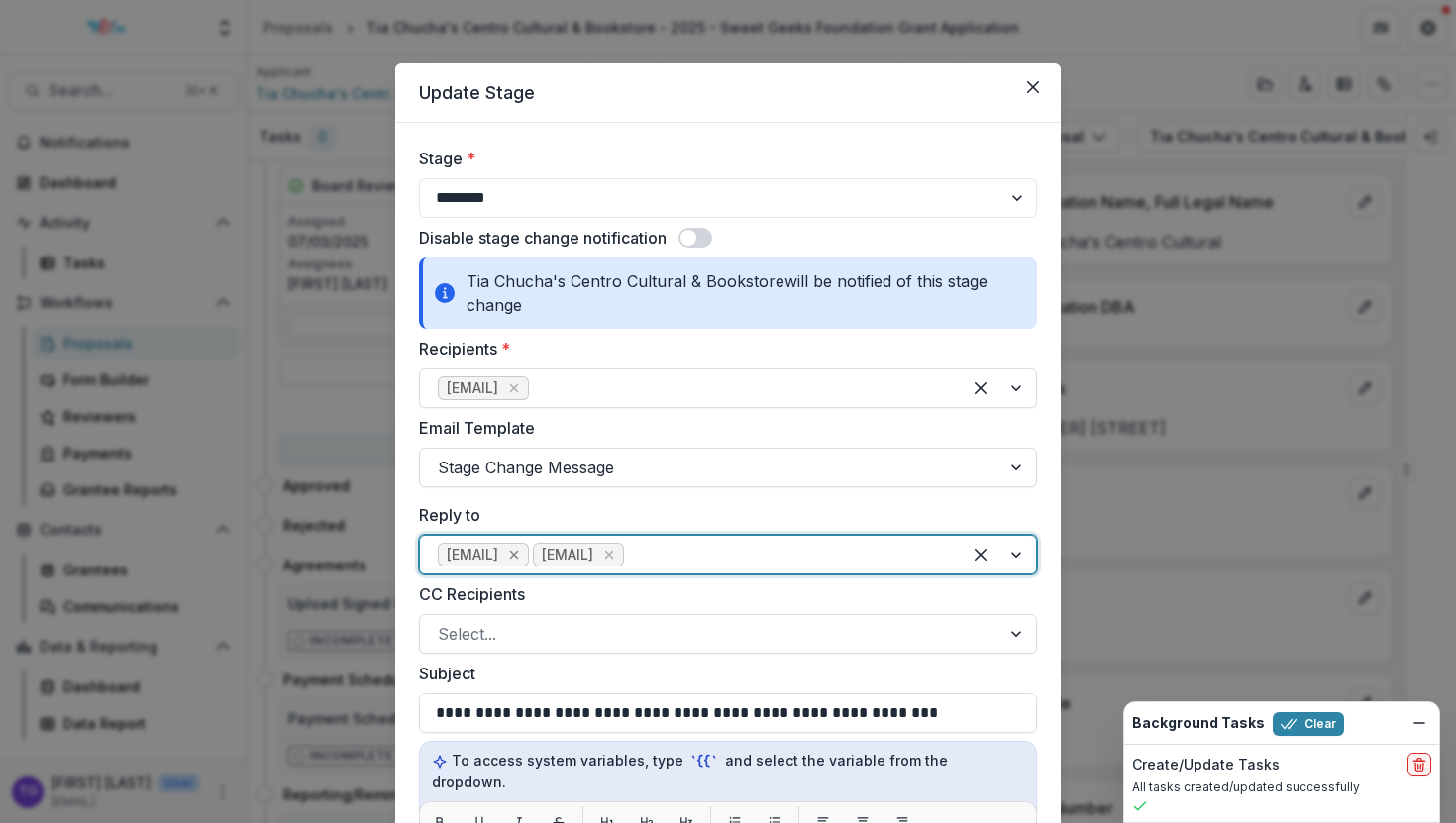 click 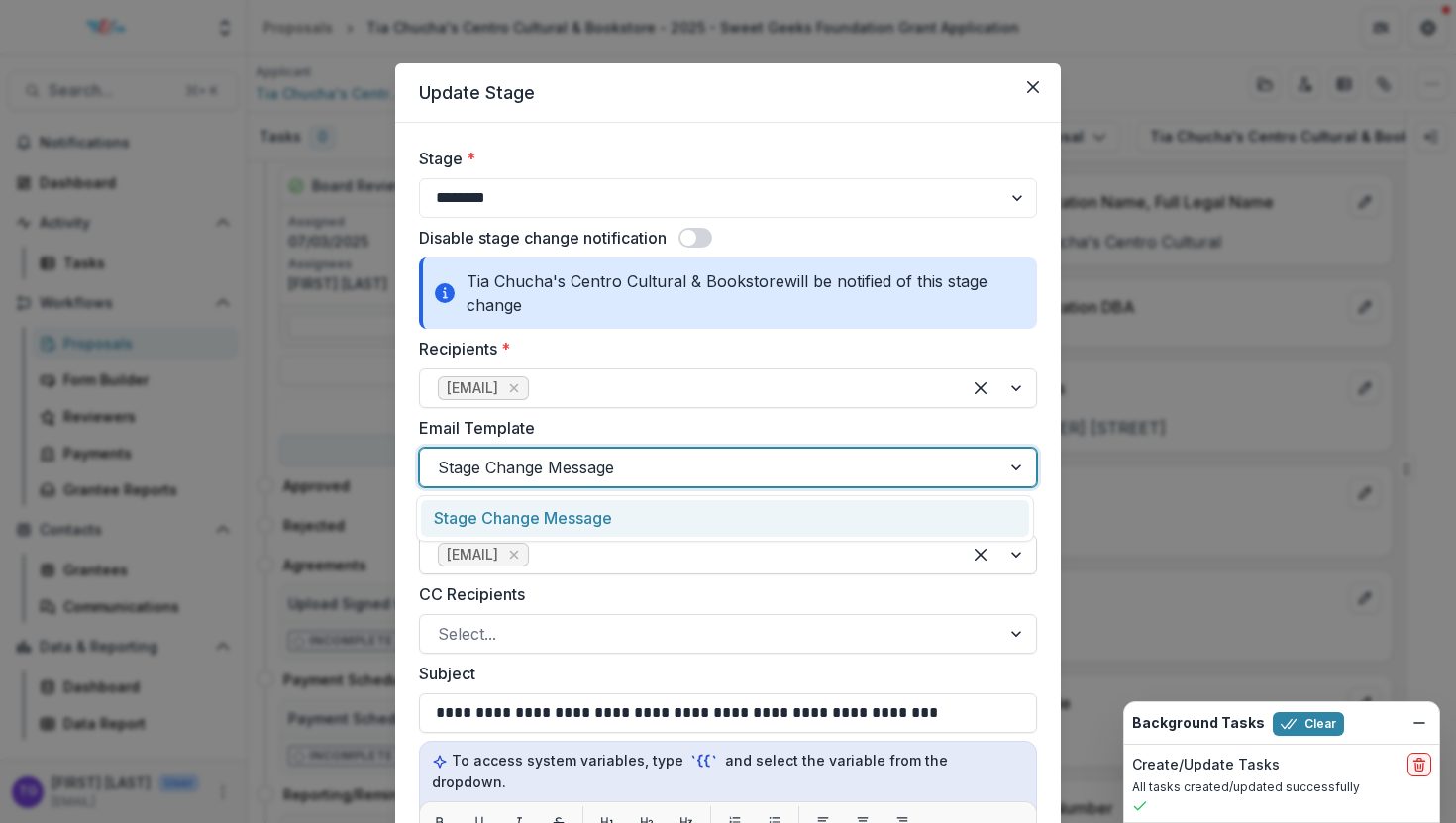click at bounding box center [1018, 467] 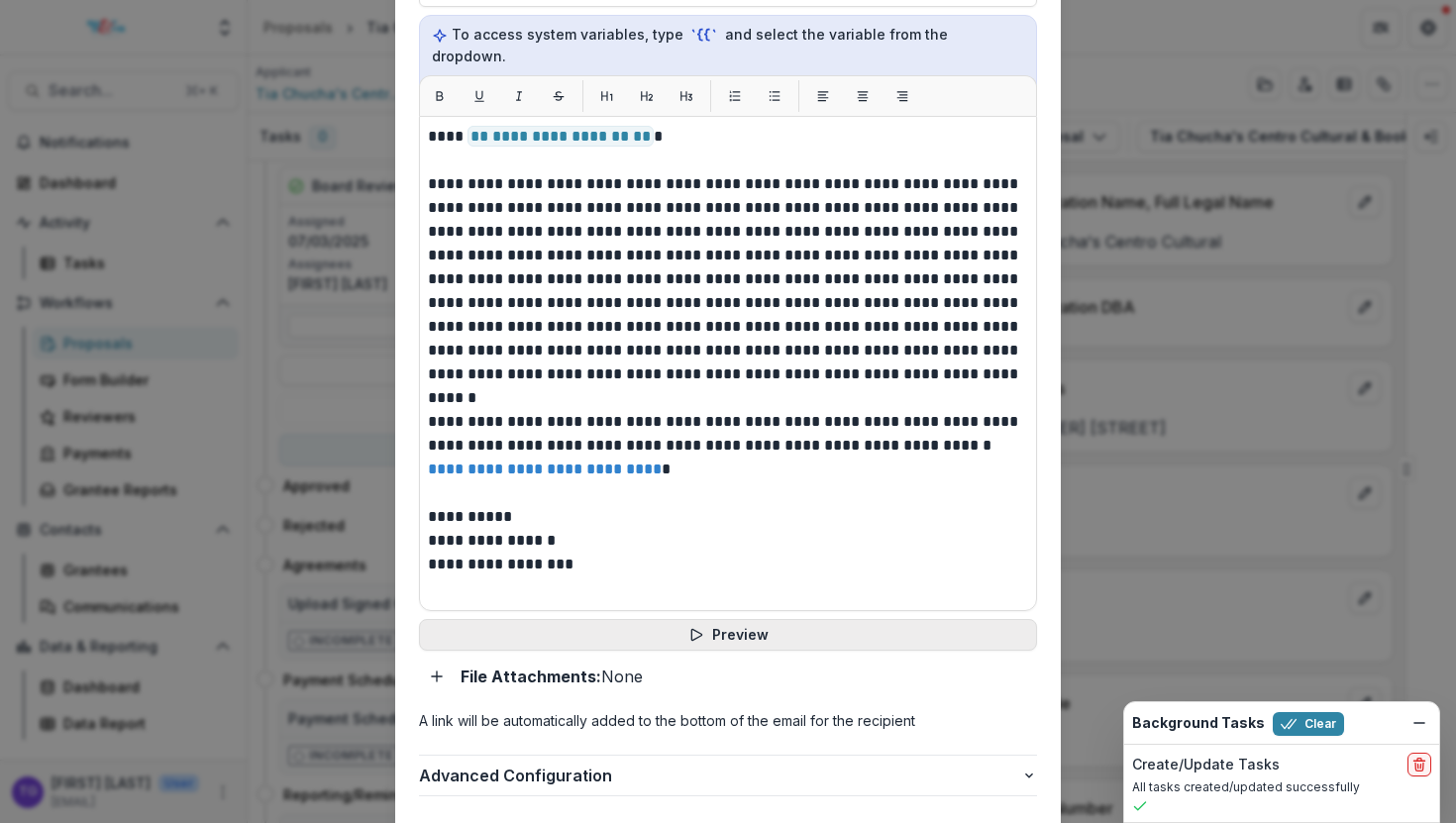 scroll, scrollTop: 837, scrollLeft: 0, axis: vertical 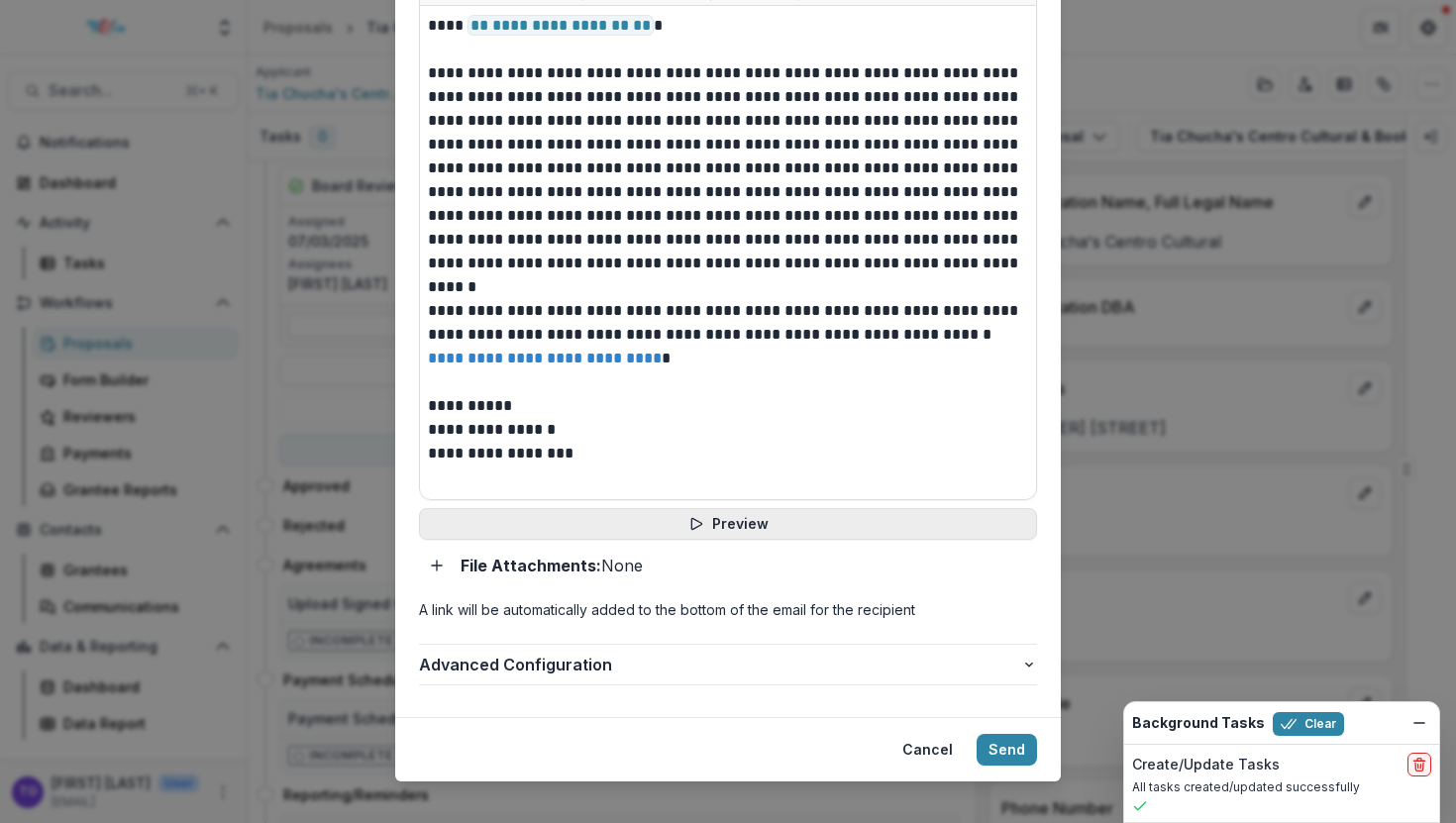 click on "Preview" at bounding box center [728, 524] 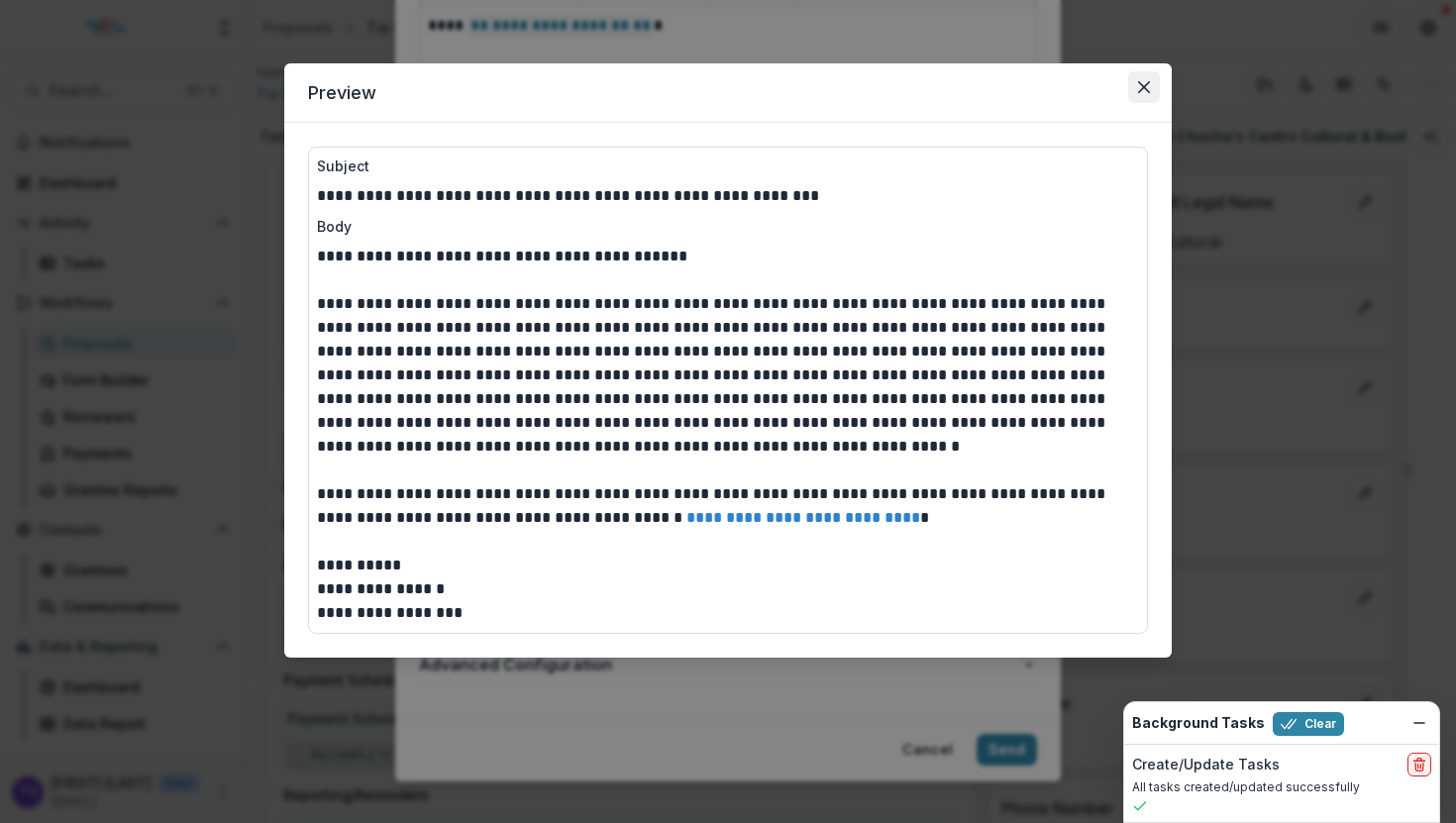 click 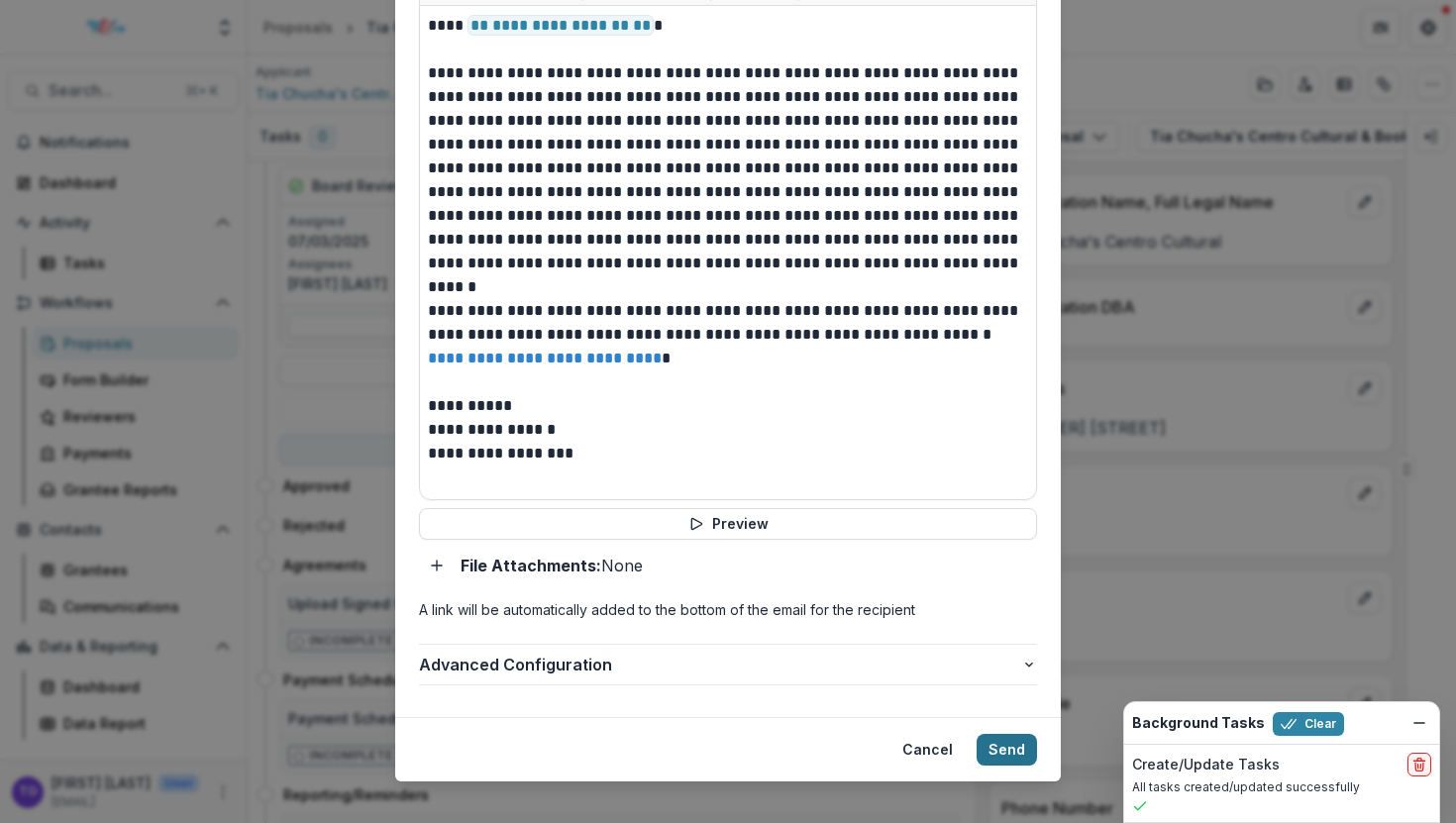 click on "Send" at bounding box center [1006, 750] 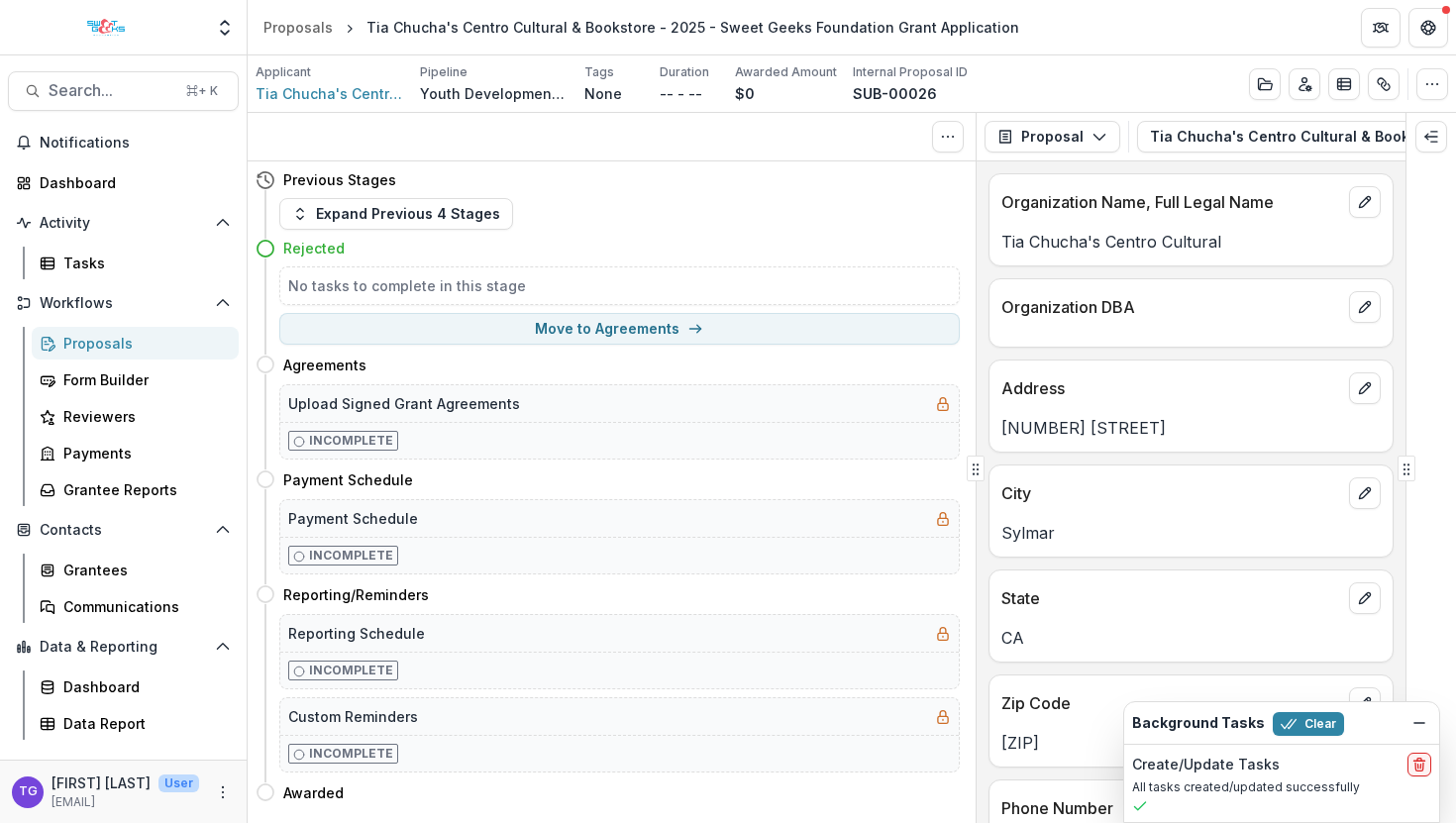 scroll, scrollTop: 0, scrollLeft: 0, axis: both 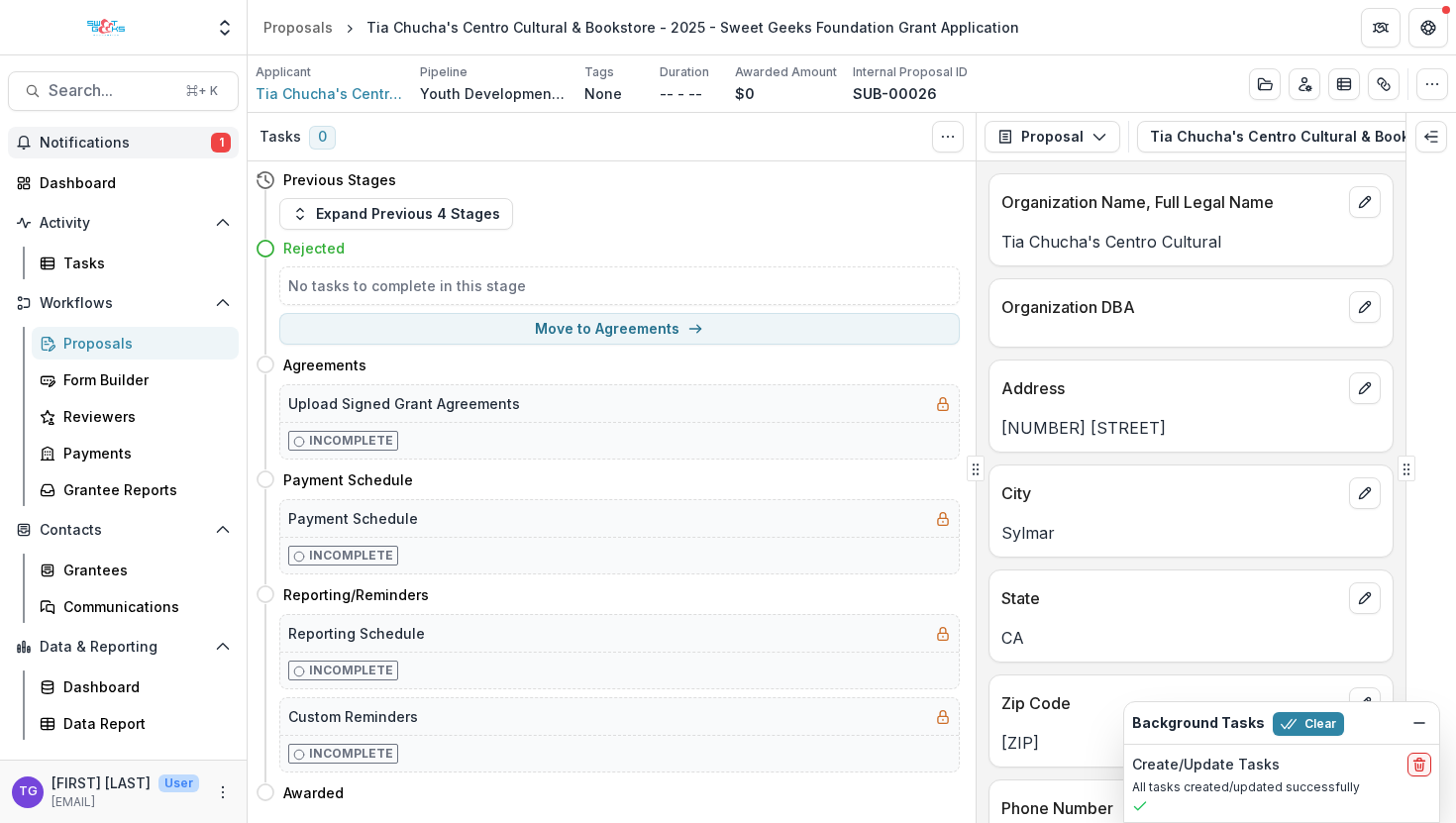 click on "Notifications" at bounding box center (125, 143) 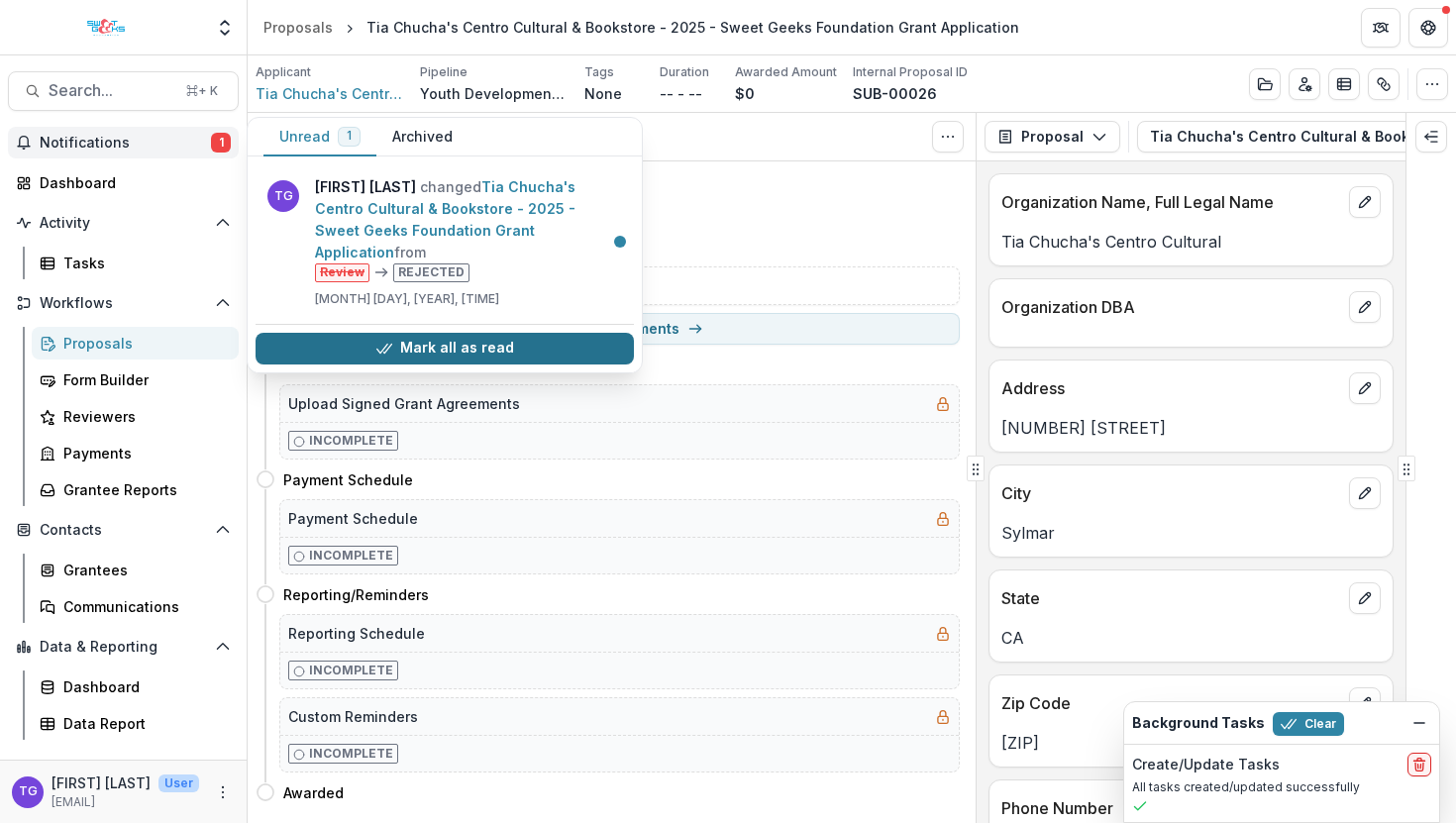 click on "Mark all as read" at bounding box center [445, 349] 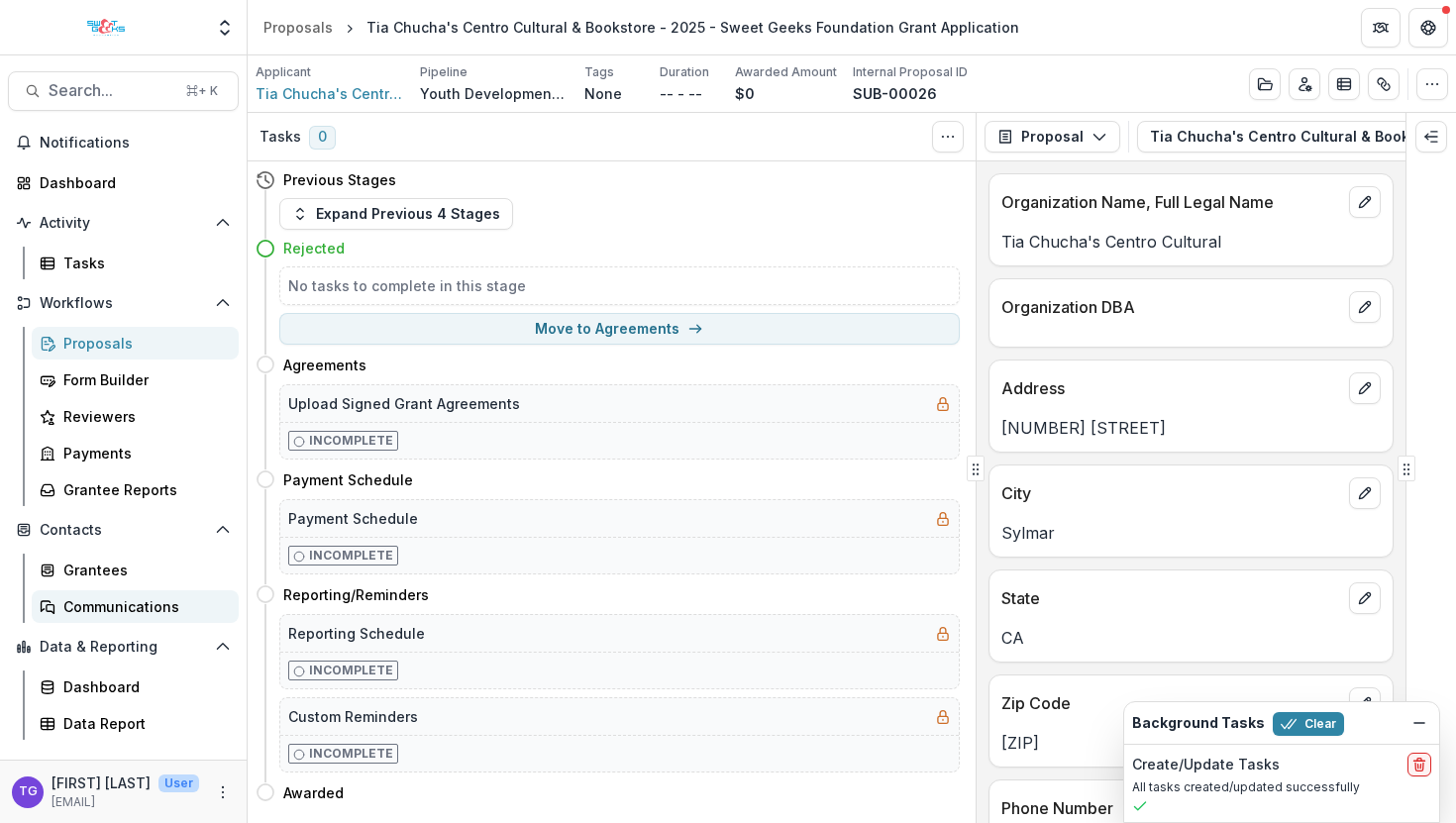 click on "Communications" at bounding box center (143, 606) 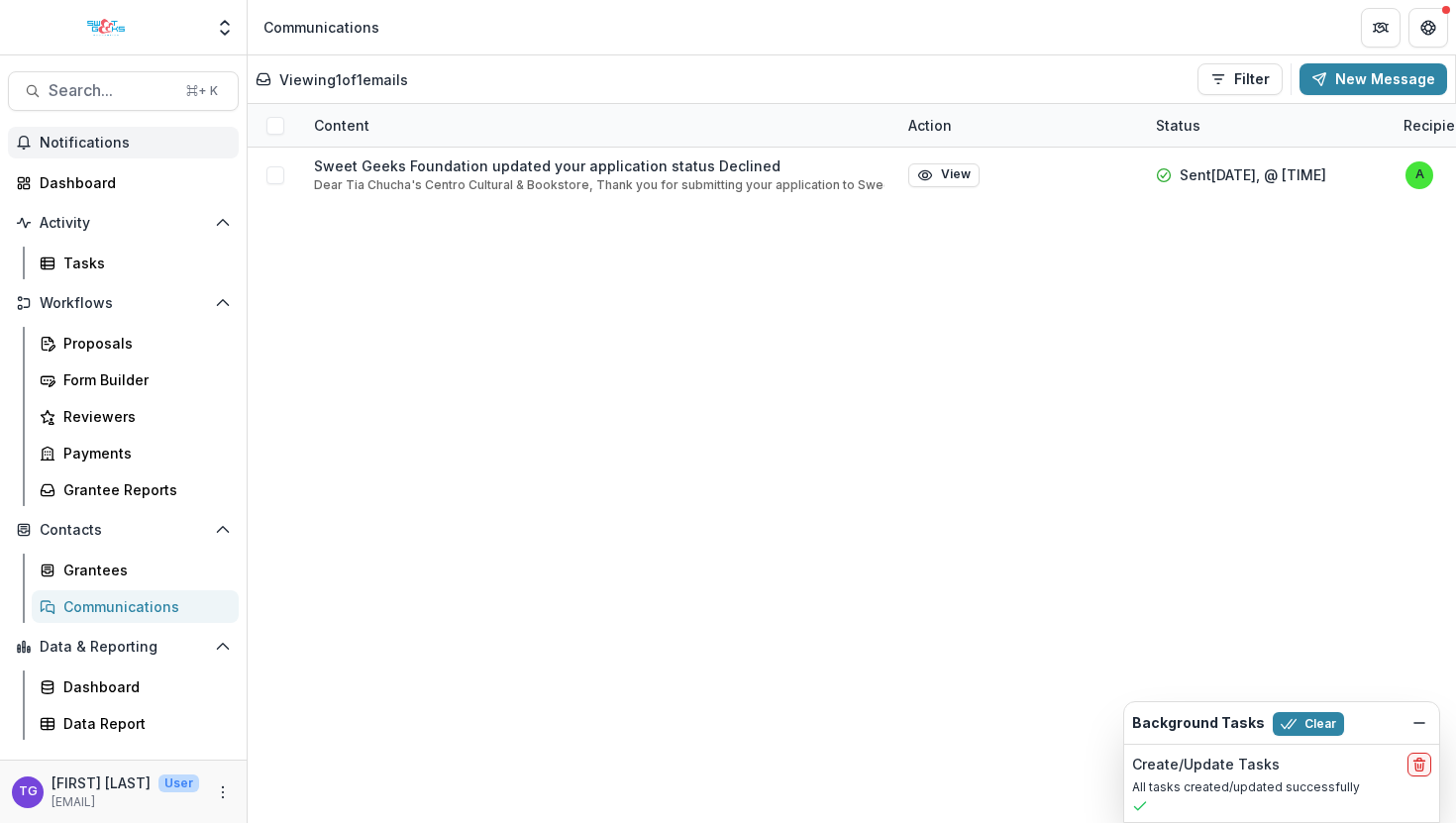 click on "Notifications" at bounding box center (135, 143) 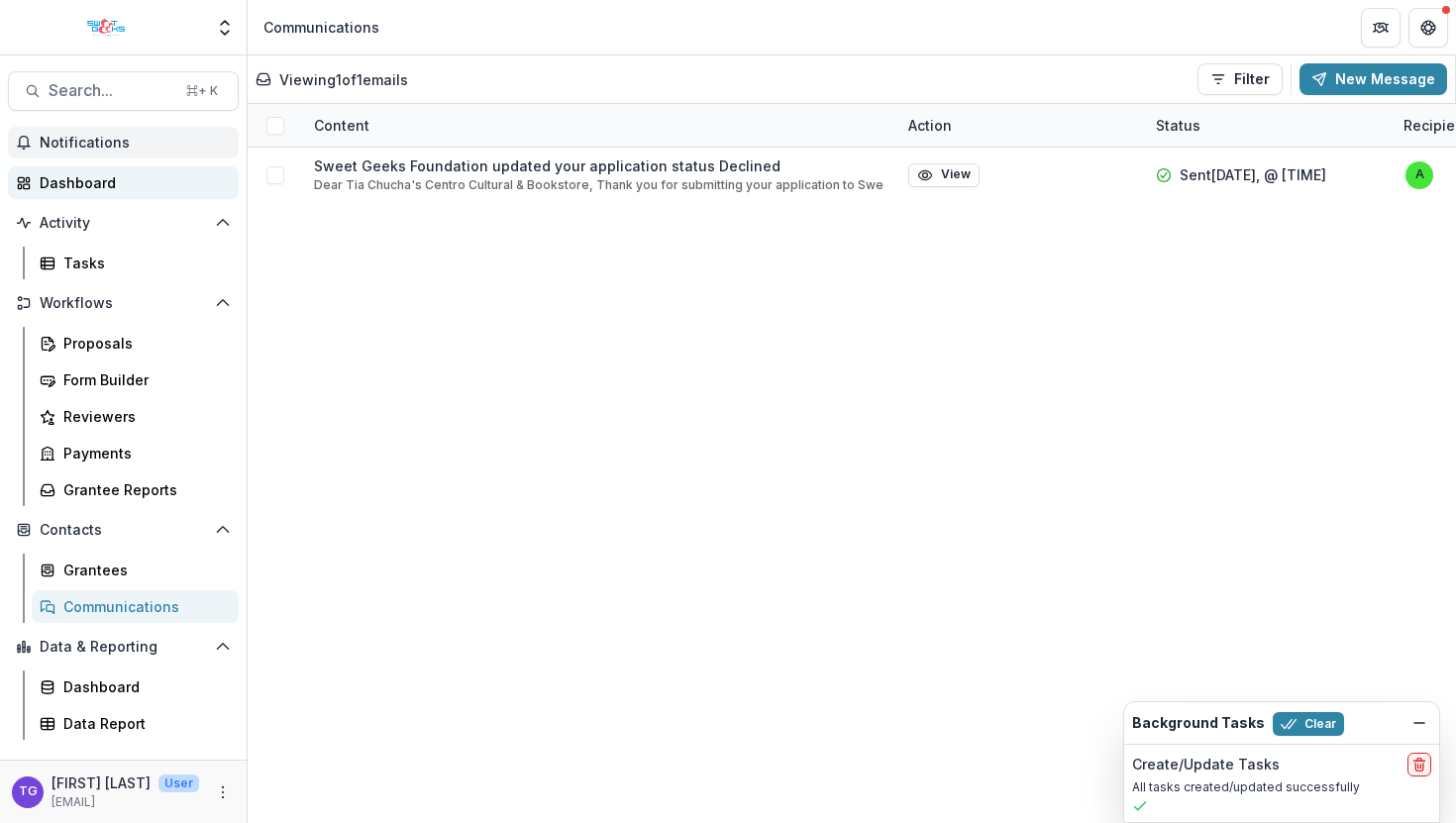 click on "Dashboard" at bounding box center [131, 182] 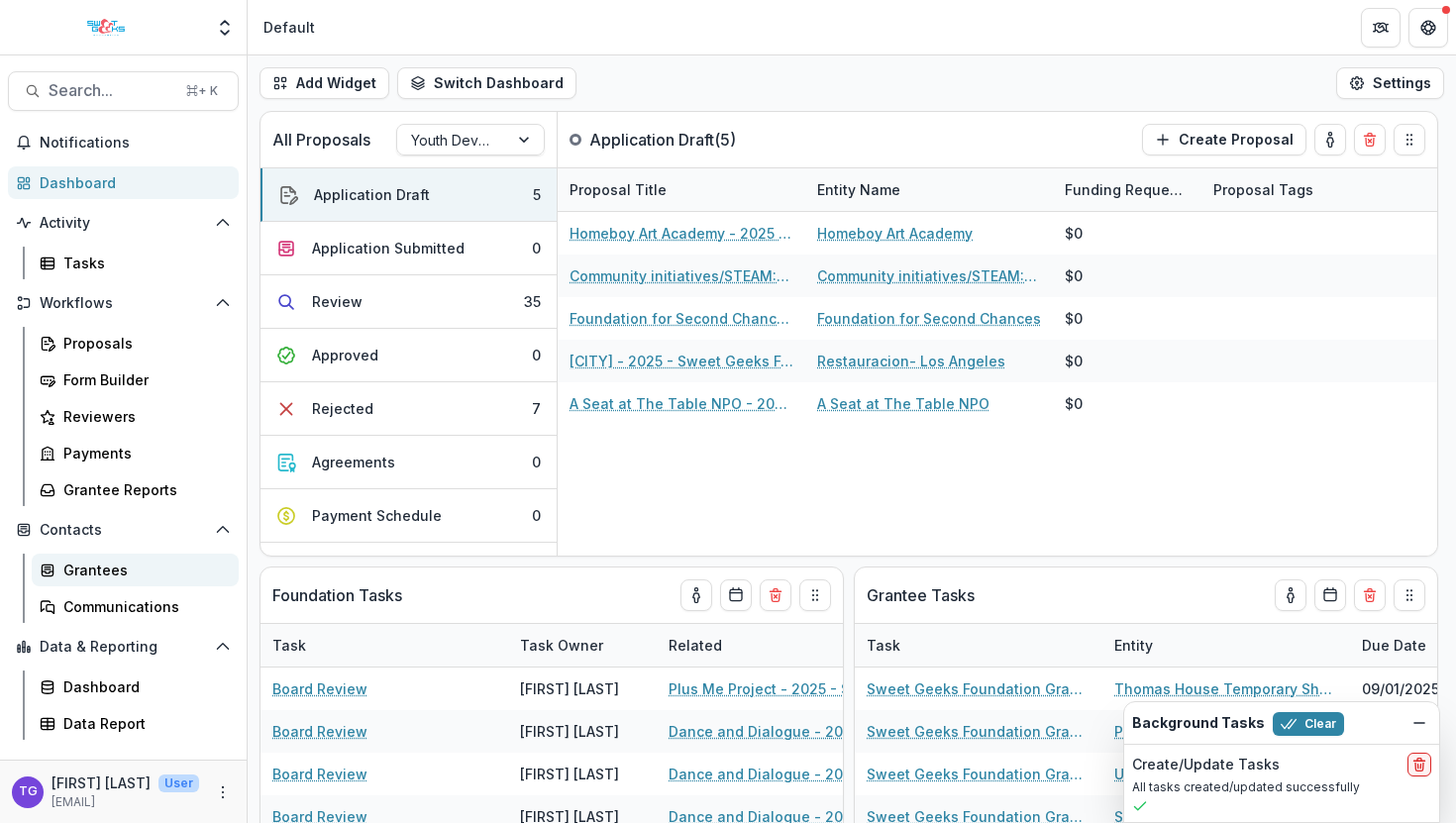 click on "Grantees" at bounding box center (143, 569) 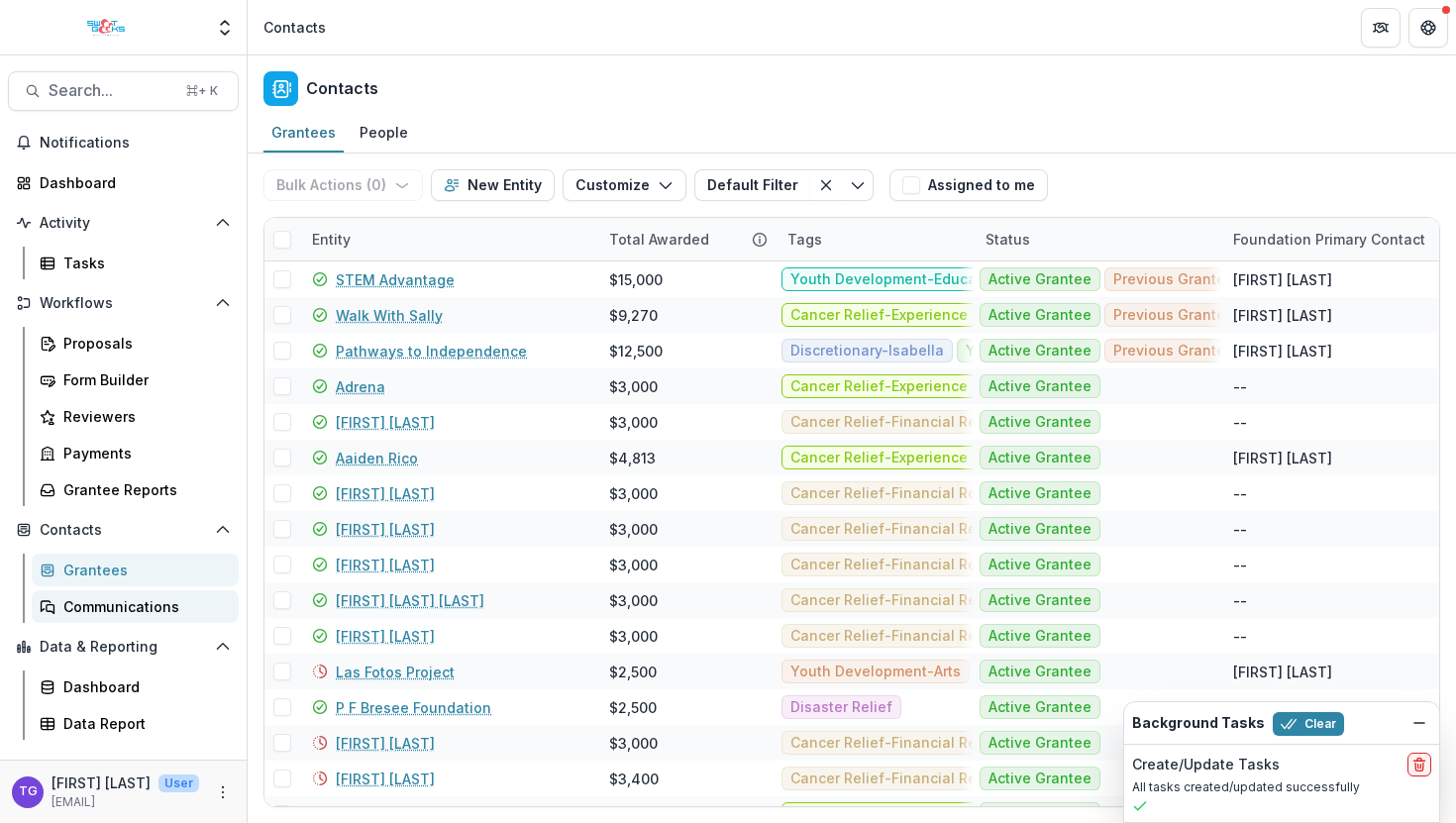 click on "Communications" at bounding box center [143, 606] 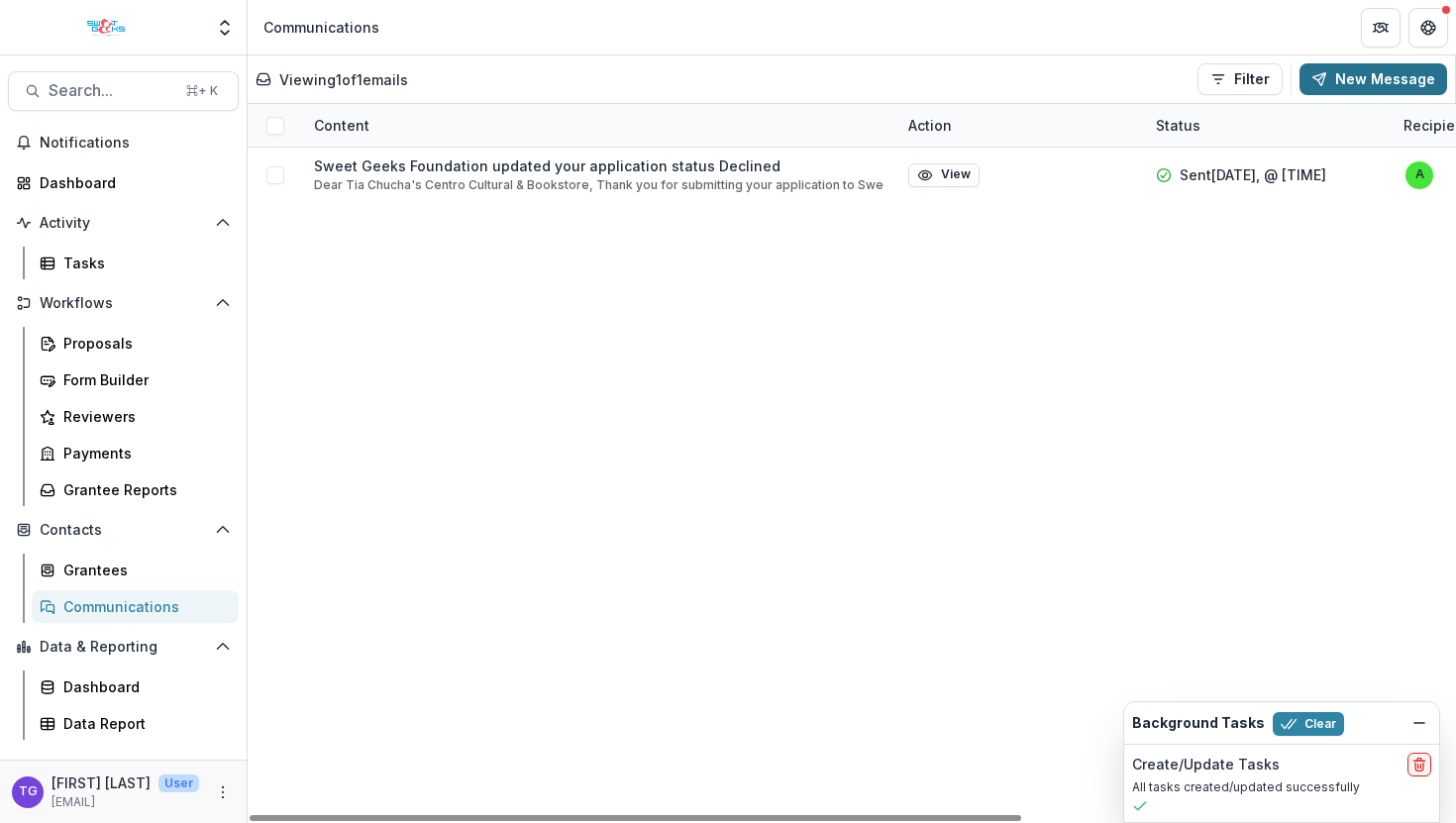 click on "New Message" at bounding box center [1373, 79] 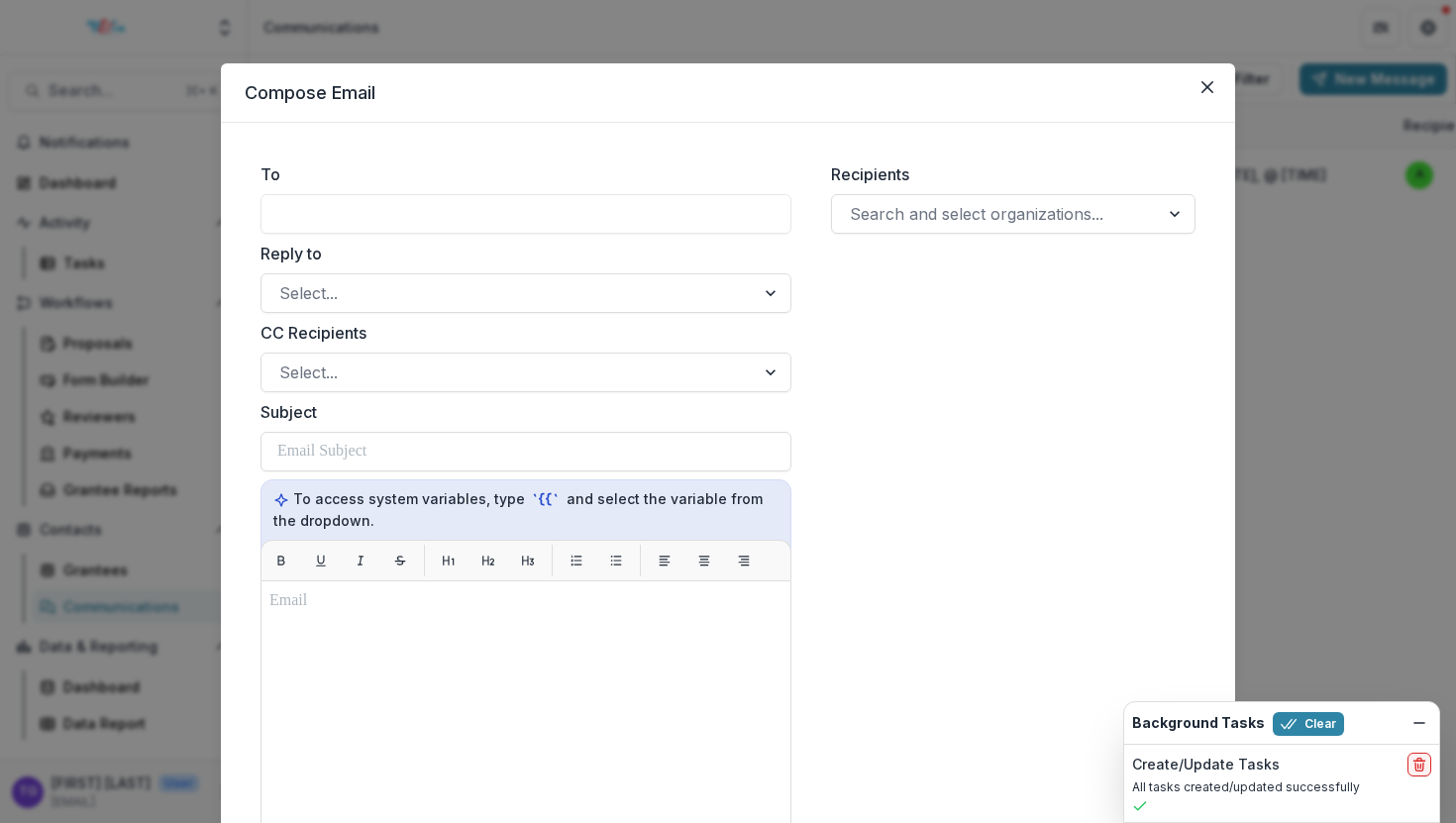 click at bounding box center [526, 214] 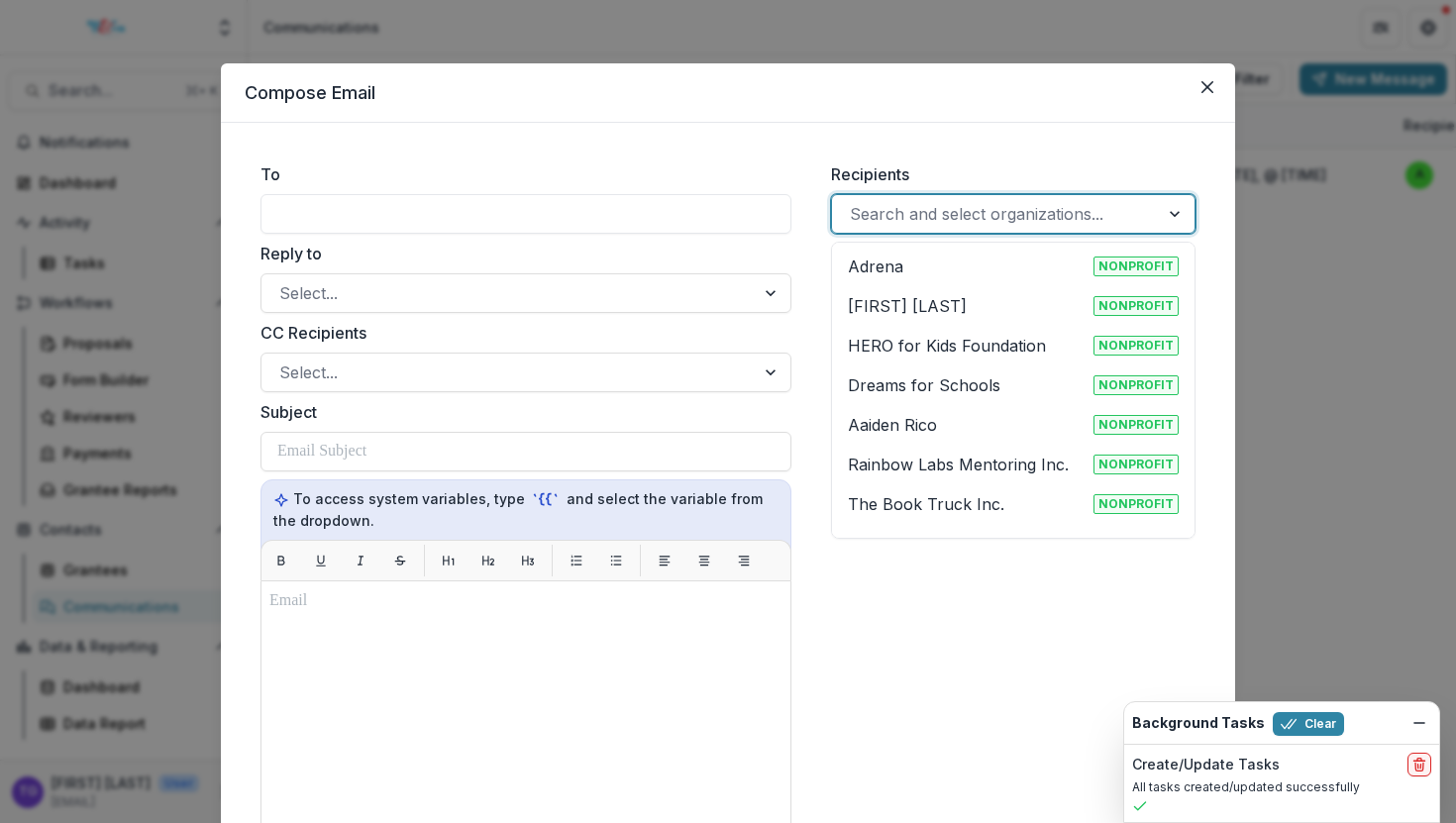 click at bounding box center [995, 214] 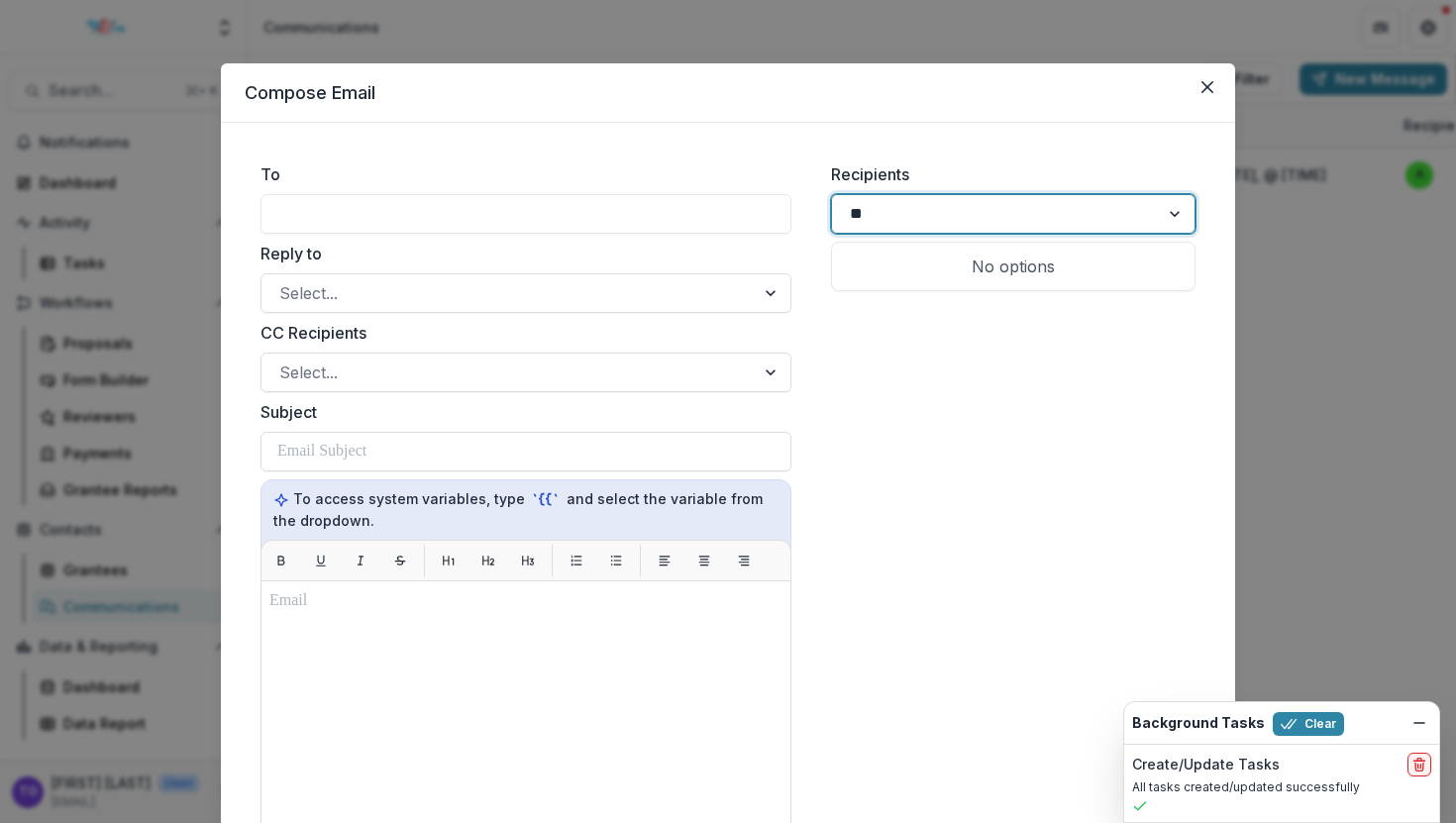 type on "***" 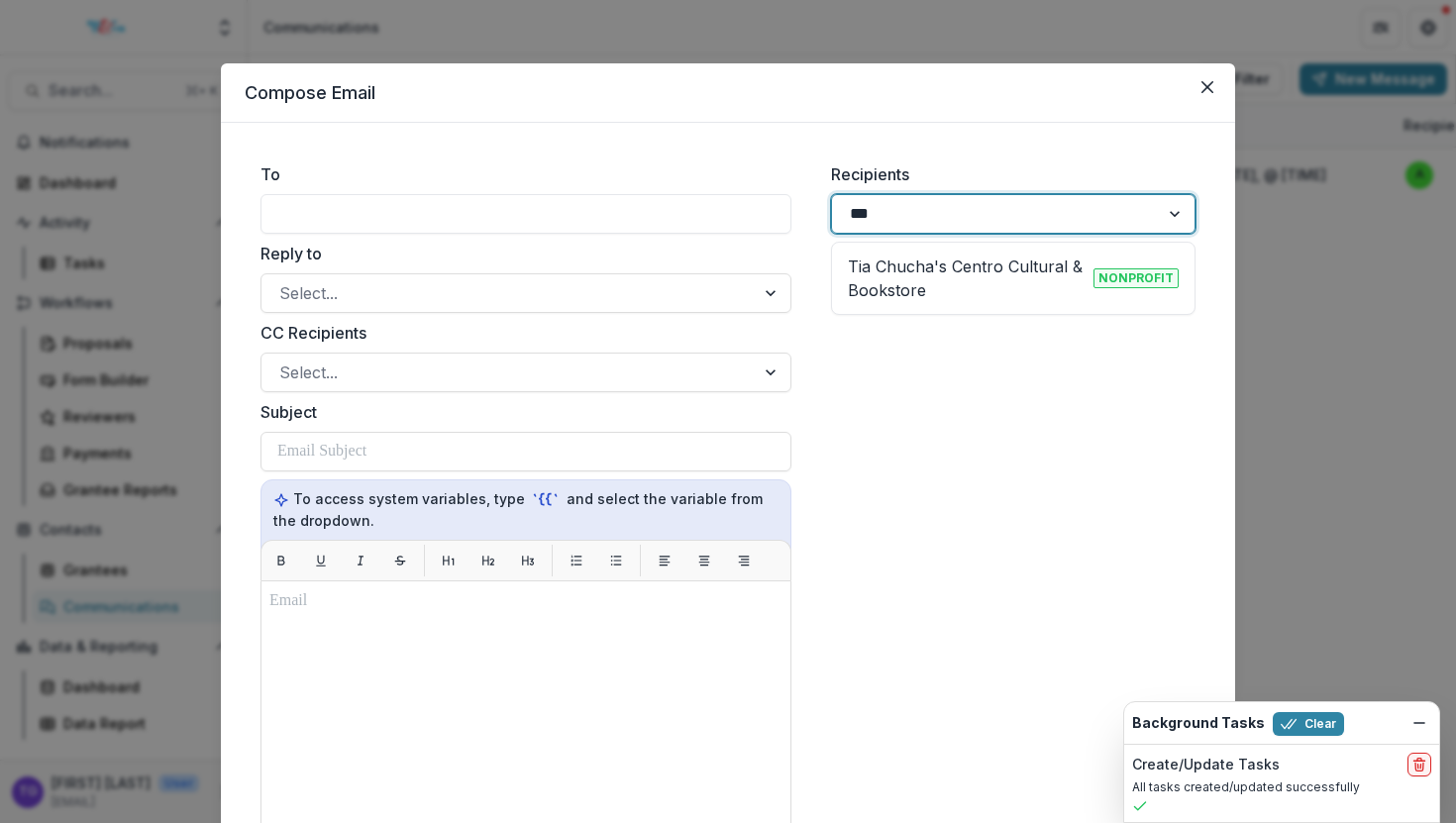 click on "Tia Chucha's Centro Cultural & Bookstore" at bounding box center (967, 278) 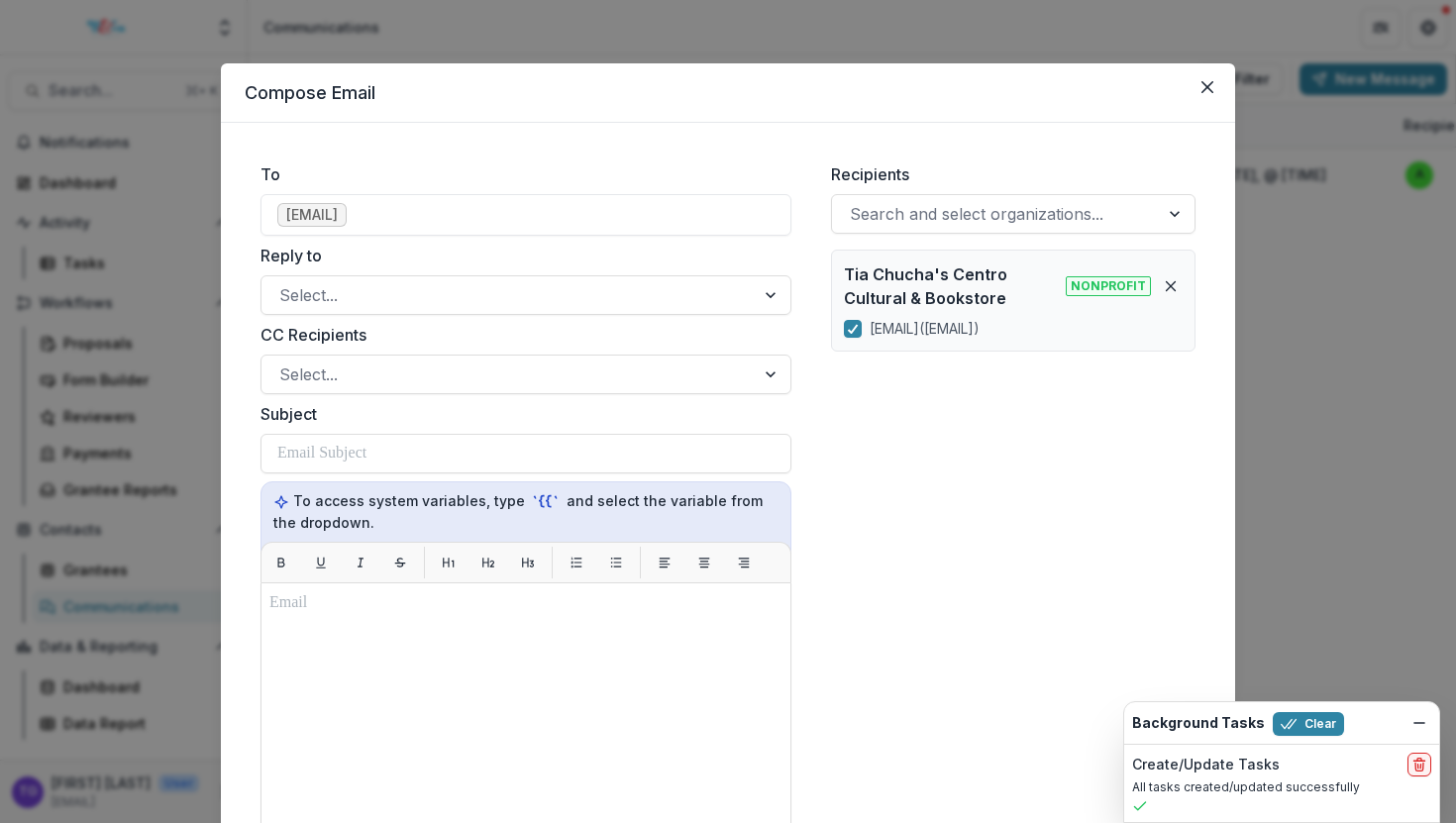 click on "[EMAIL]" at bounding box center [526, 215] 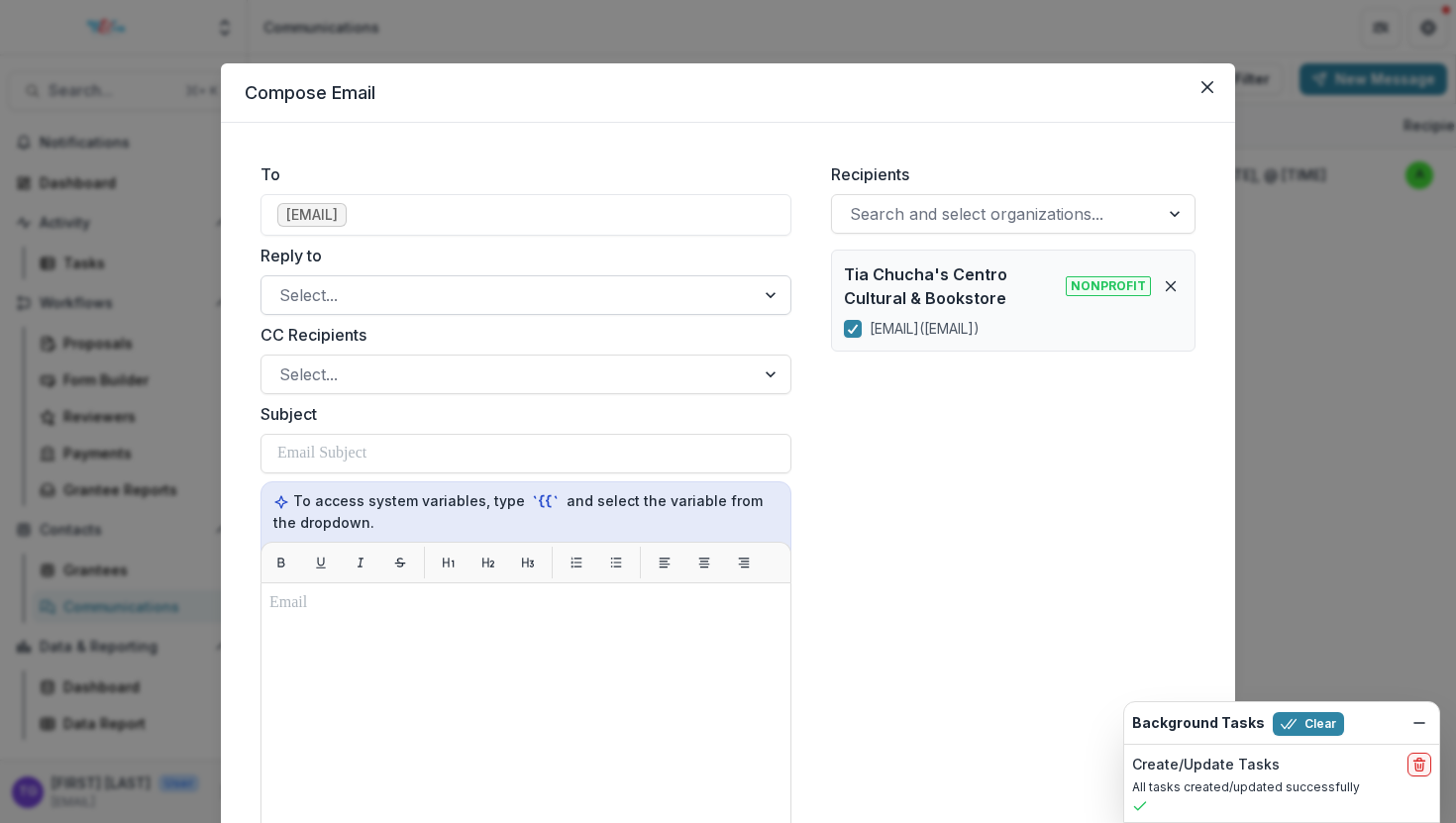 click at bounding box center [508, 295] 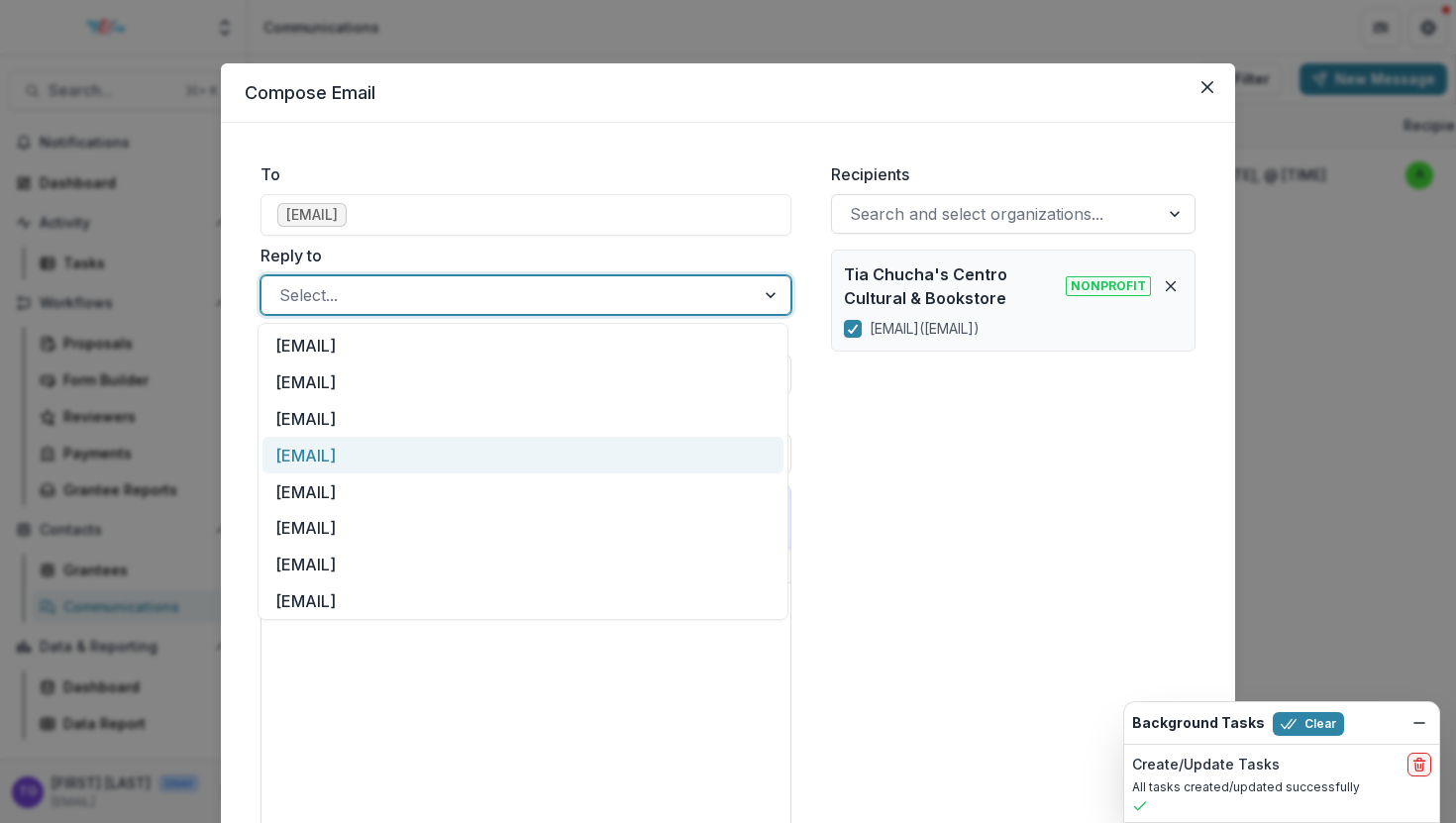 click on "[EMAIL]" at bounding box center (523, 455) 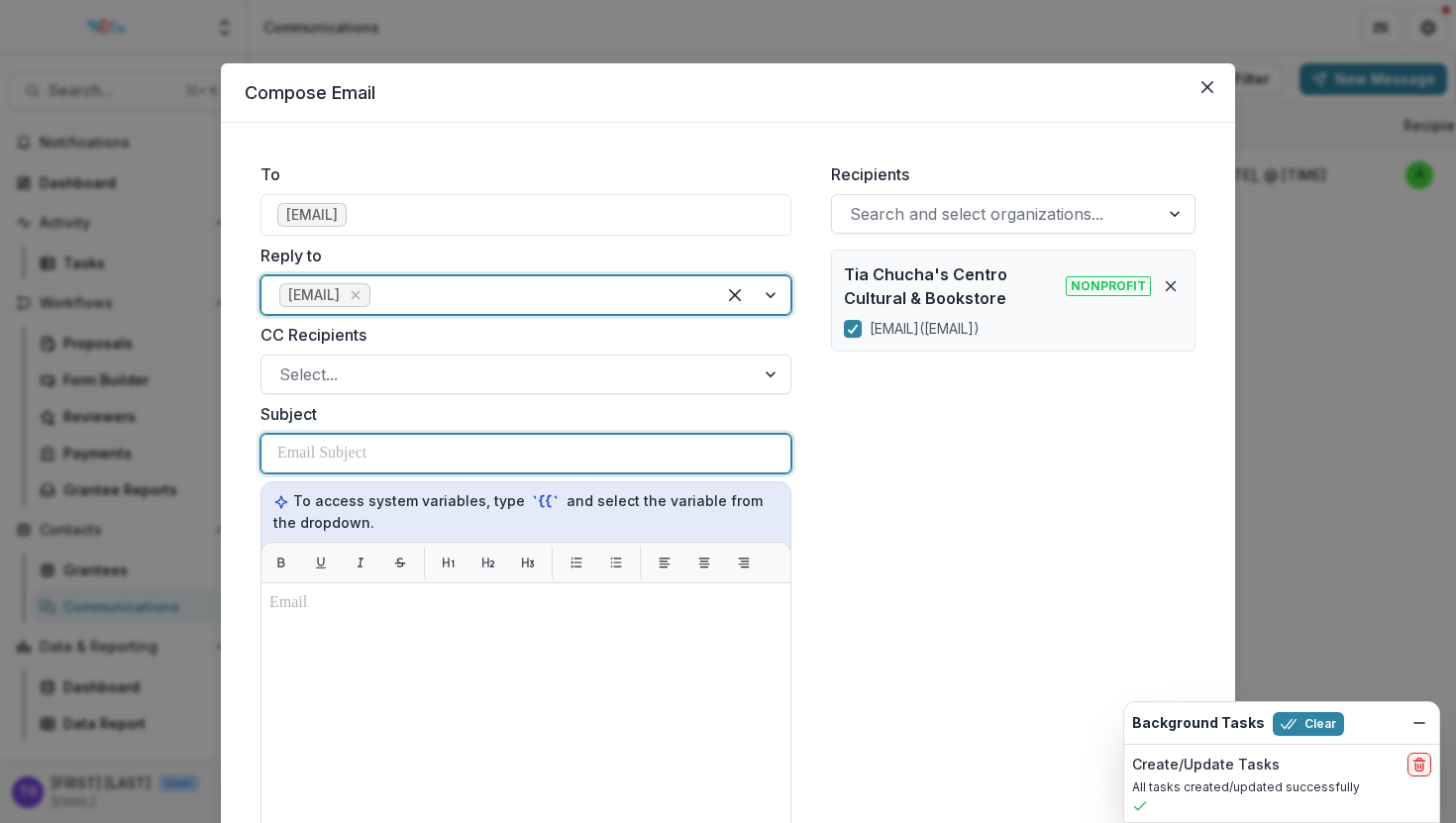 click at bounding box center (526, 454) 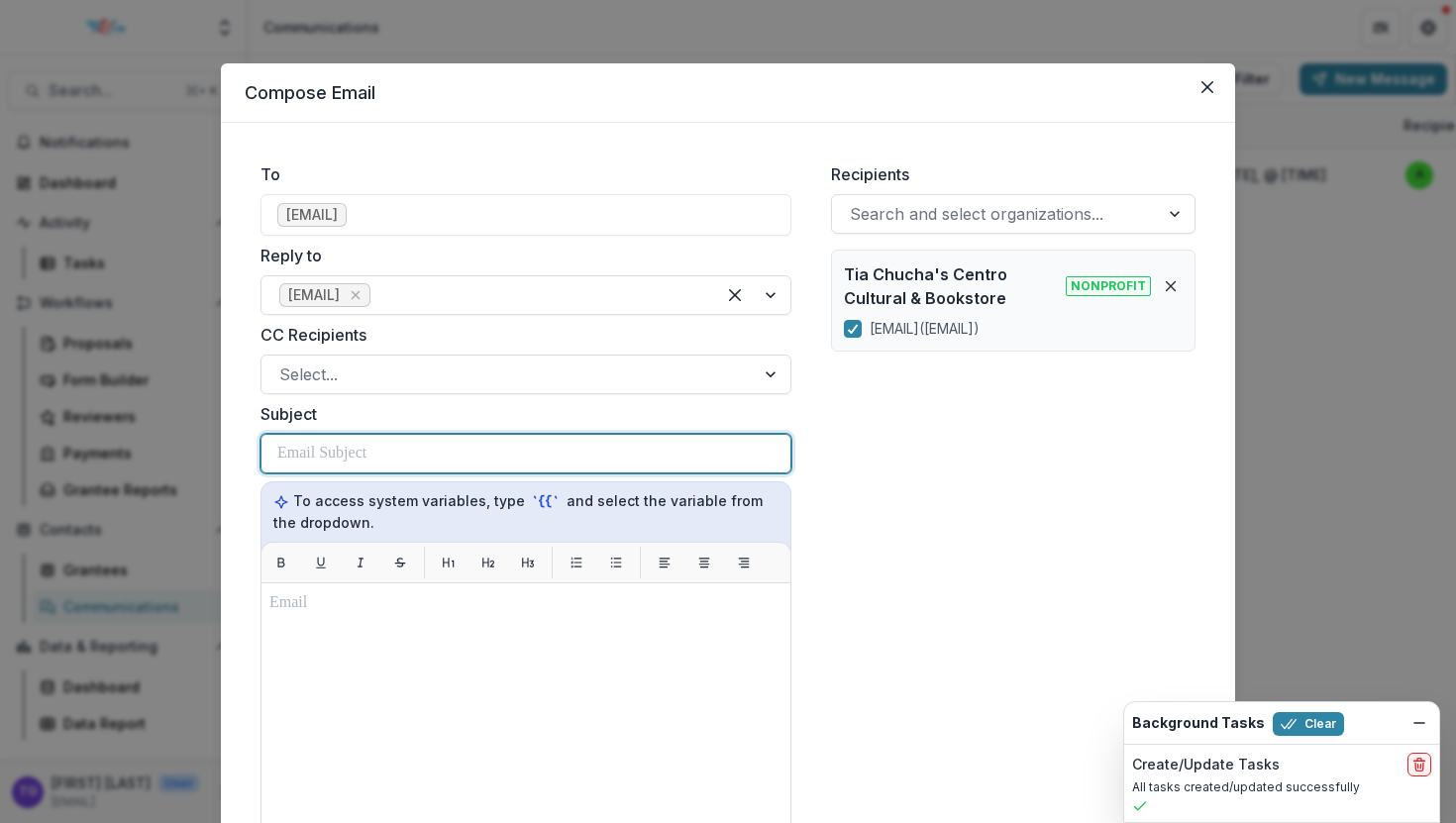 type 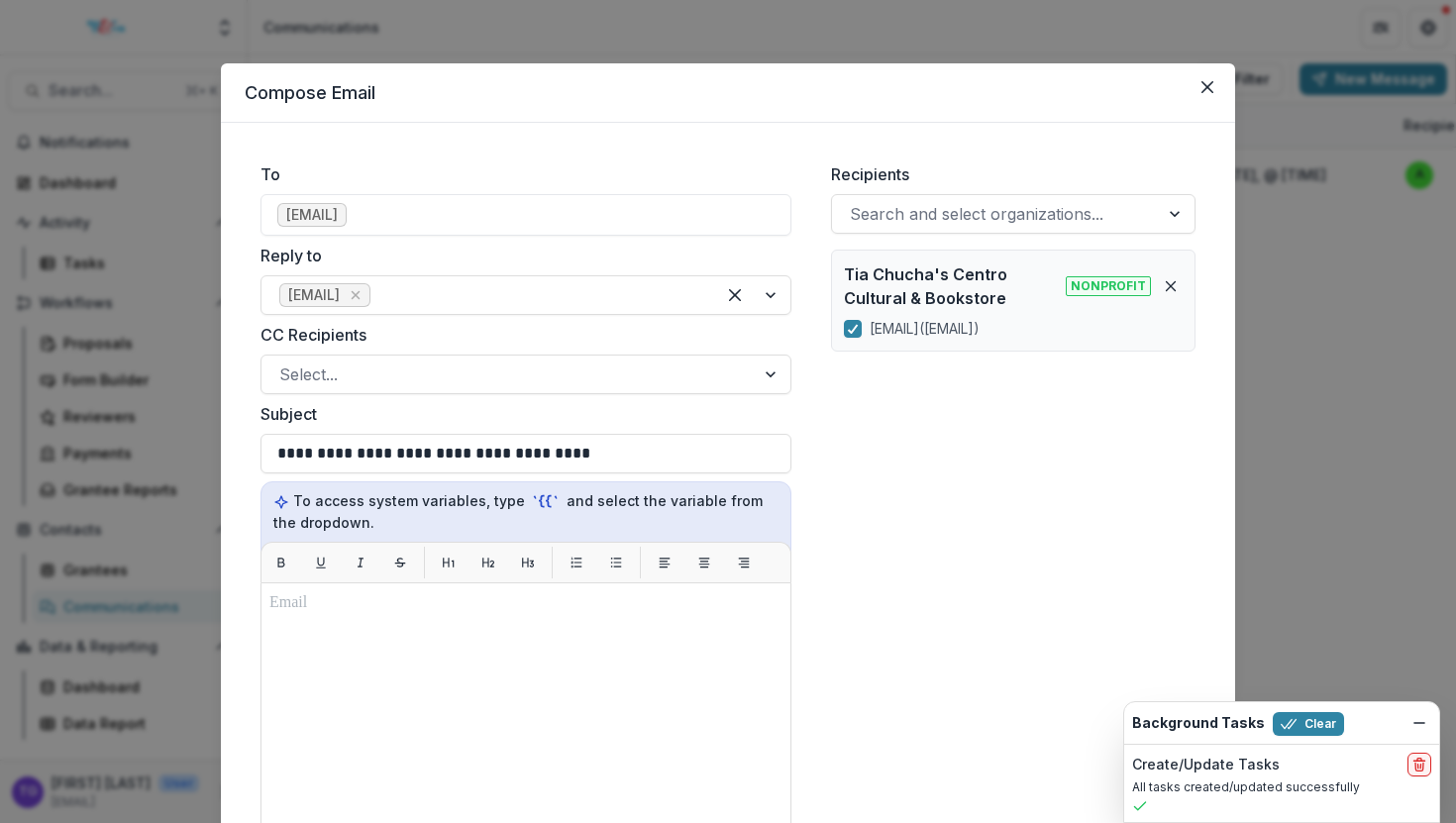 click on "[EMAIL]" at bounding box center [526, 215] 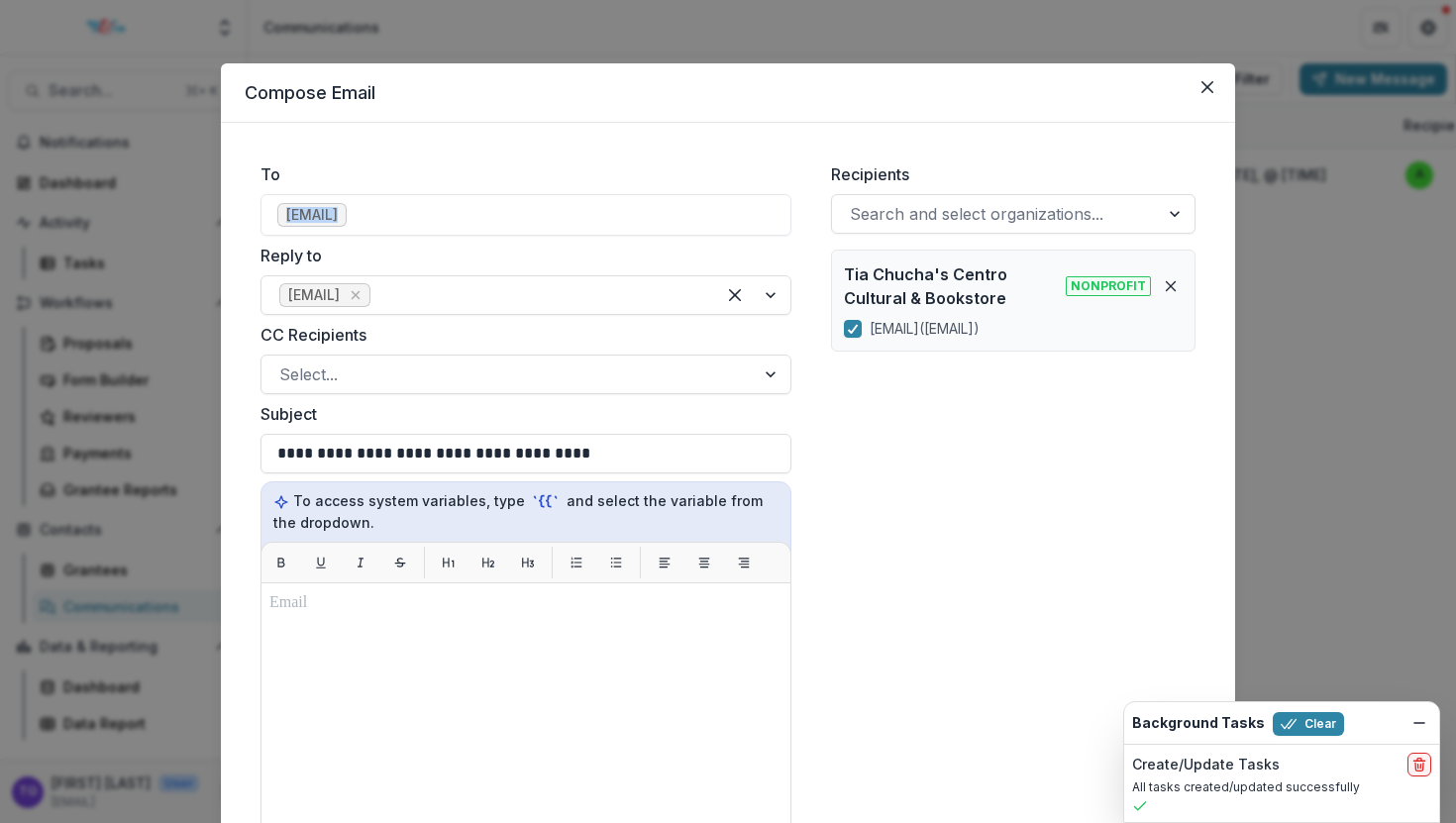 click on "[EMAIL]" at bounding box center (526, 215) 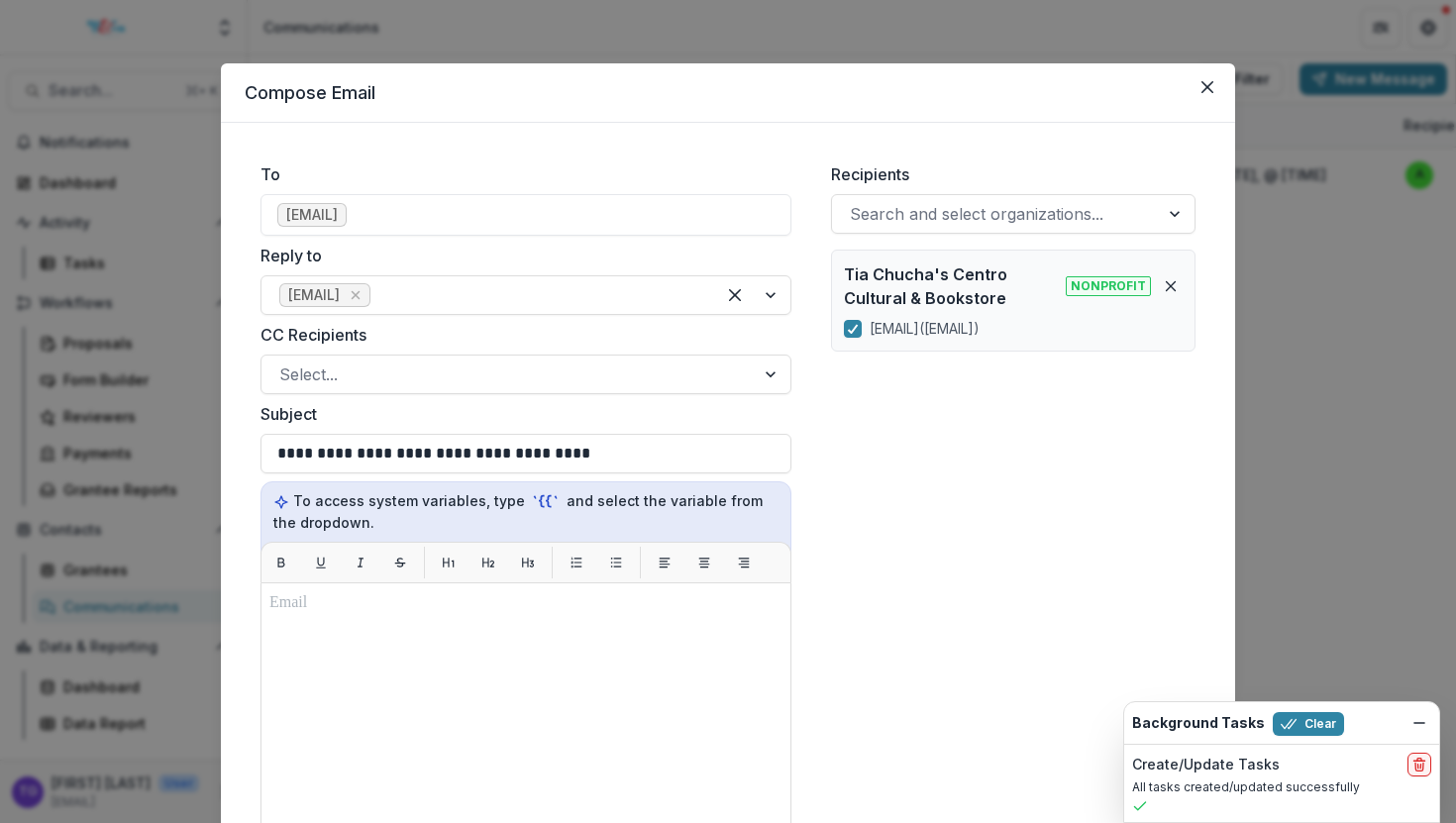 click on "[EMAIL]" at bounding box center [526, 215] 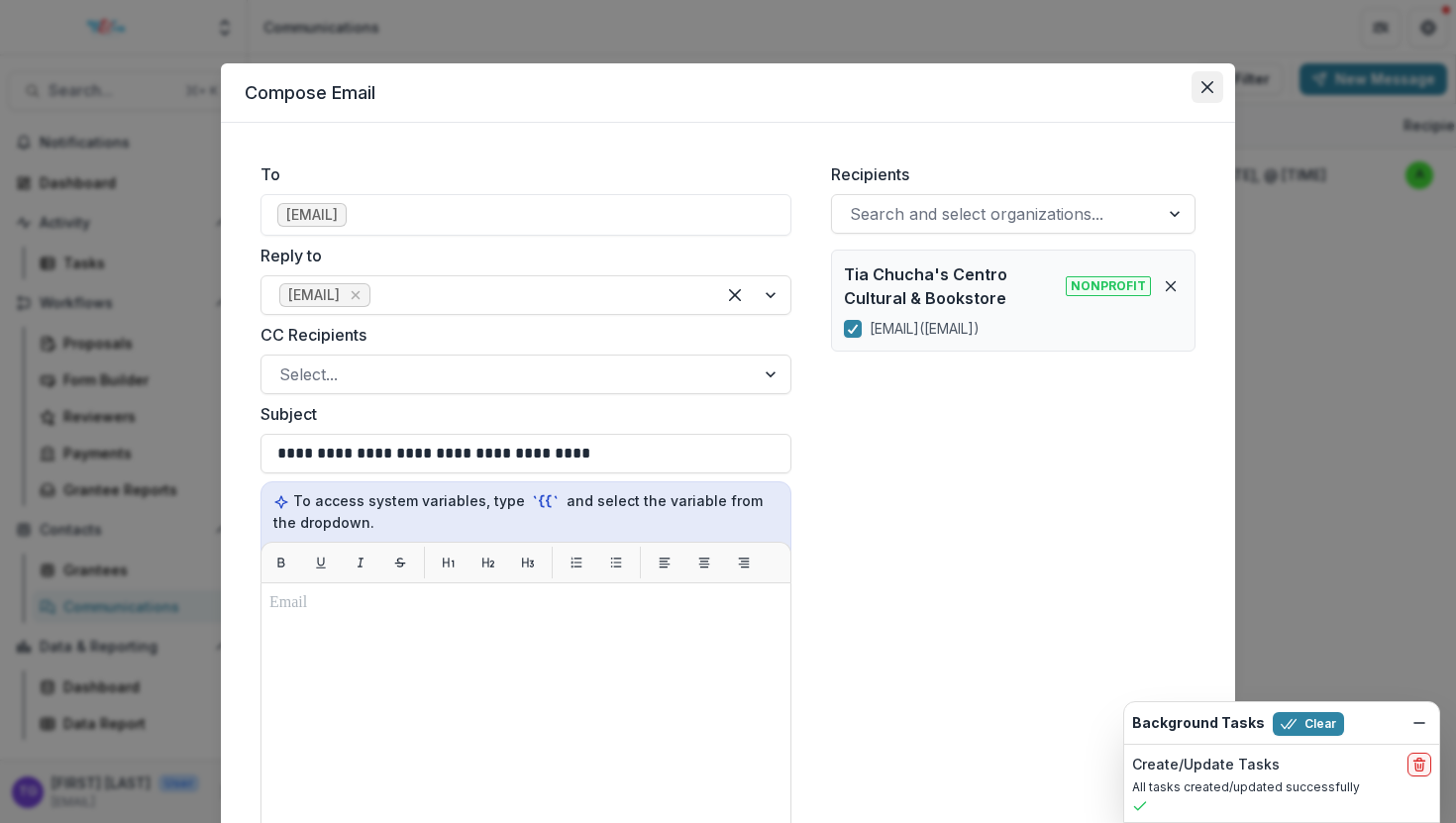 click at bounding box center (1207, 87) 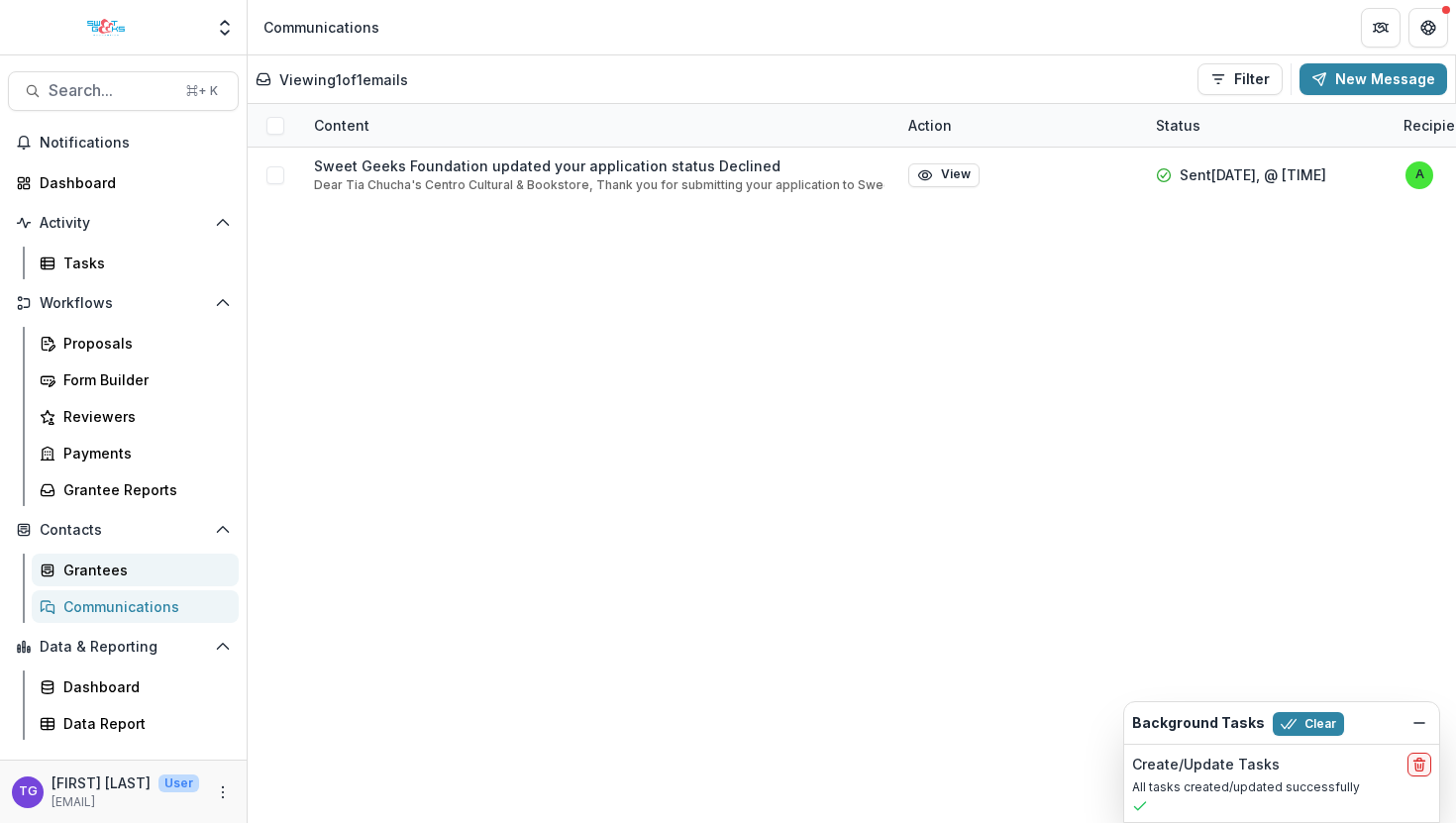 click on "Grantees" at bounding box center [143, 569] 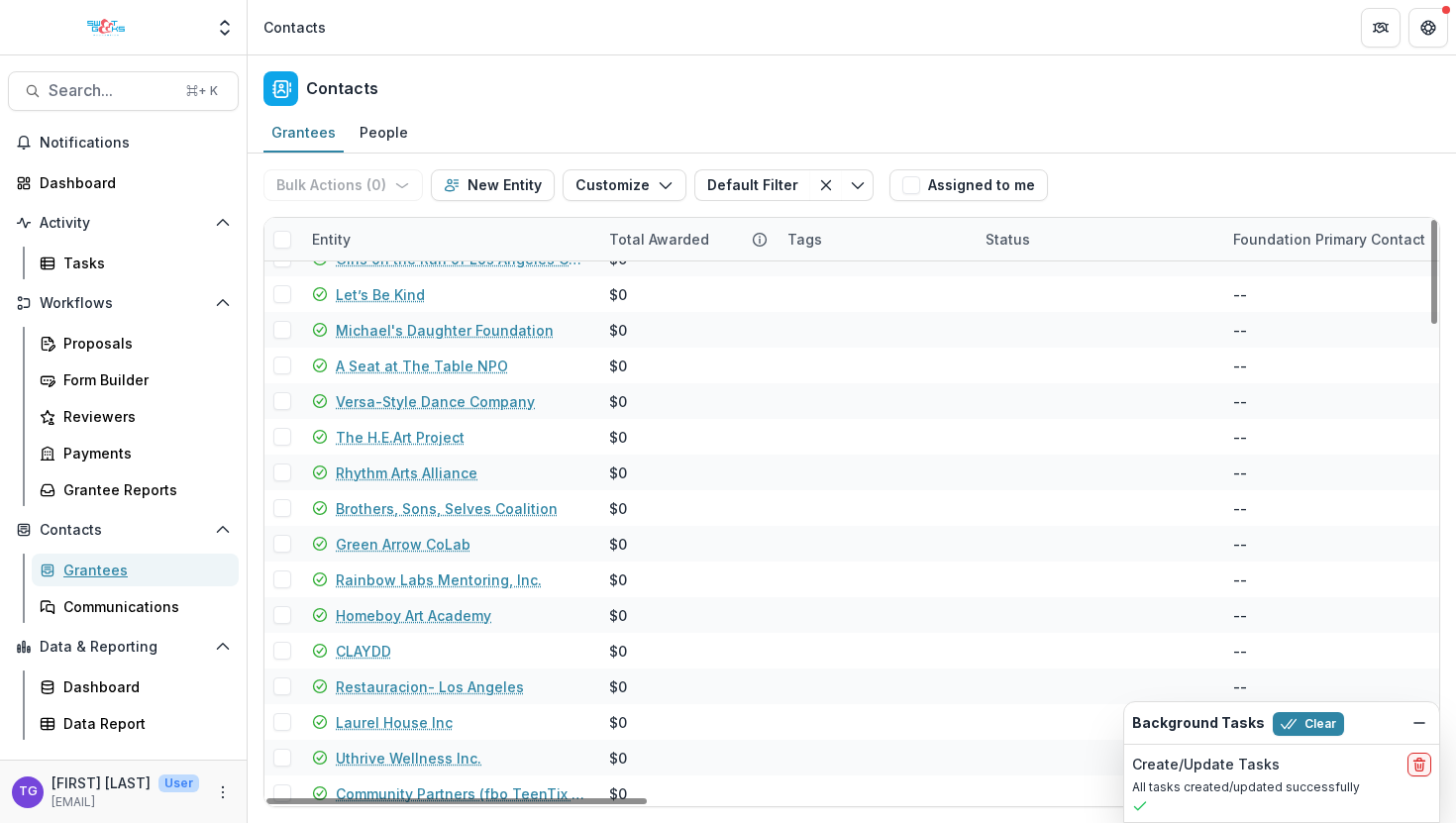 scroll, scrollTop: 2664, scrollLeft: 0, axis: vertical 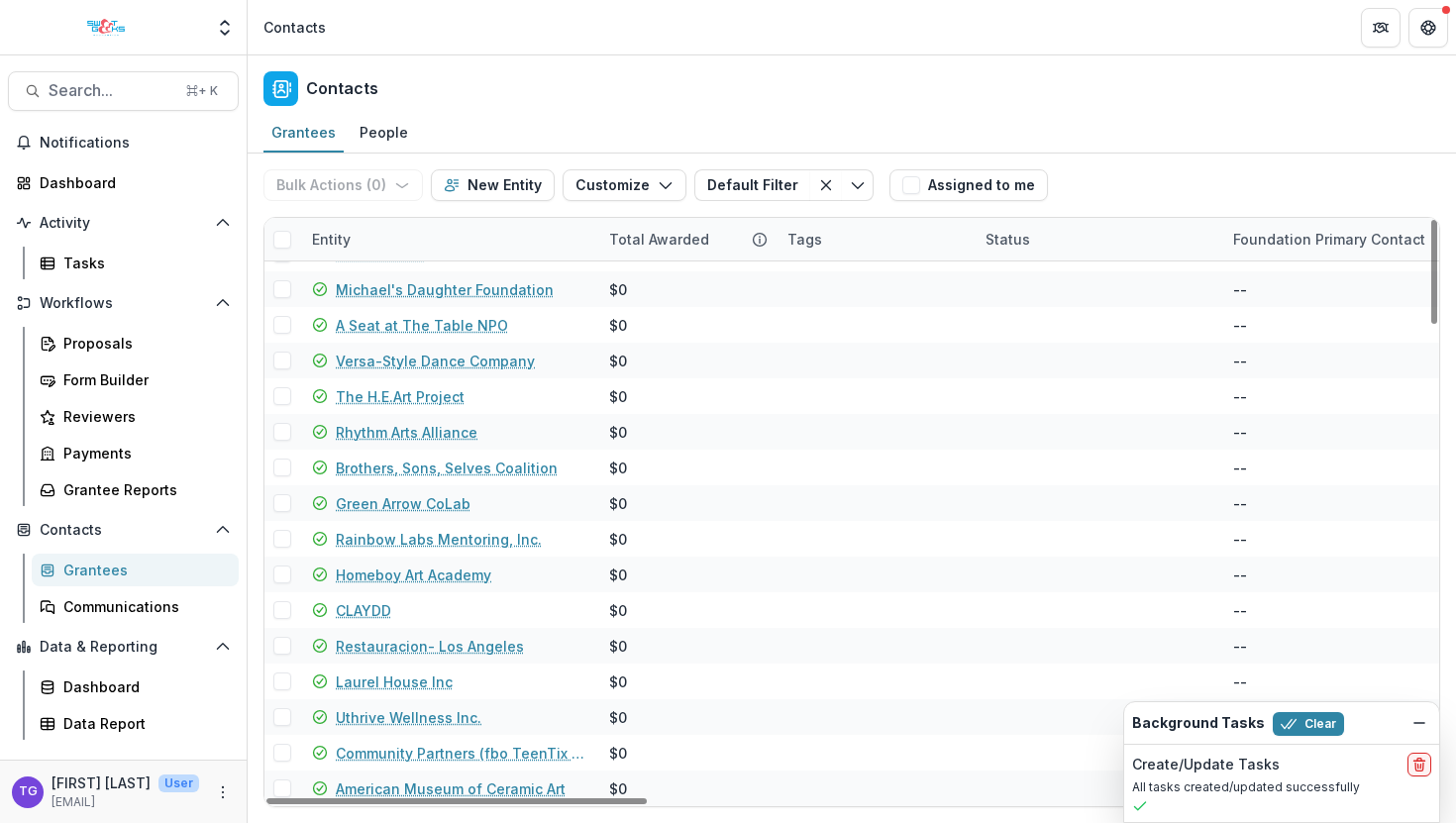 click on "Entity" at bounding box center [449, 239] 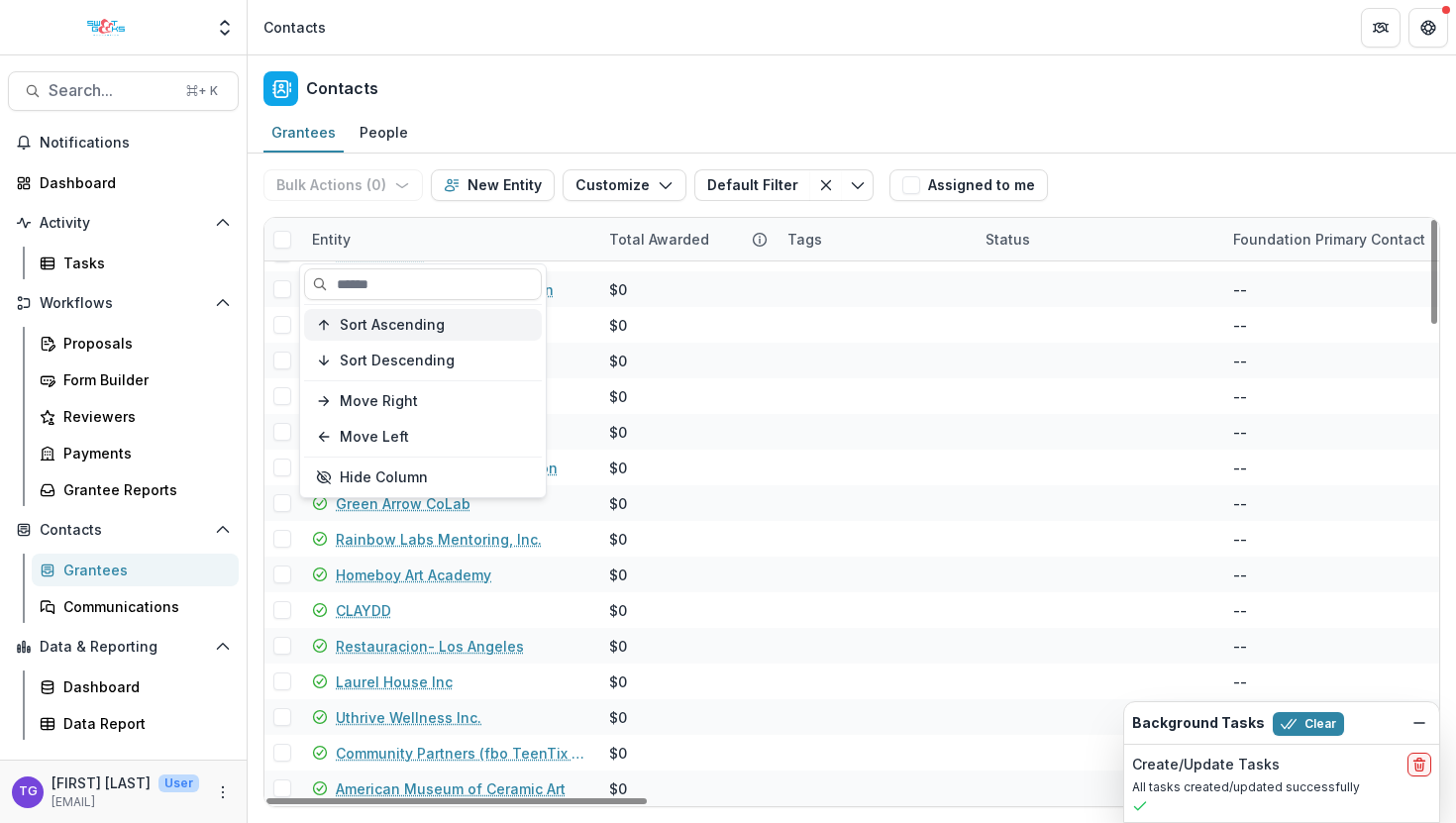 click on "Sort Ascending" at bounding box center [423, 325] 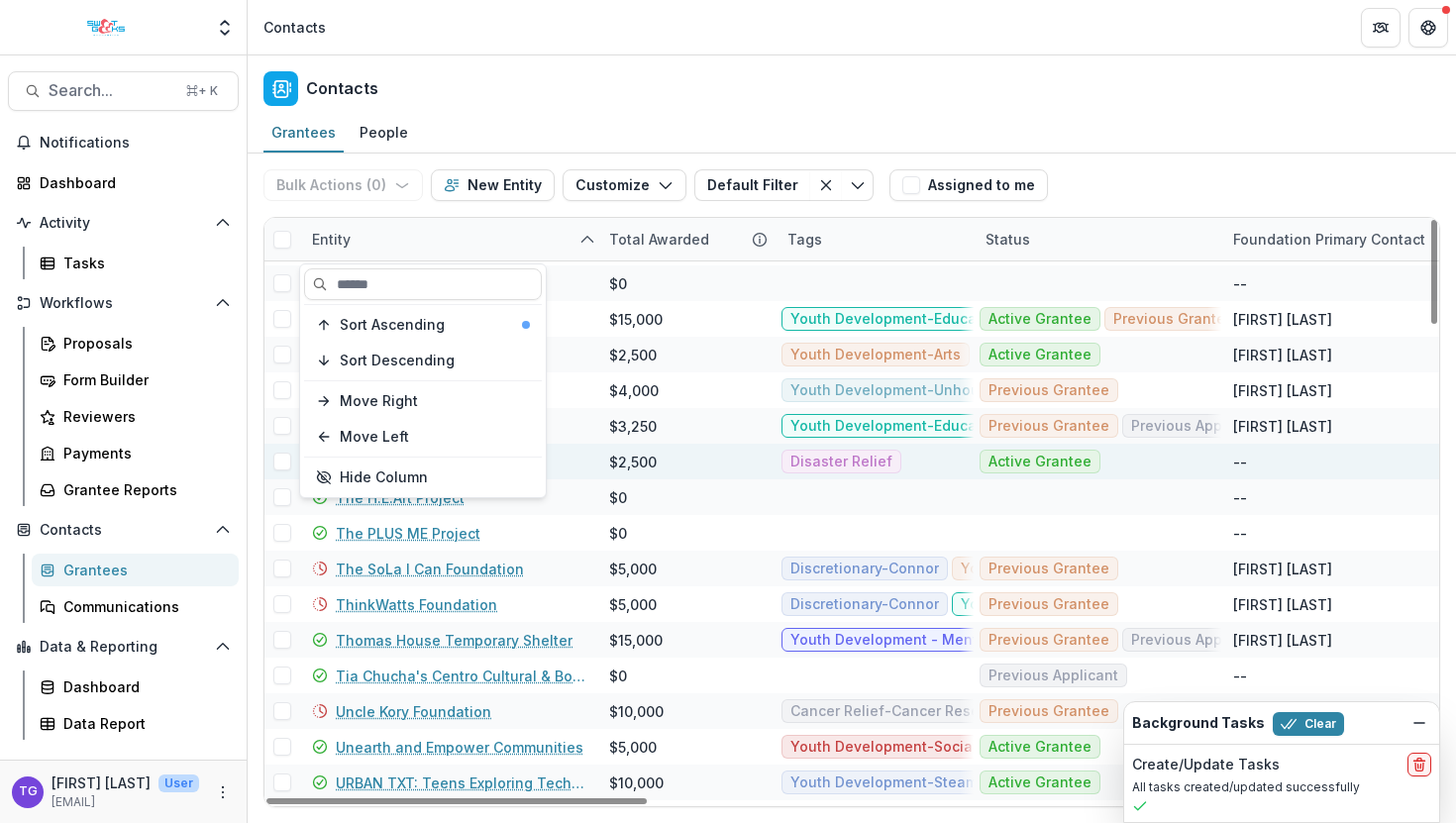 scroll, scrollTop: 2322, scrollLeft: 0, axis: vertical 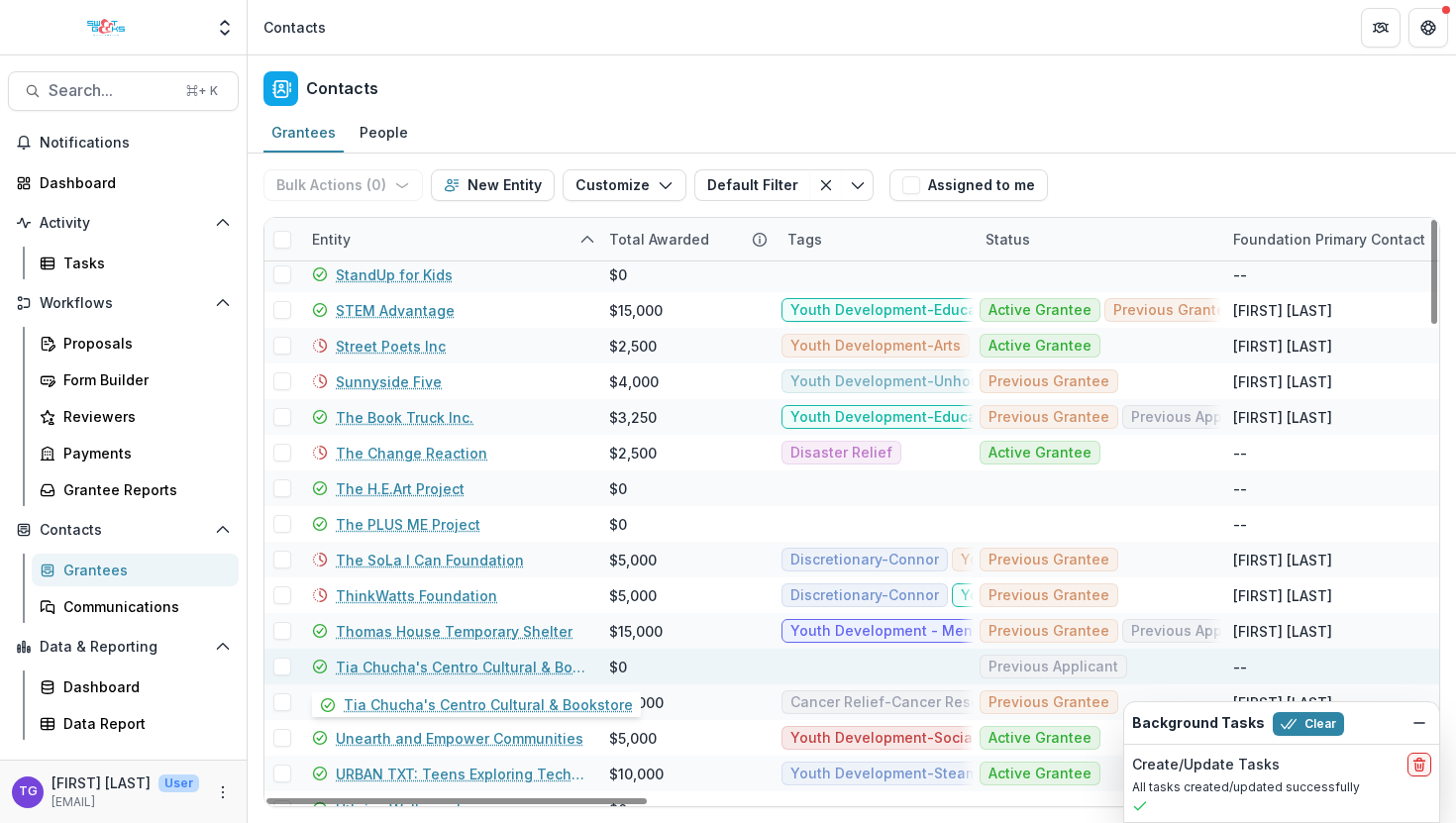click on "Tia Chucha's Centro Cultural & Bookstore" at bounding box center [461, 667] 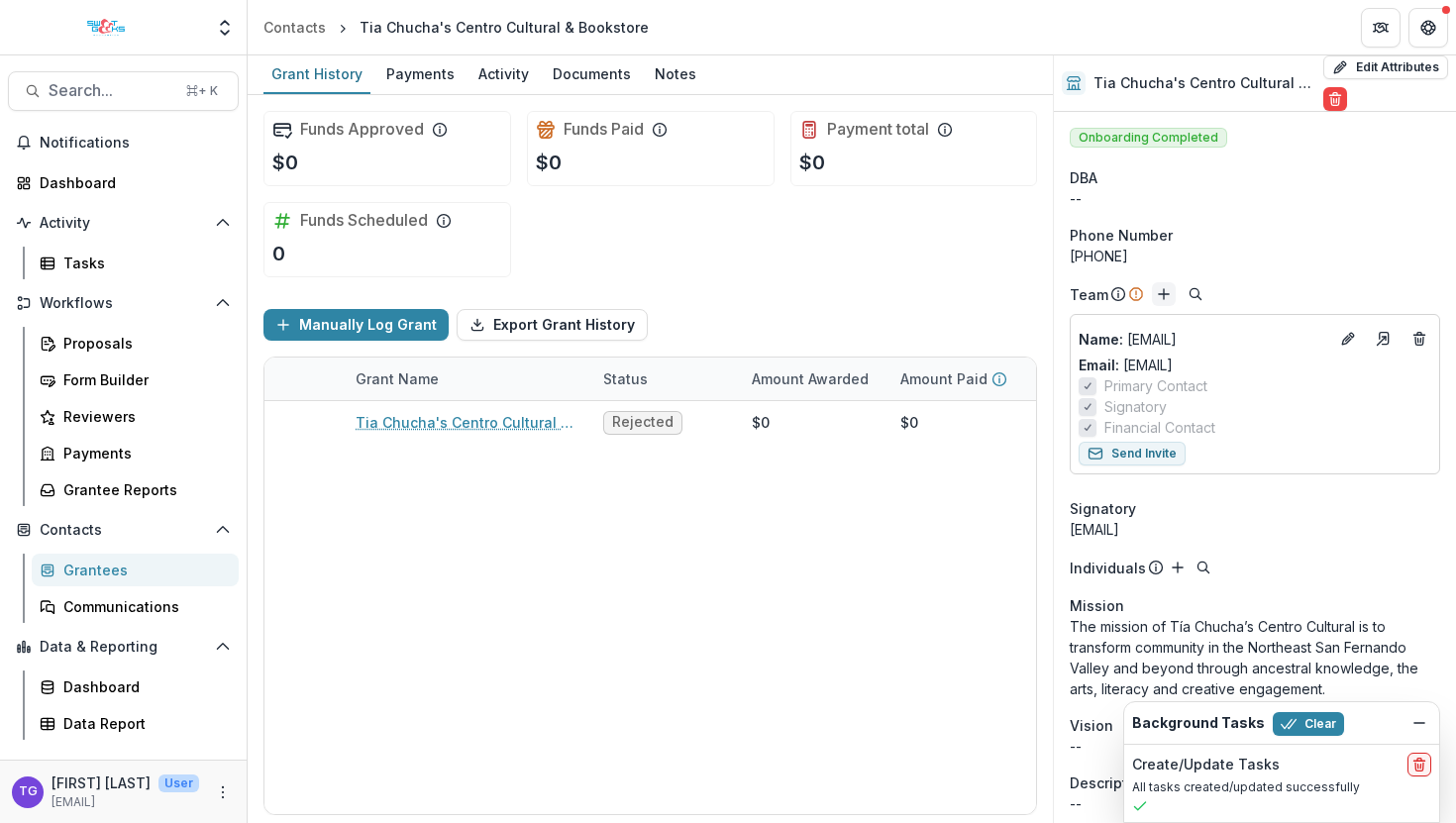 click 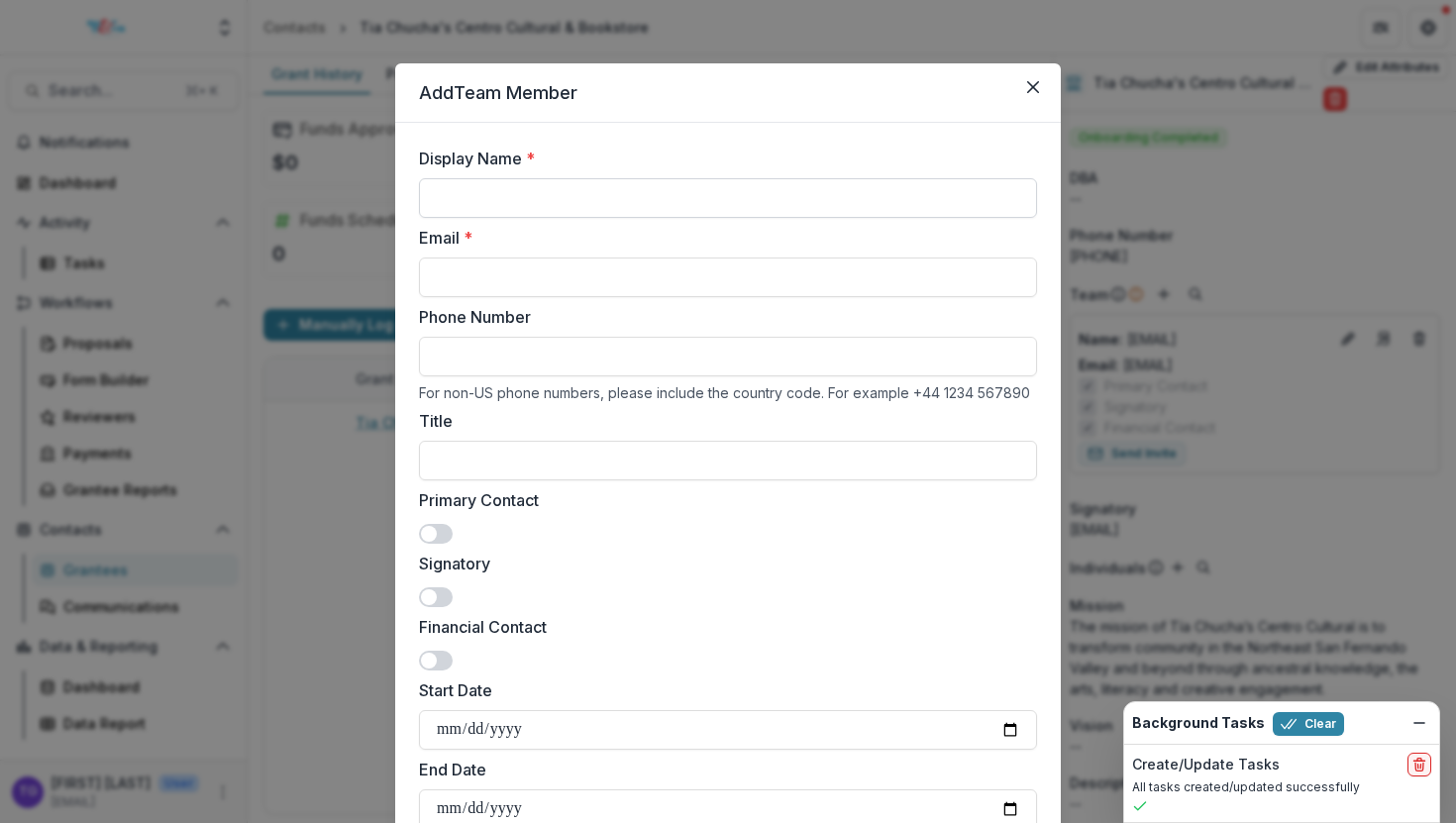 click on "Display Name *" at bounding box center [728, 198] 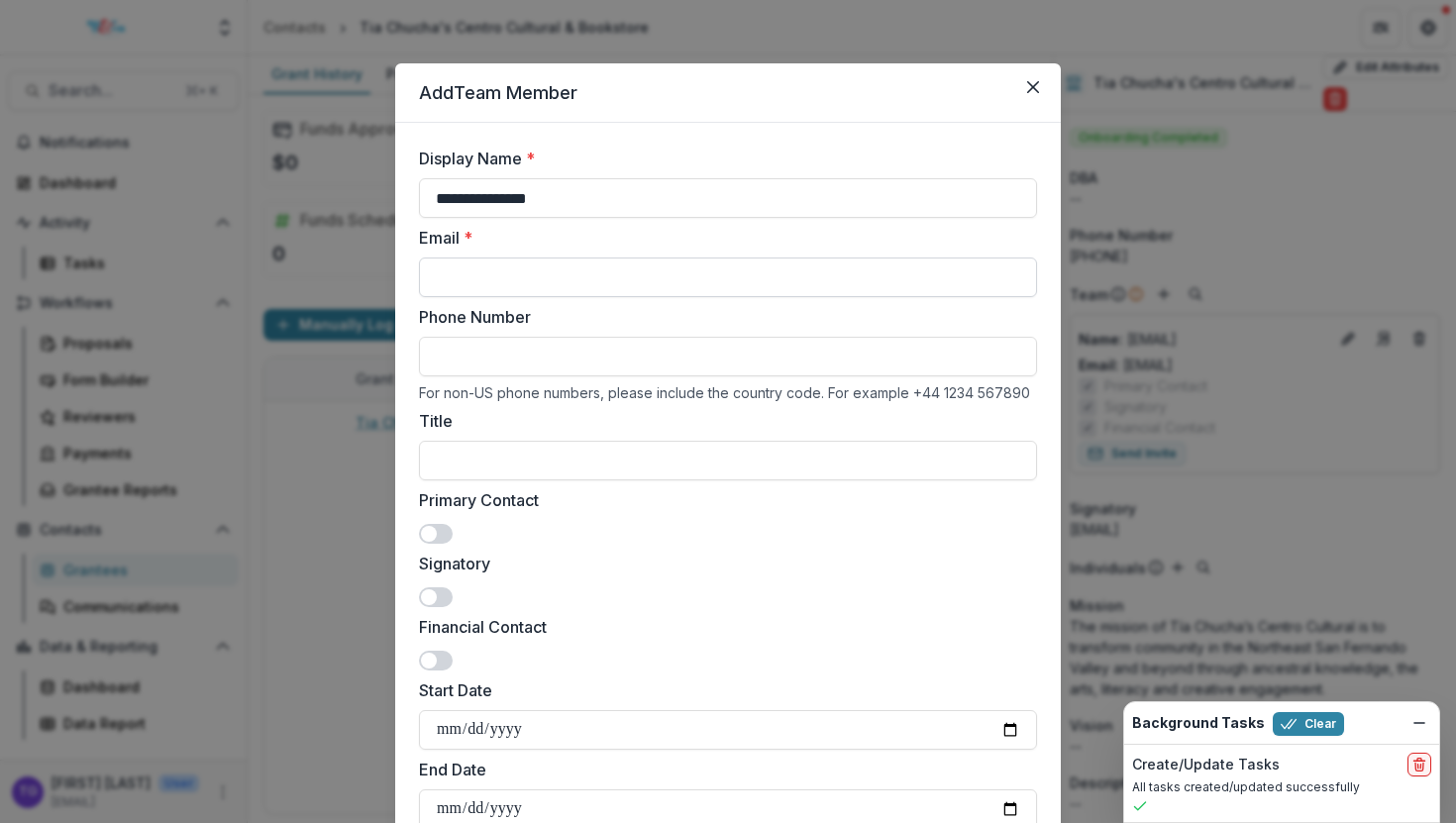type on "**********" 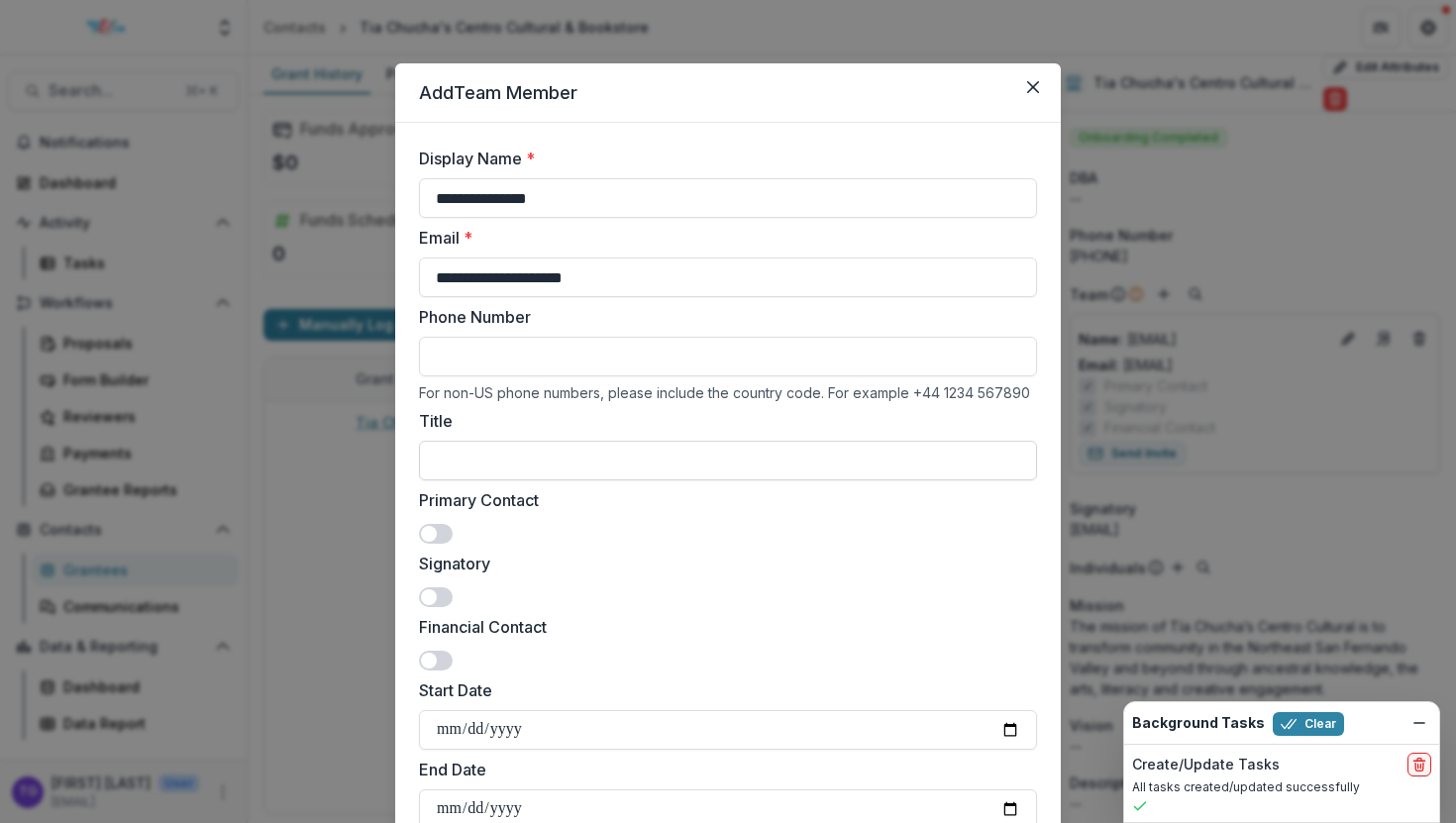 type on "**********" 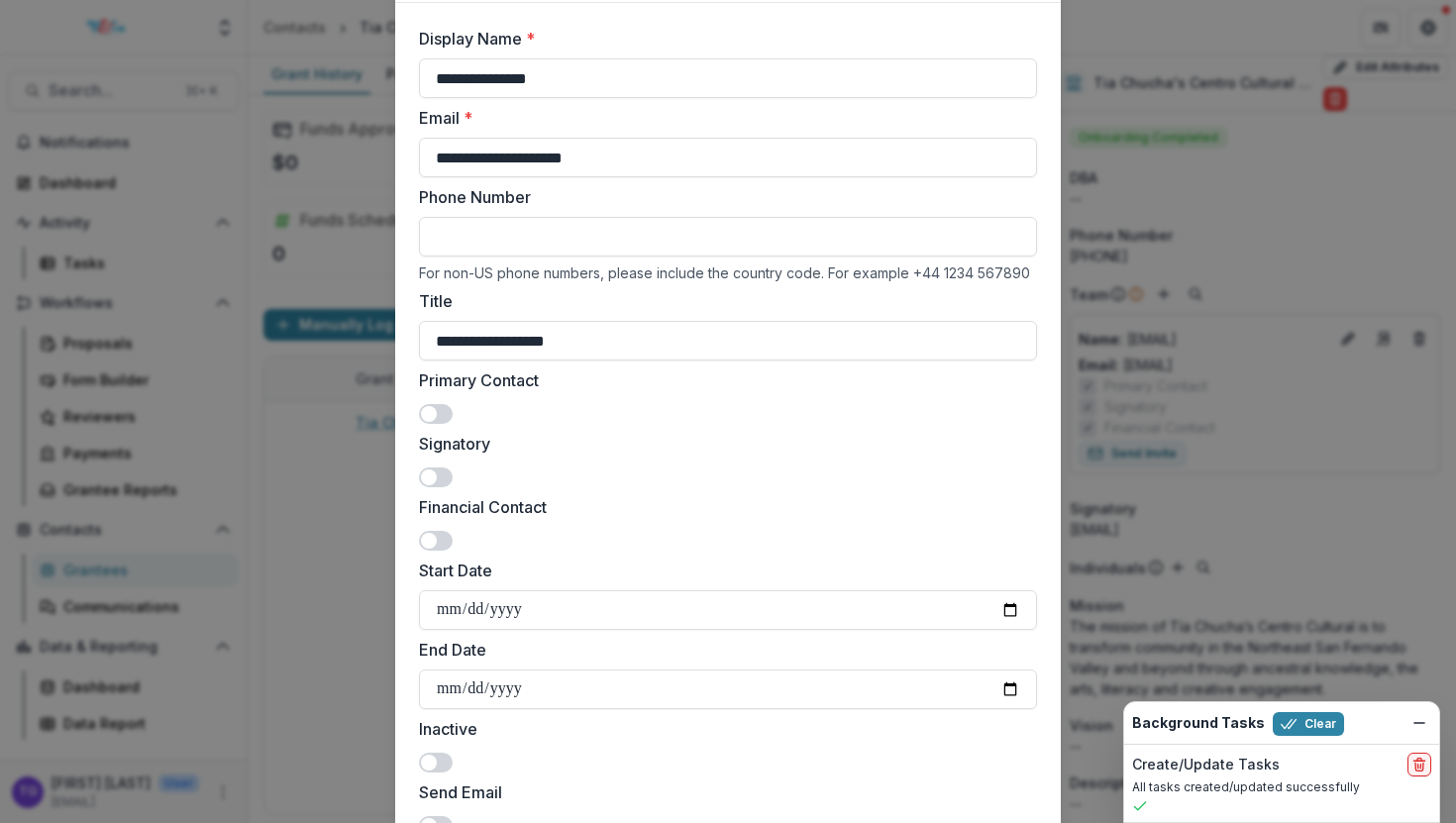 scroll, scrollTop: 284, scrollLeft: 0, axis: vertical 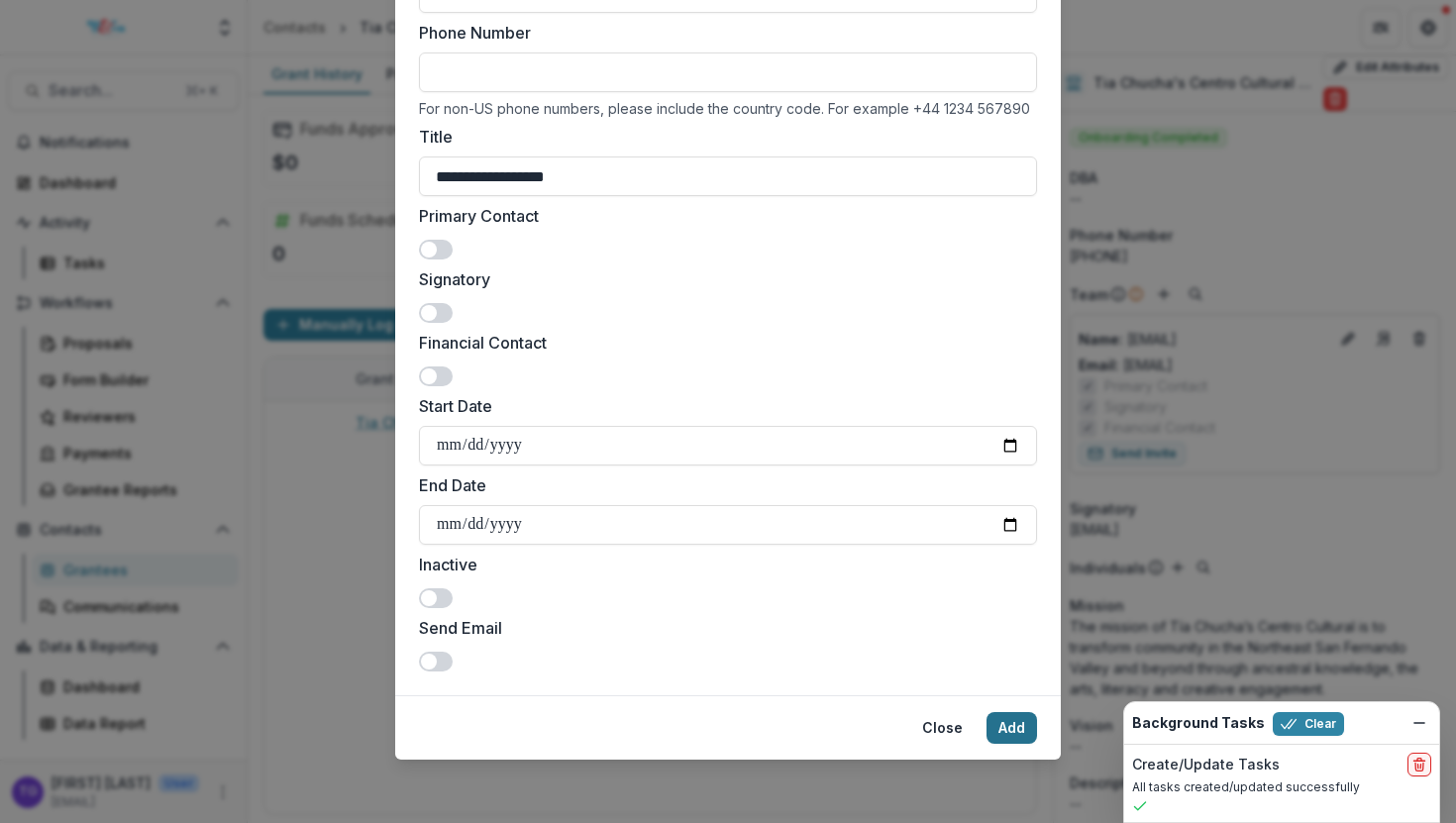 type on "**********" 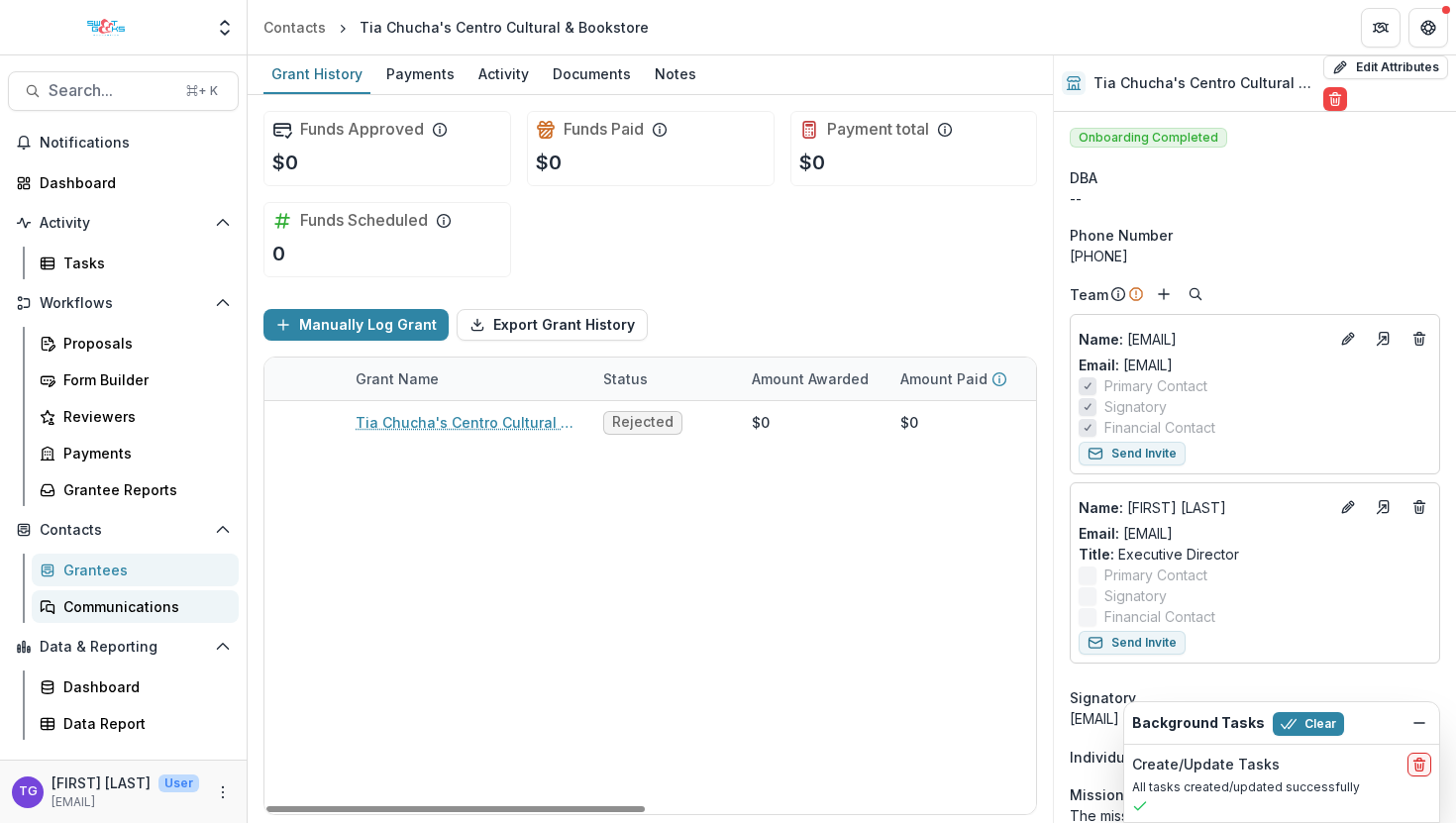 click on "Communications" at bounding box center [143, 606] 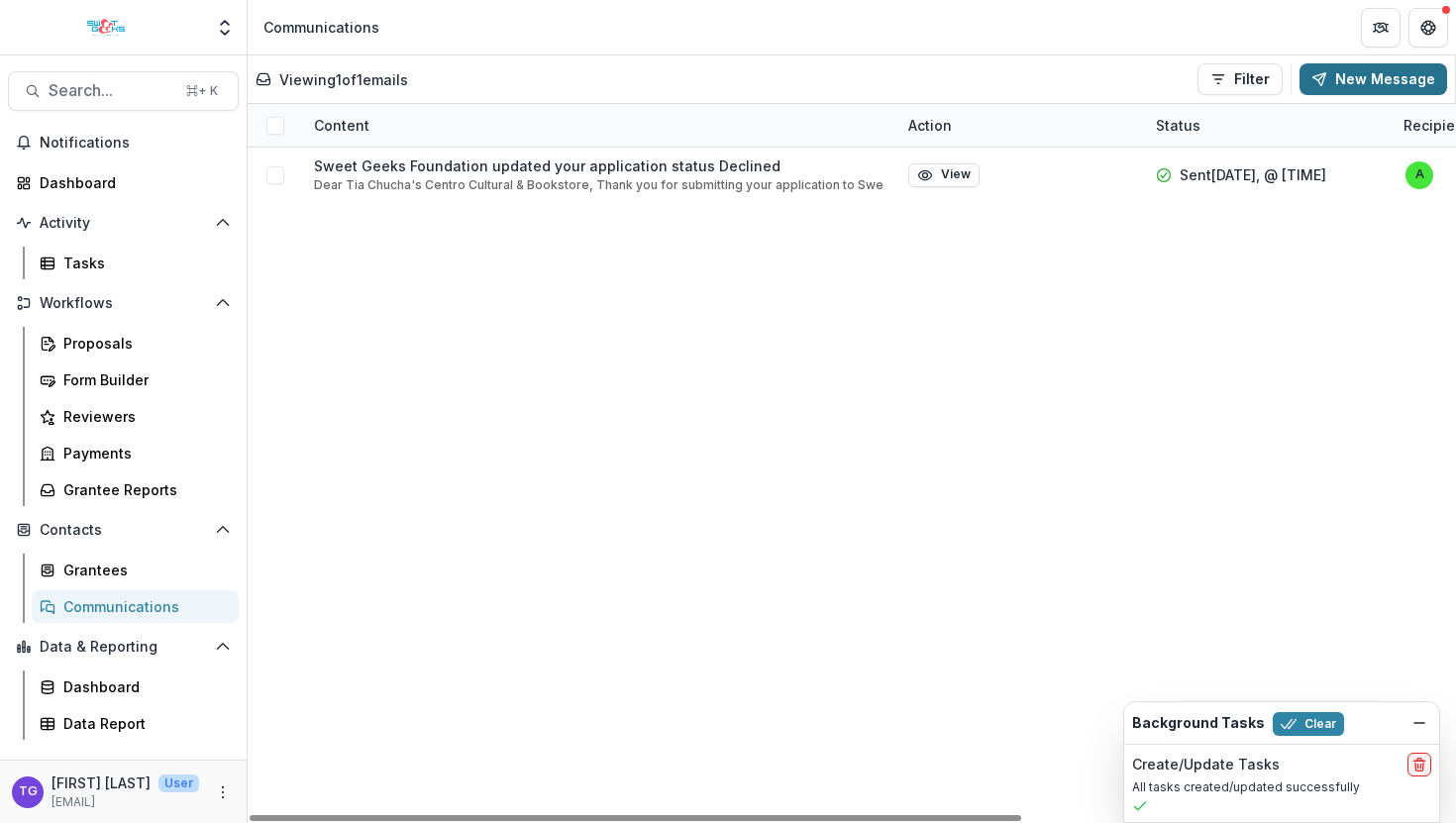 click on "New Message" at bounding box center [1373, 79] 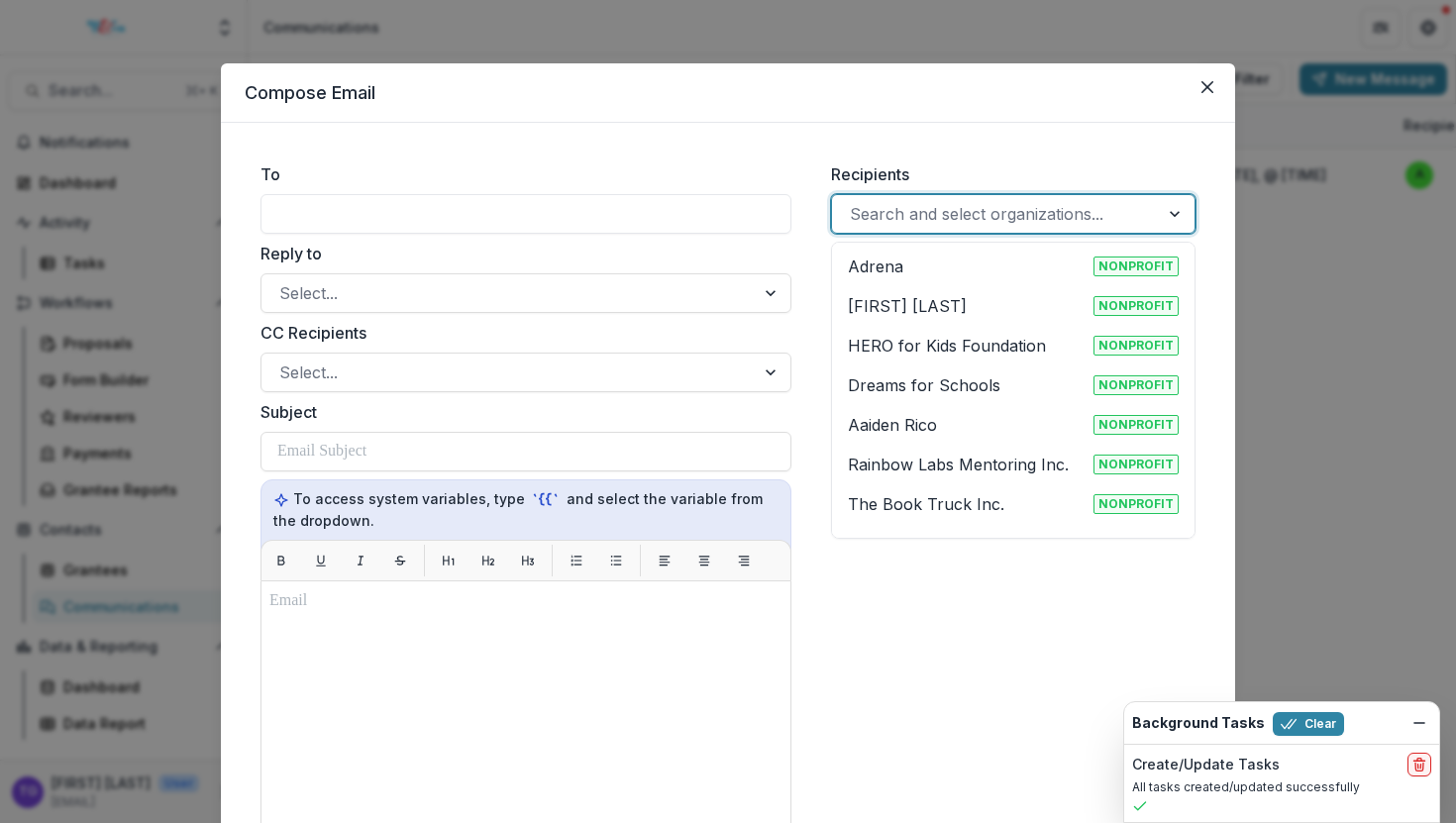 click at bounding box center (995, 214) 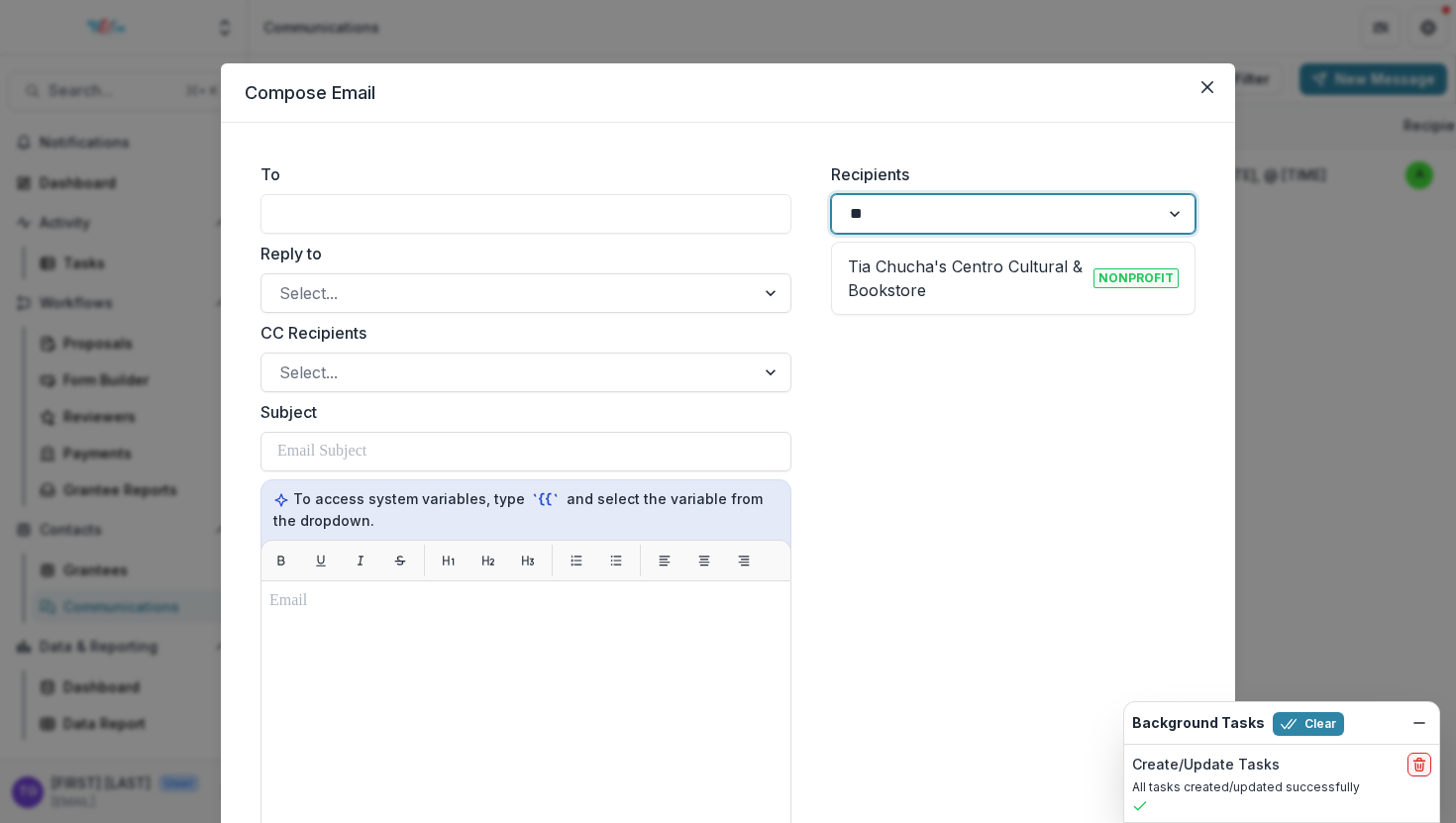 type on "***" 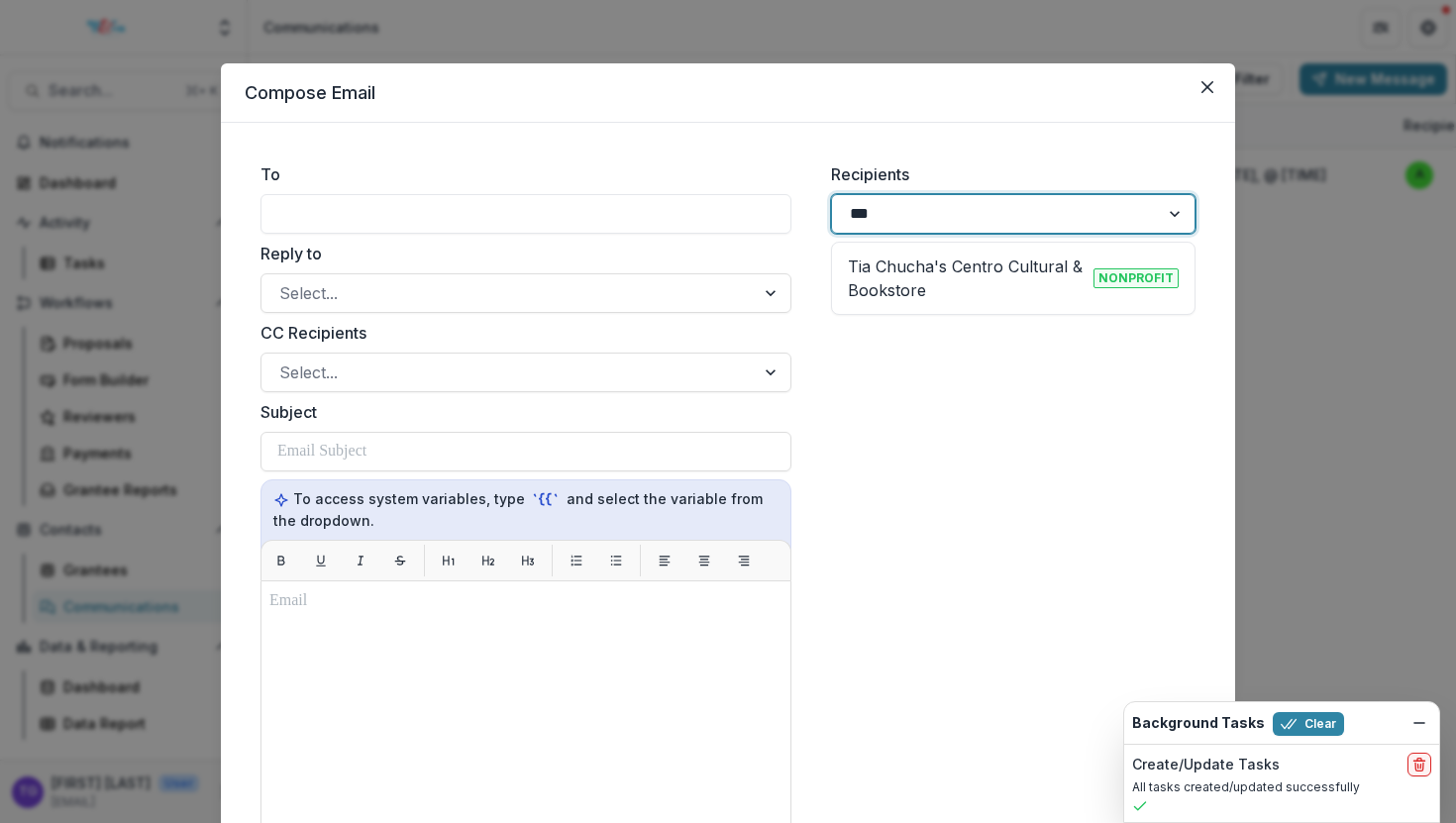 click on "Tia Chucha's Centro Cultural & Bookstore" at bounding box center [967, 278] 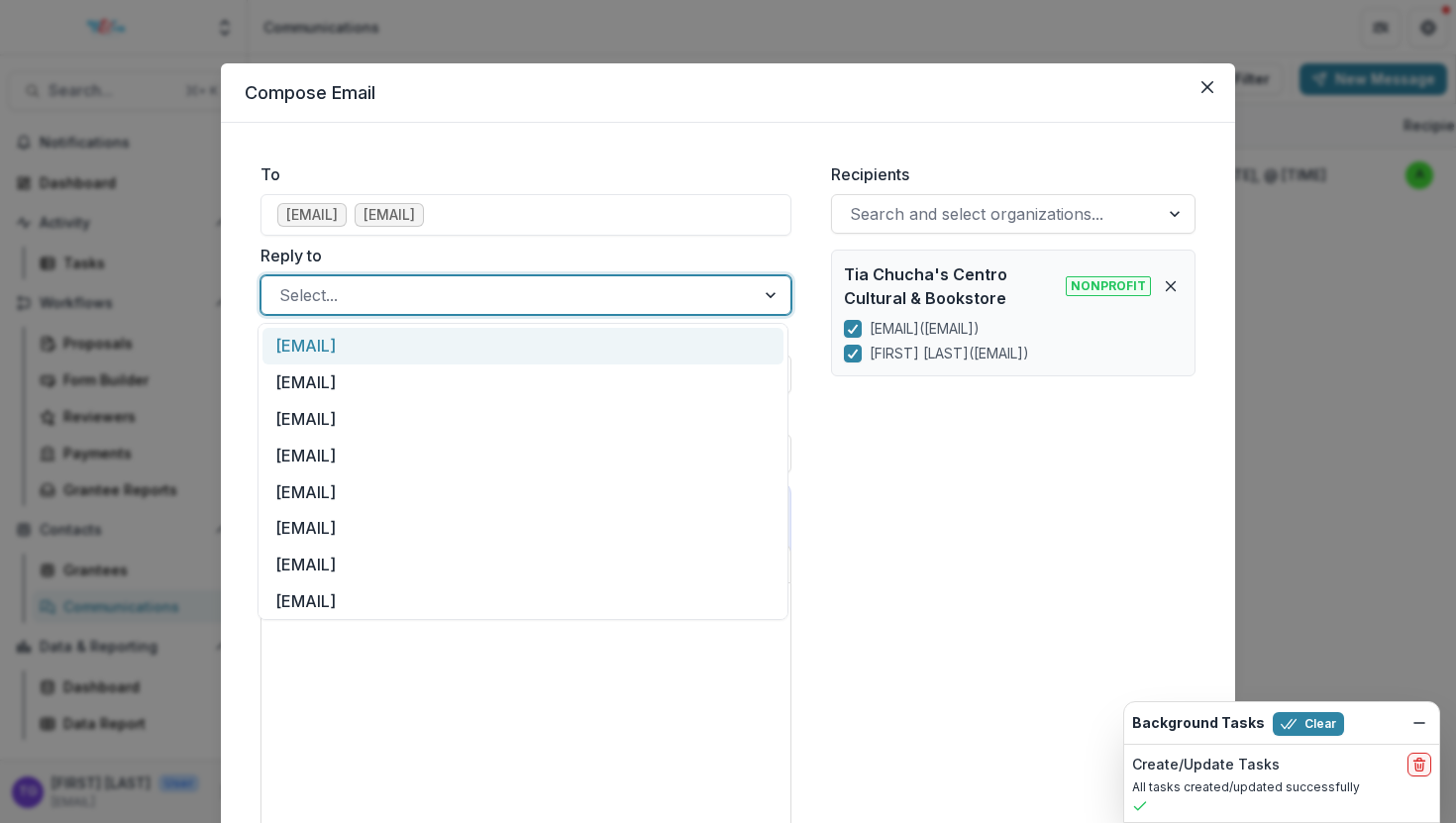 click at bounding box center [508, 295] 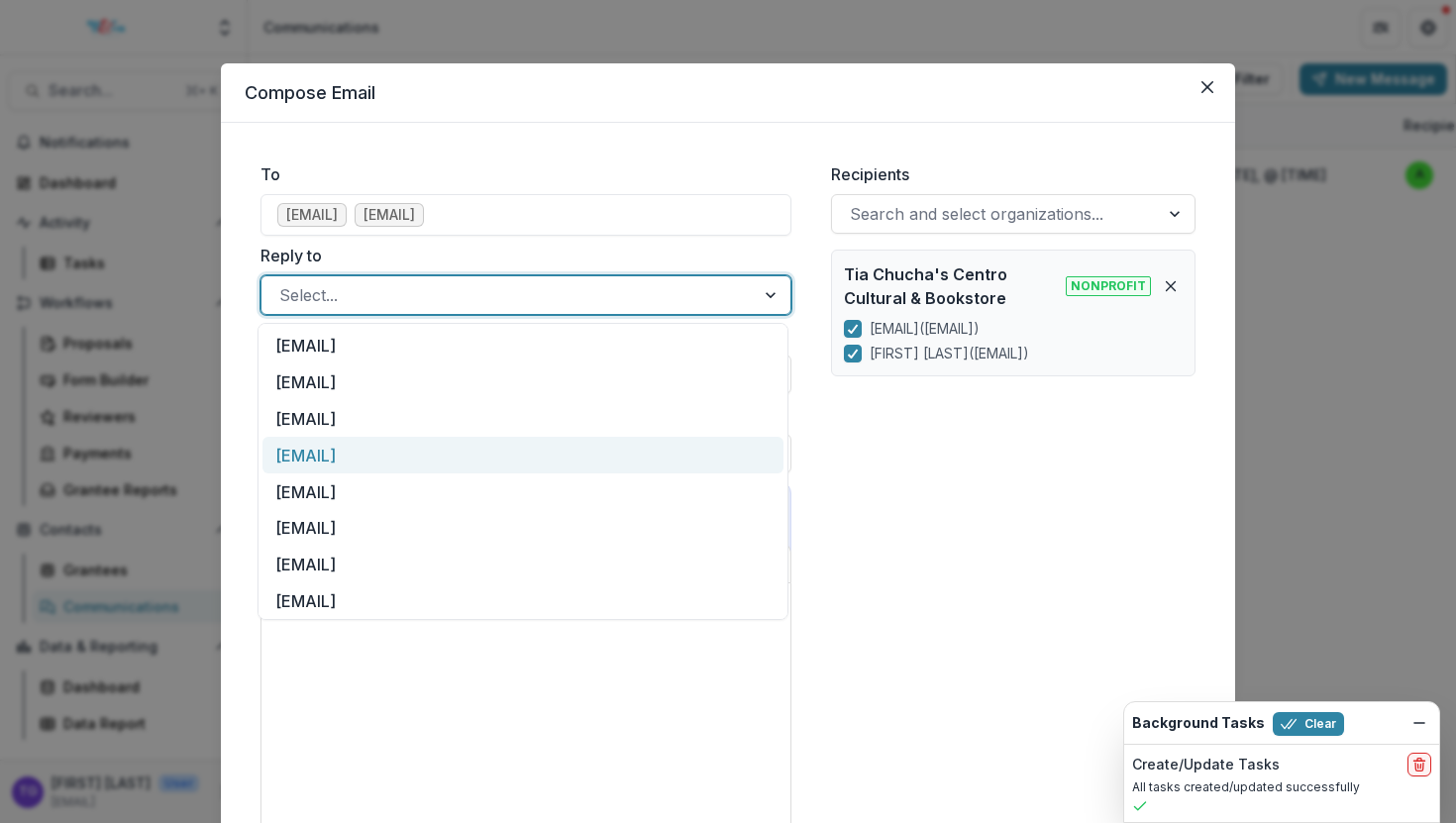 click on "[EMAIL]" at bounding box center (523, 455) 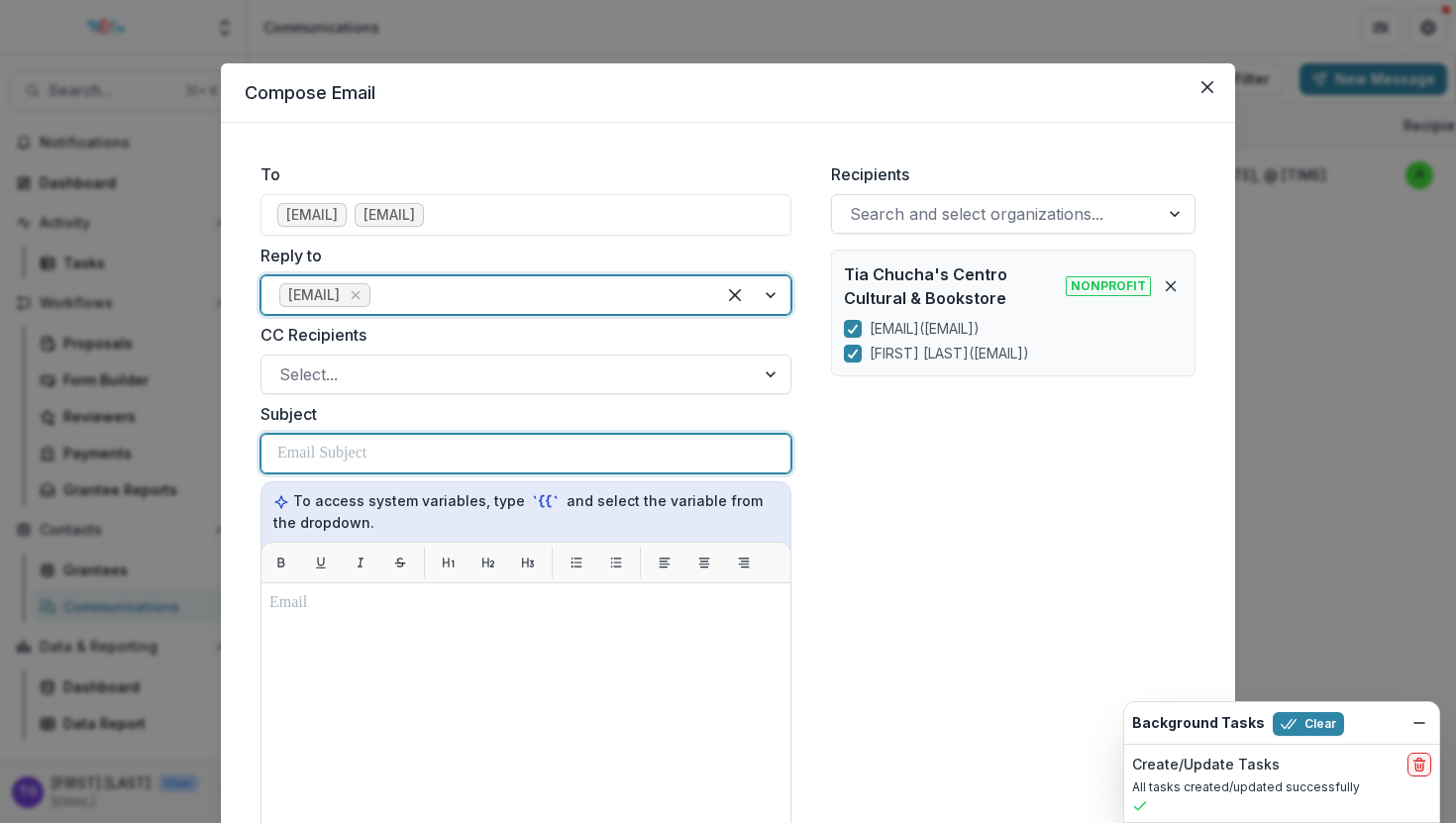 click at bounding box center [322, 454] 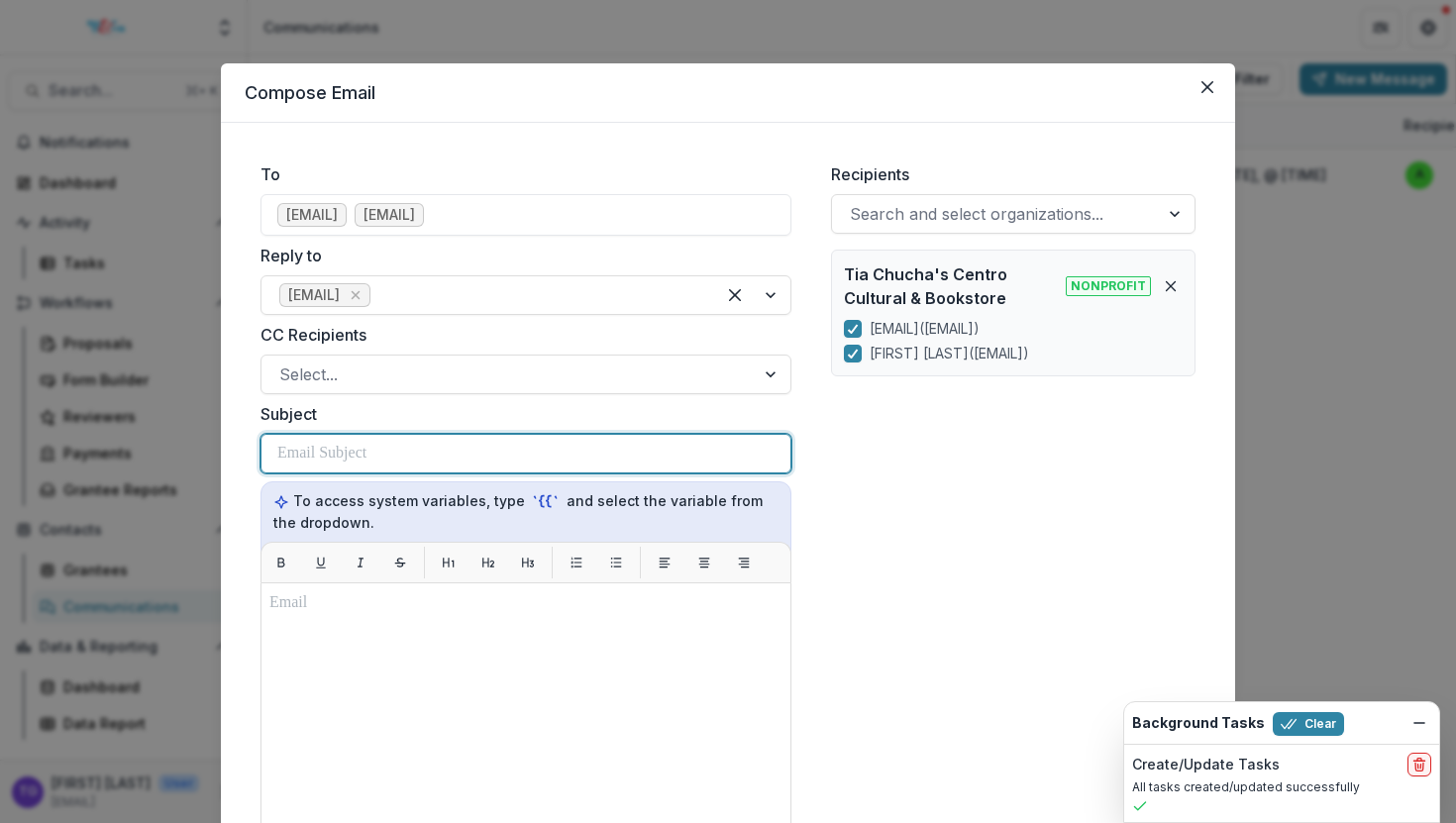 type 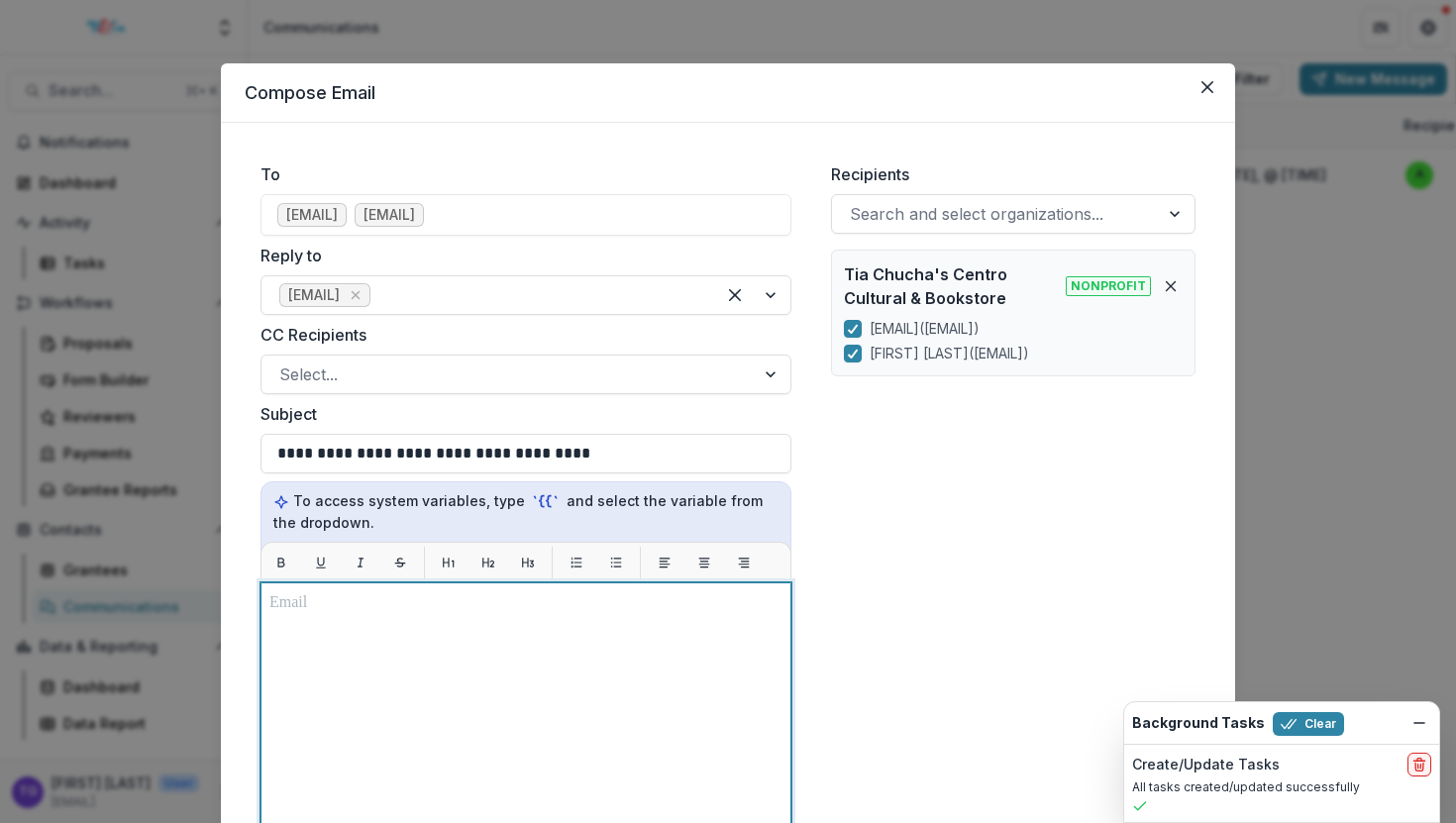 click at bounding box center (526, 603) 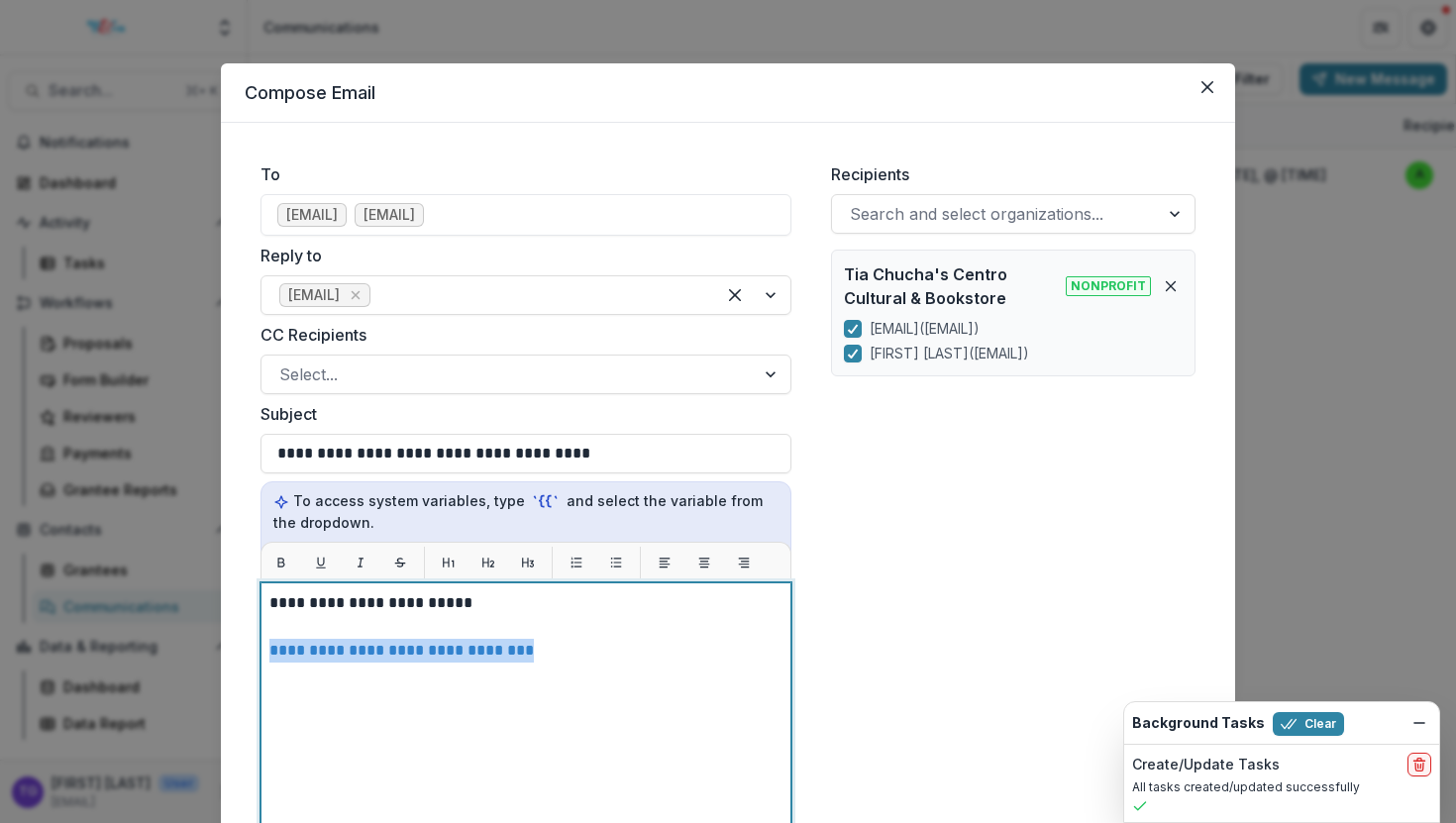 drag, startPoint x: 542, startPoint y: 650, endPoint x: 260, endPoint y: 639, distance: 282.21446 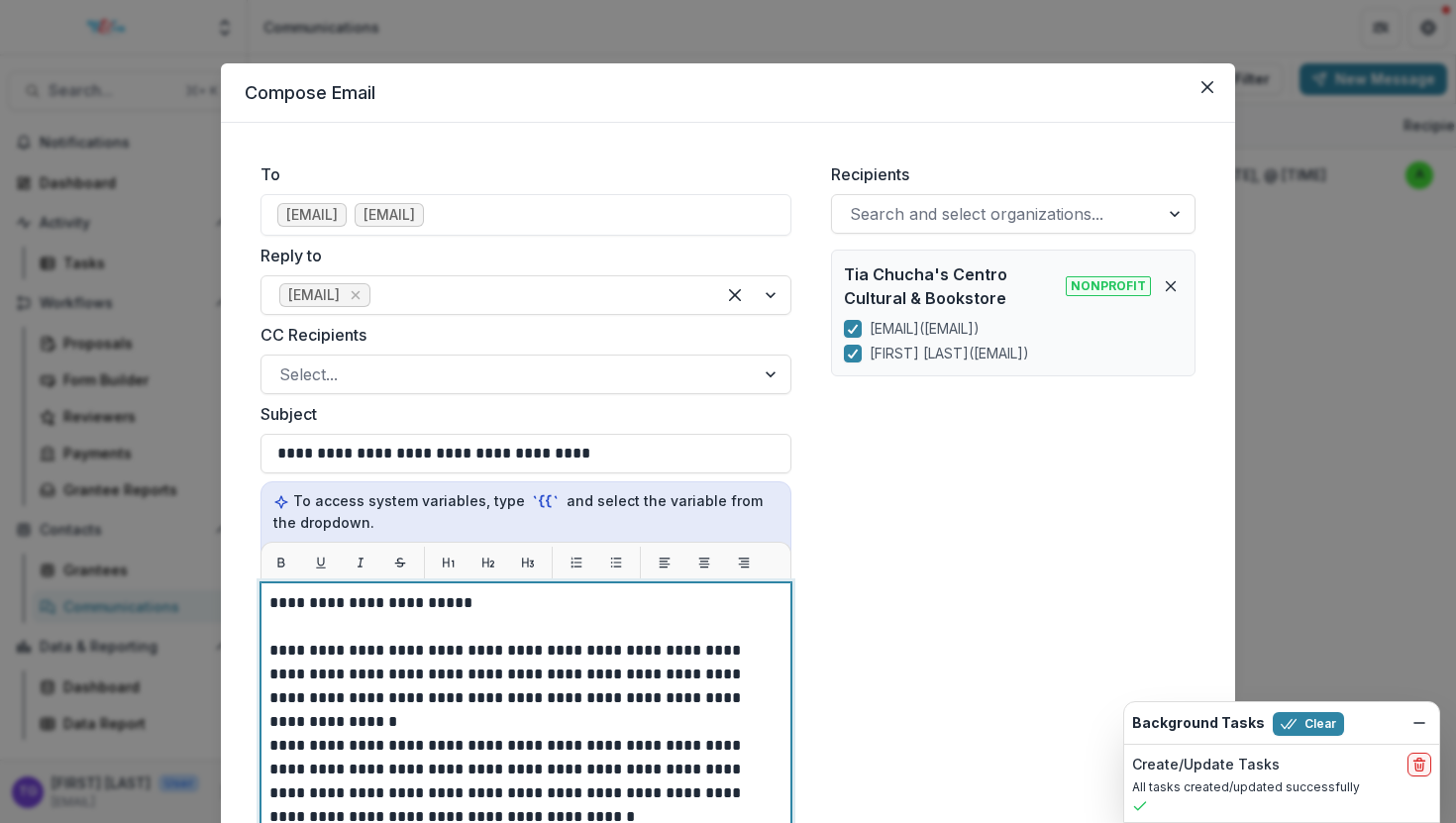 scroll, scrollTop: 8, scrollLeft: 0, axis: vertical 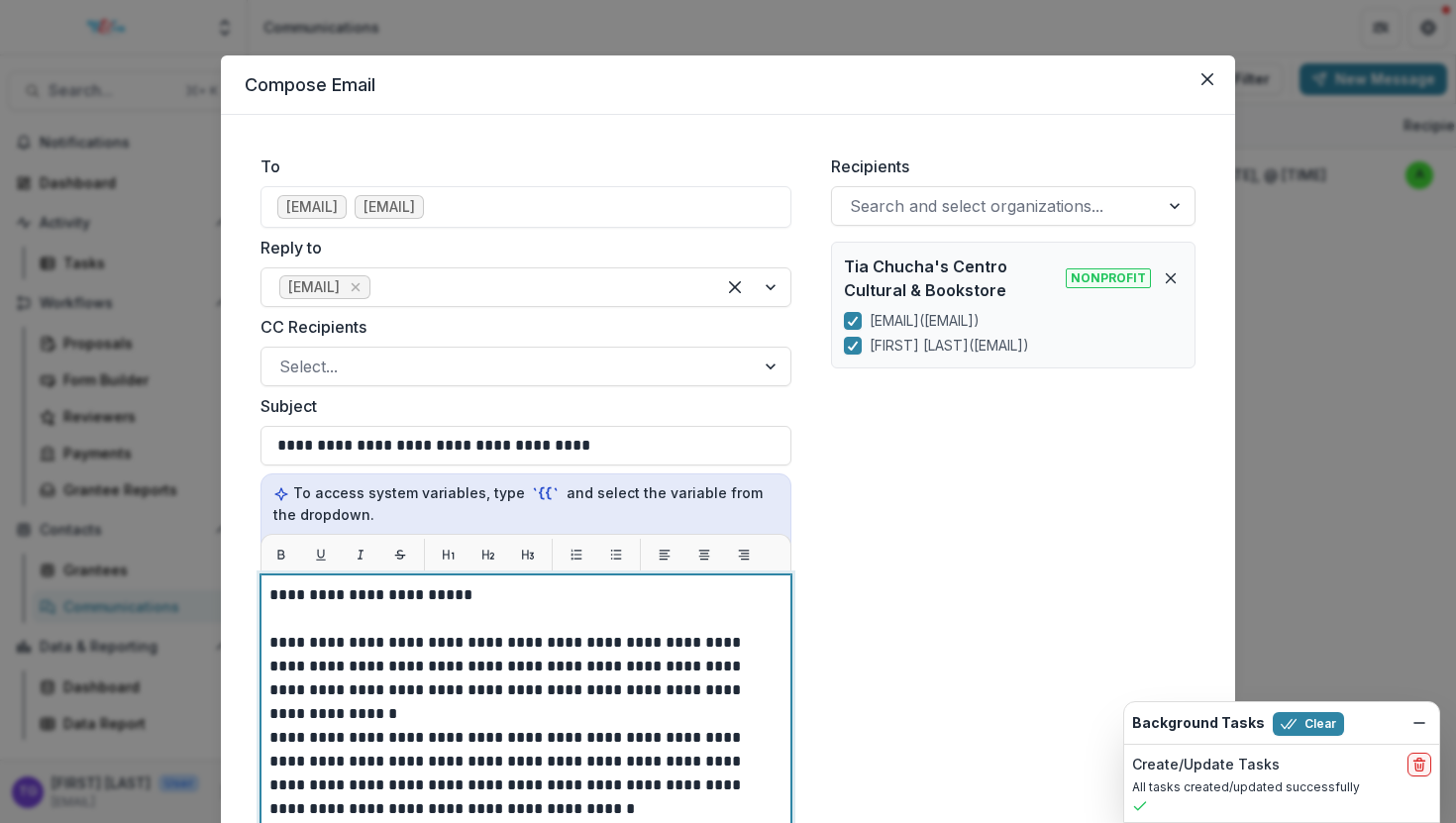 click on "**********" at bounding box center [526, 678] 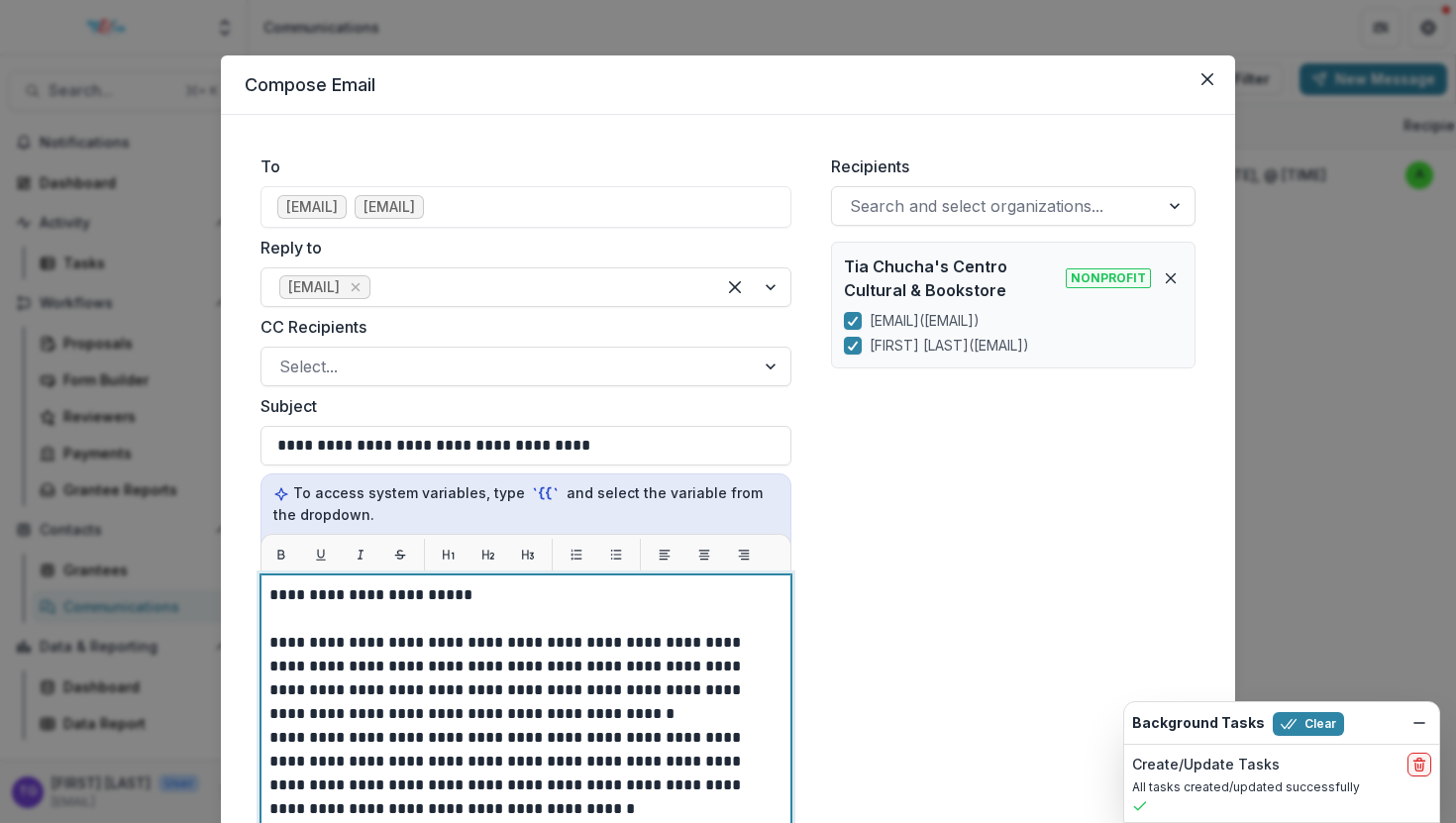 click on "**********" at bounding box center [526, 678] 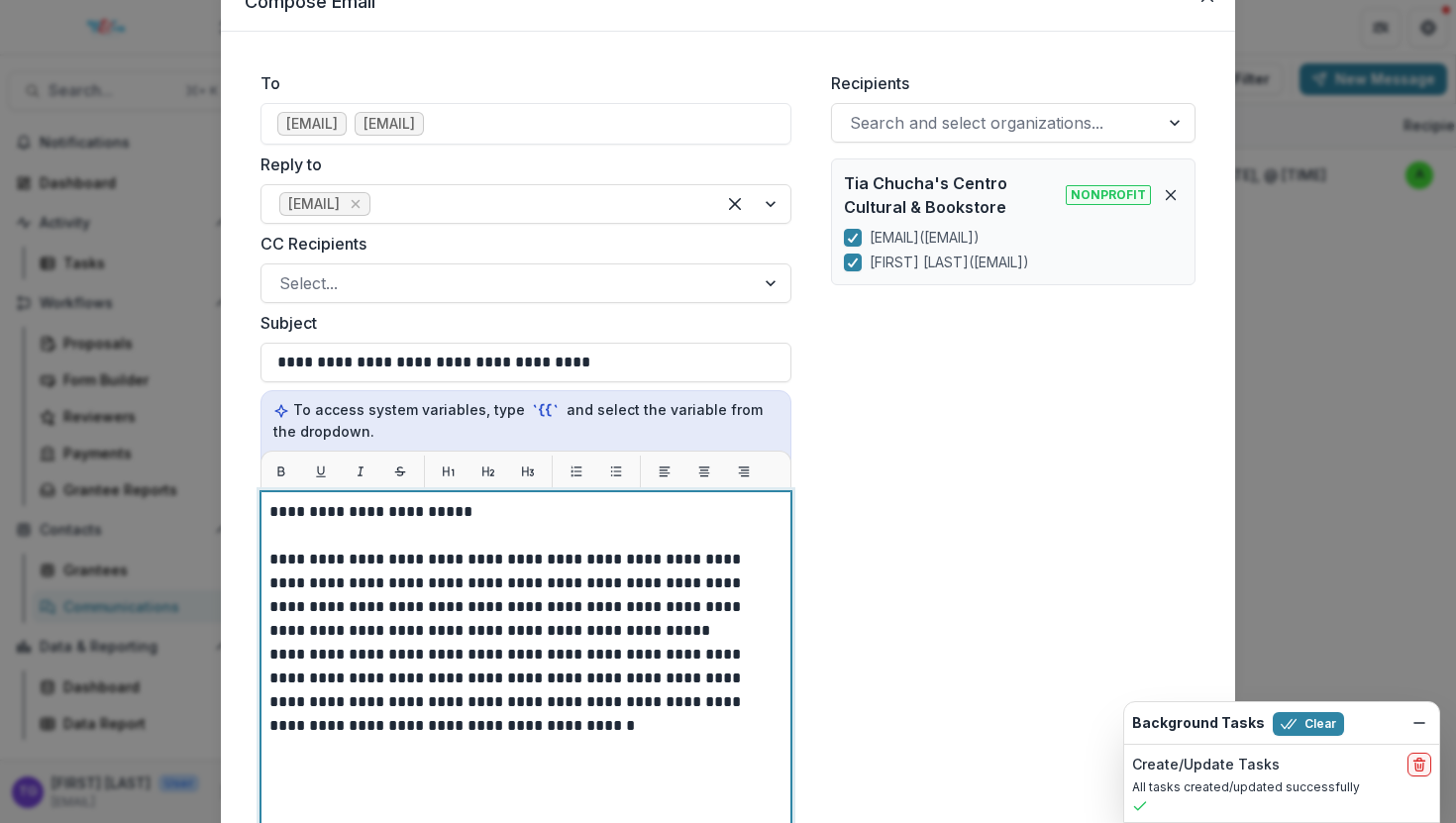 scroll, scrollTop: 106, scrollLeft: 0, axis: vertical 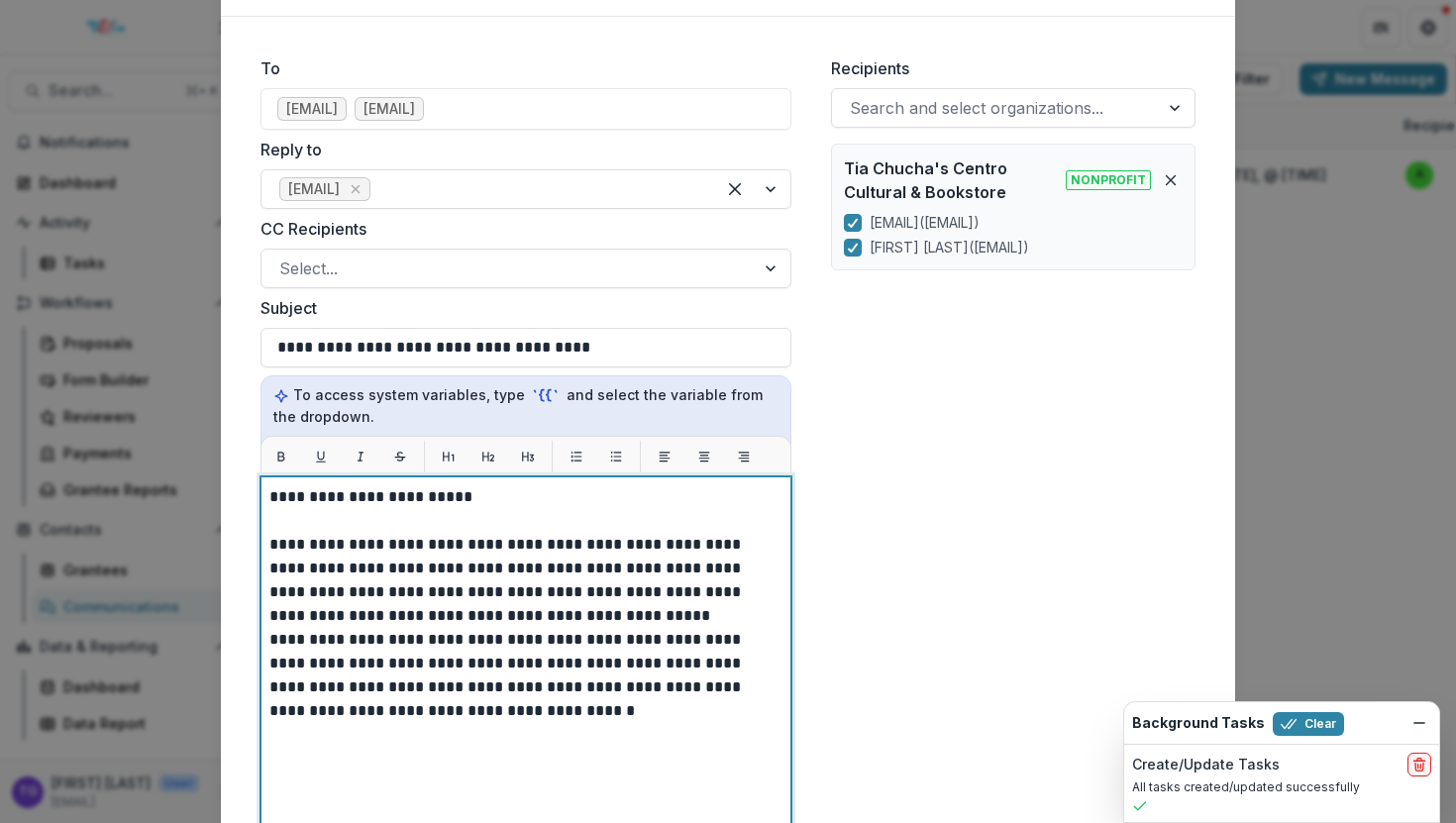 click on "**********" at bounding box center (526, 580) 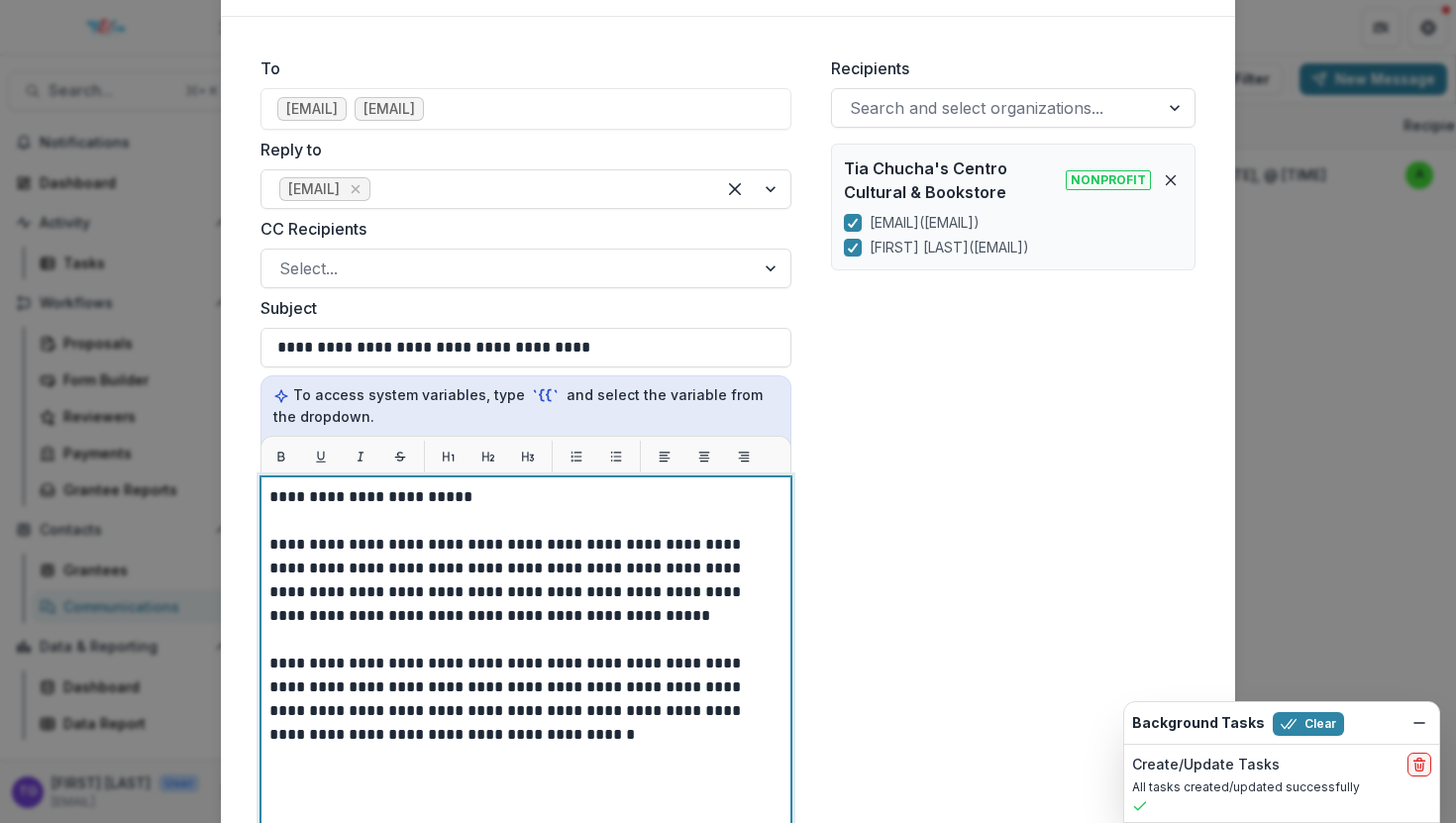 click on "**********" at bounding box center [526, 699] 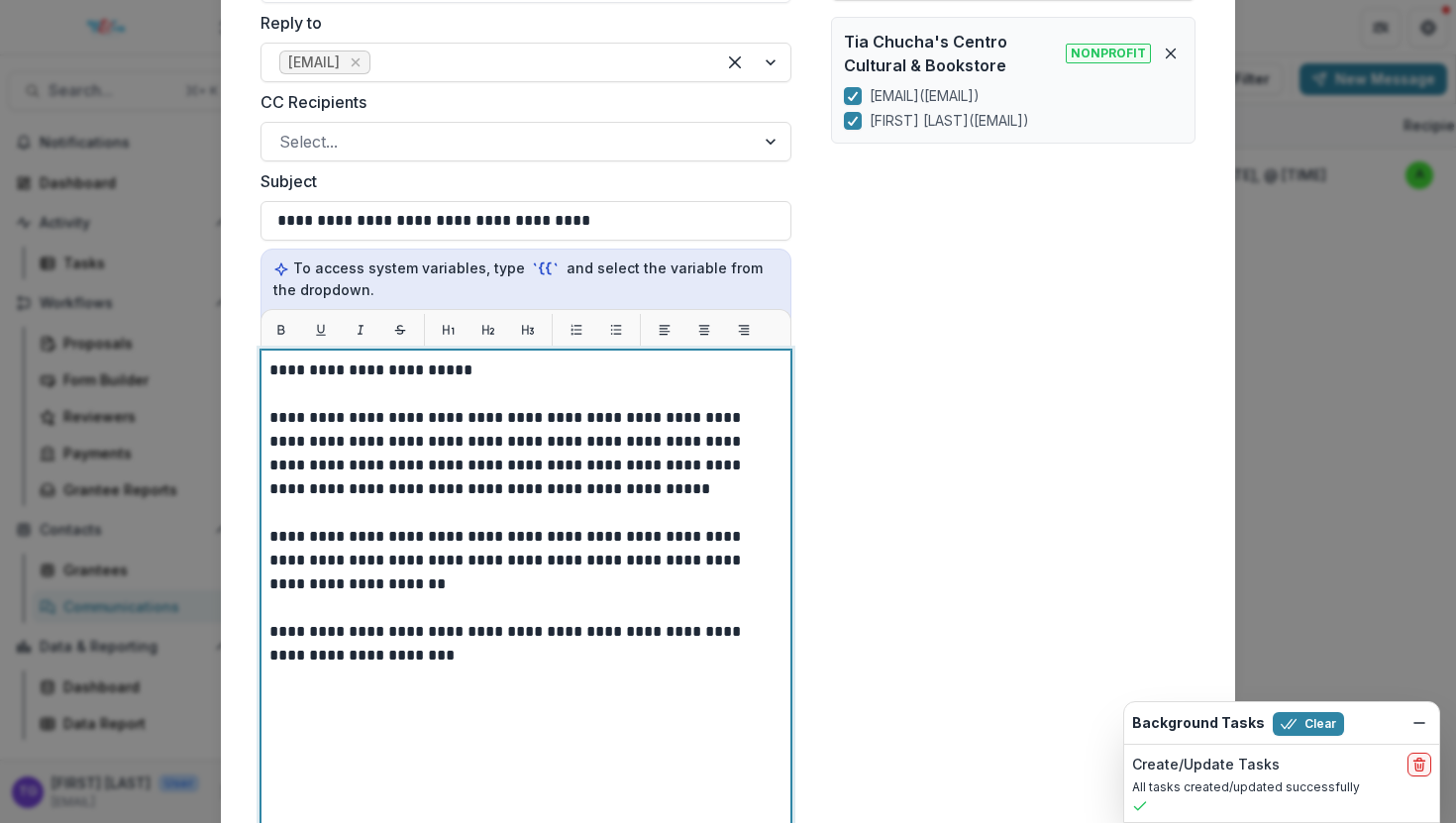 scroll, scrollTop: 259, scrollLeft: 0, axis: vertical 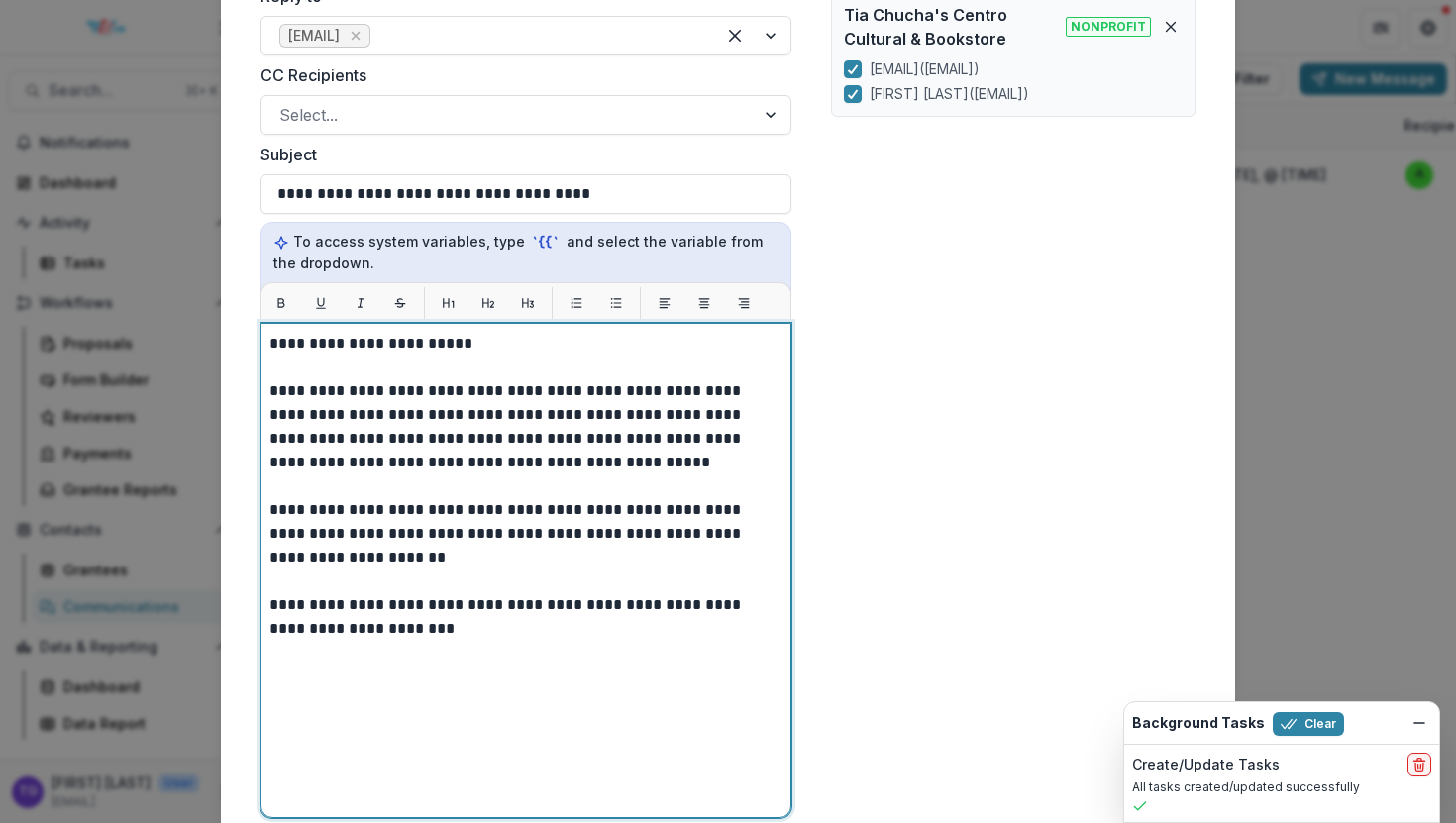 click on "**********" at bounding box center [526, 569] 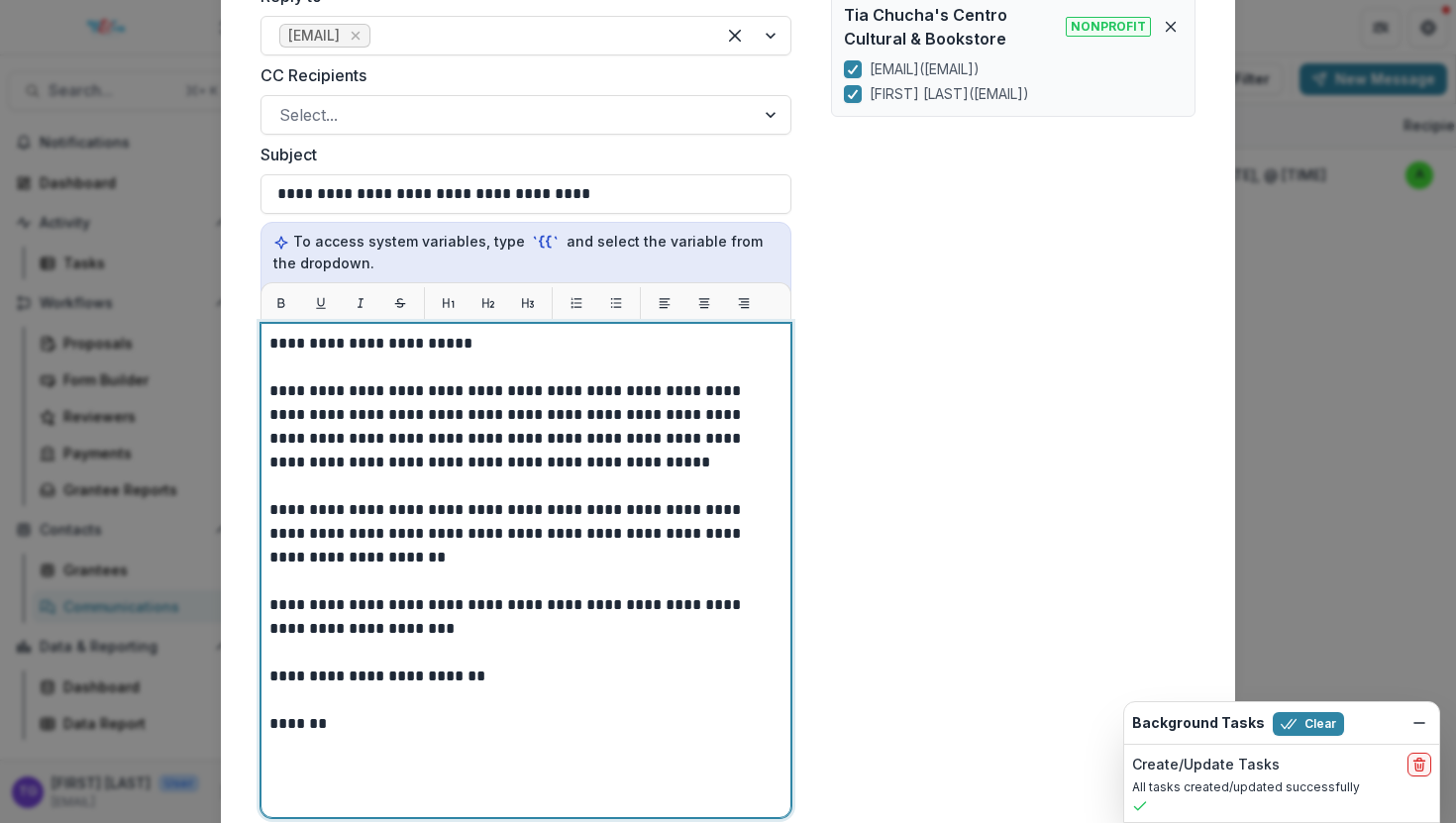 scroll, scrollTop: 421, scrollLeft: 0, axis: vertical 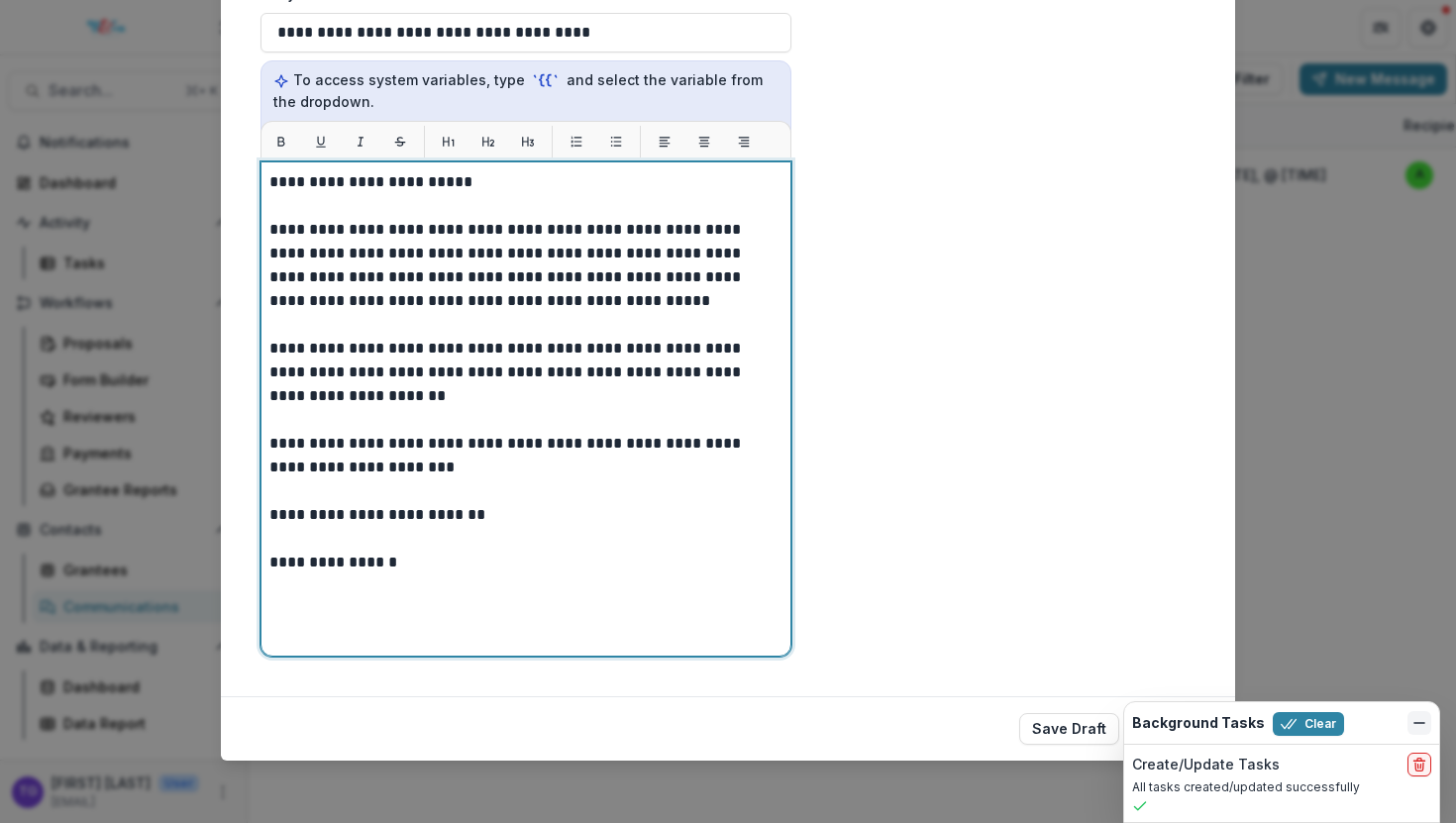 click at bounding box center [1419, 723] 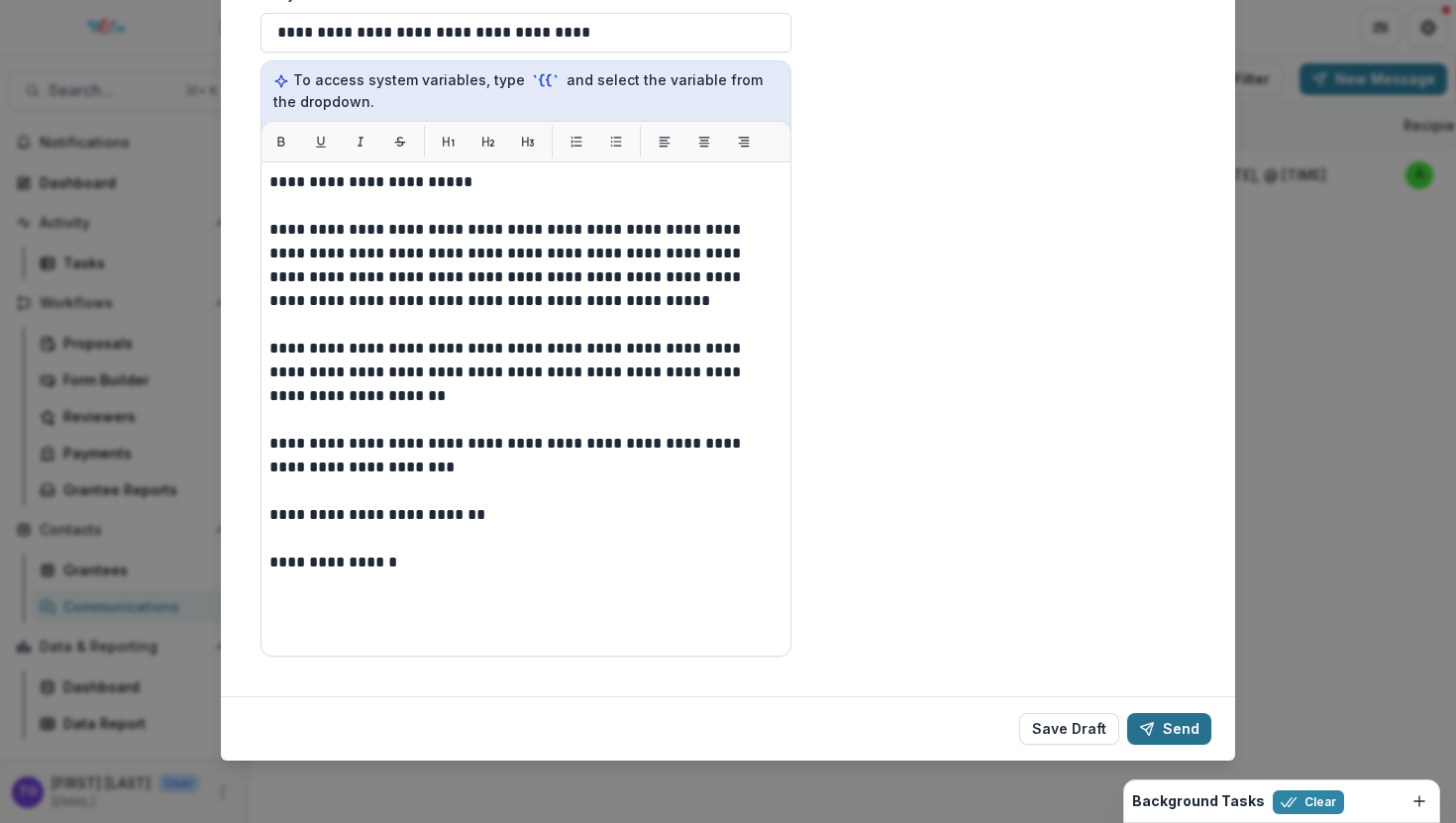 click on "Send" at bounding box center [1169, 729] 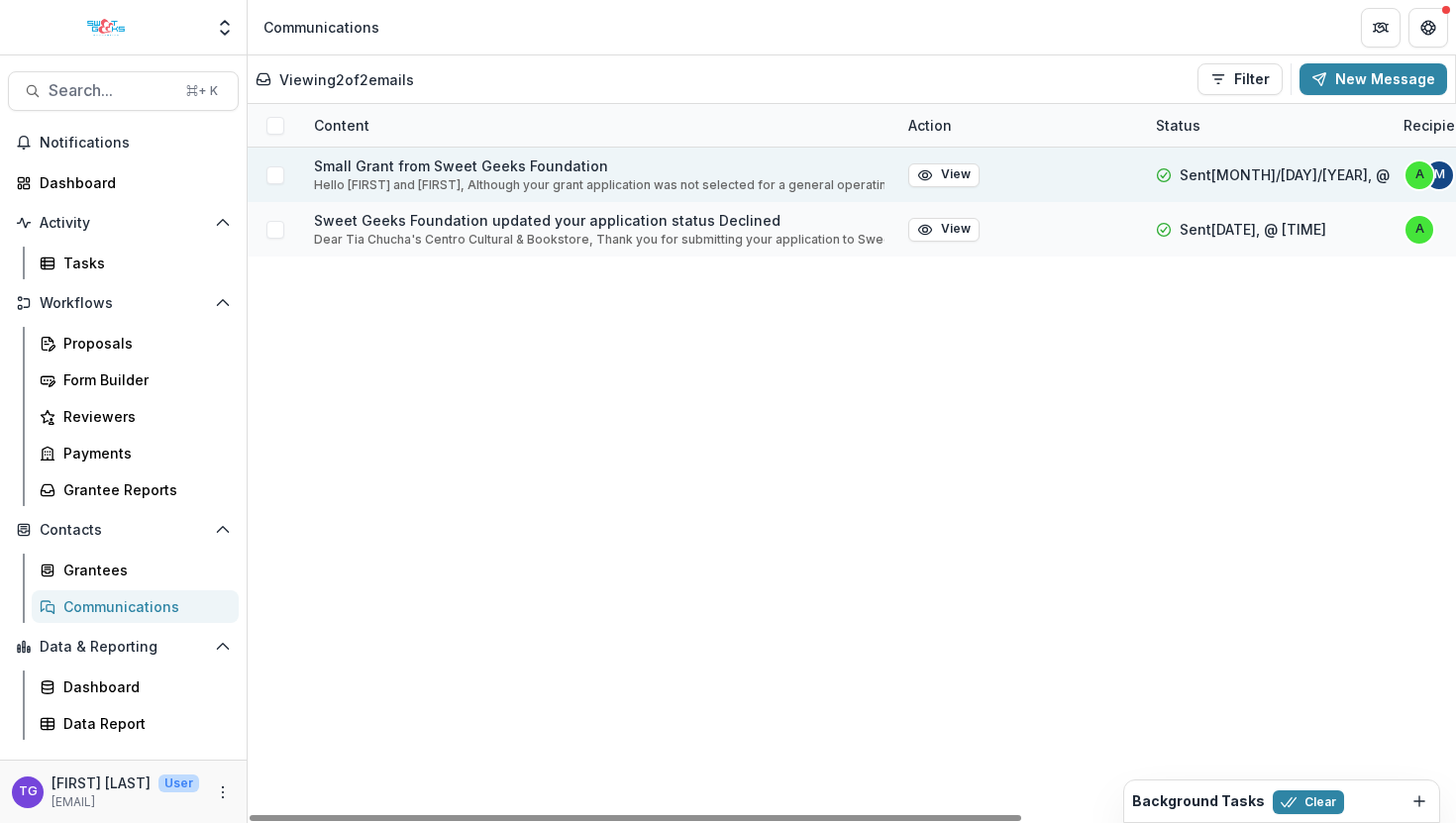 click on "Hello [FIRST] and [FIRST], Although your grant application was not selected for a general operating grant, a family member of the Sweet Geeks Foundation would like to award Tía Chucha's Centro Cultural & Bookstore with a small grant from his discretionary funds. We would love to schedule a Zoom call to introduce ourselves, learn more about your bookstore and programs, and share details about the grant. Please let me know if you are available on Friday, [MONTH] [DAY]th, from [TIME] to [TIME]. Courage for the work ahead, [FIRST] [LAST]" at bounding box center [599, 185] 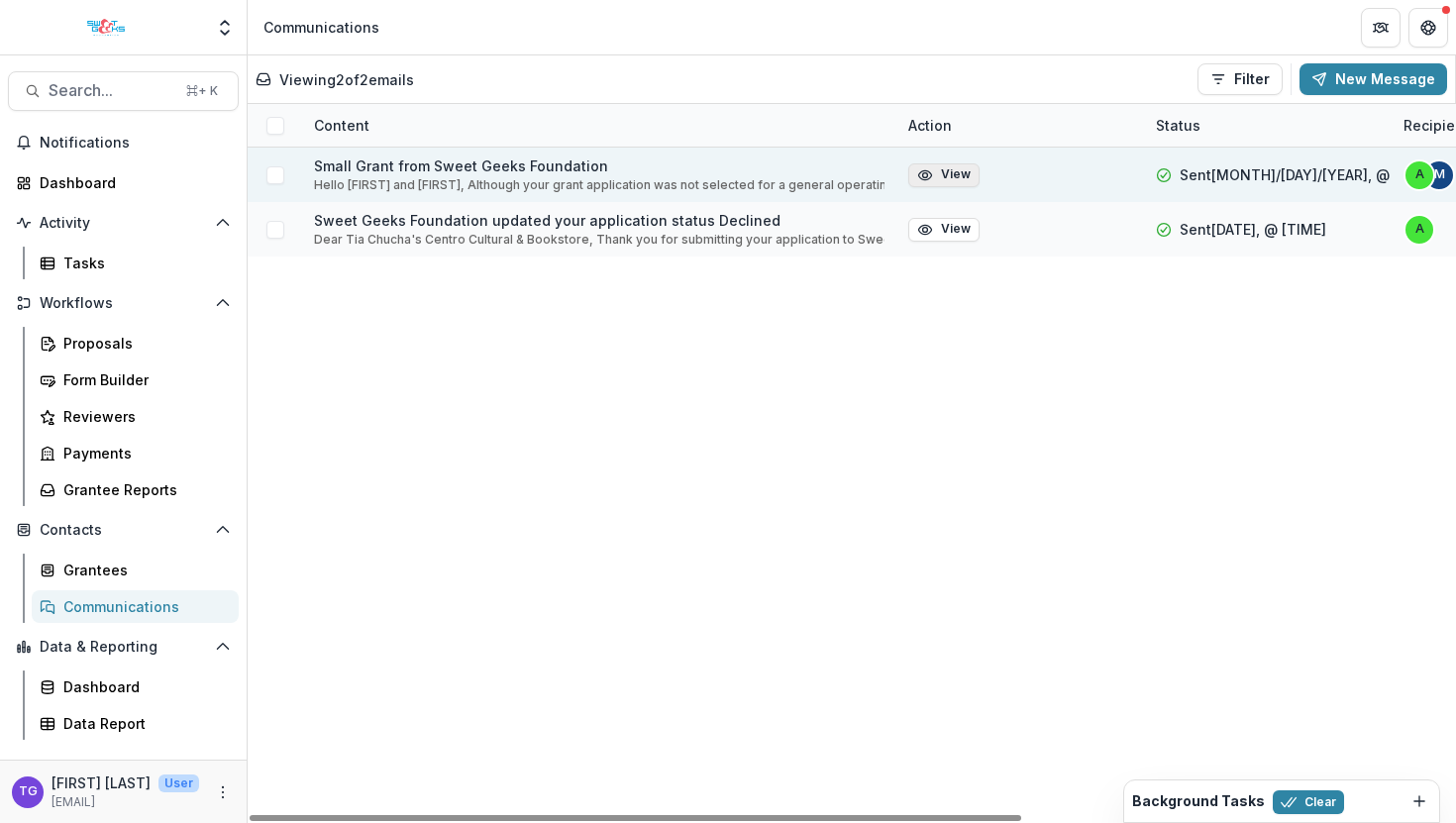 click 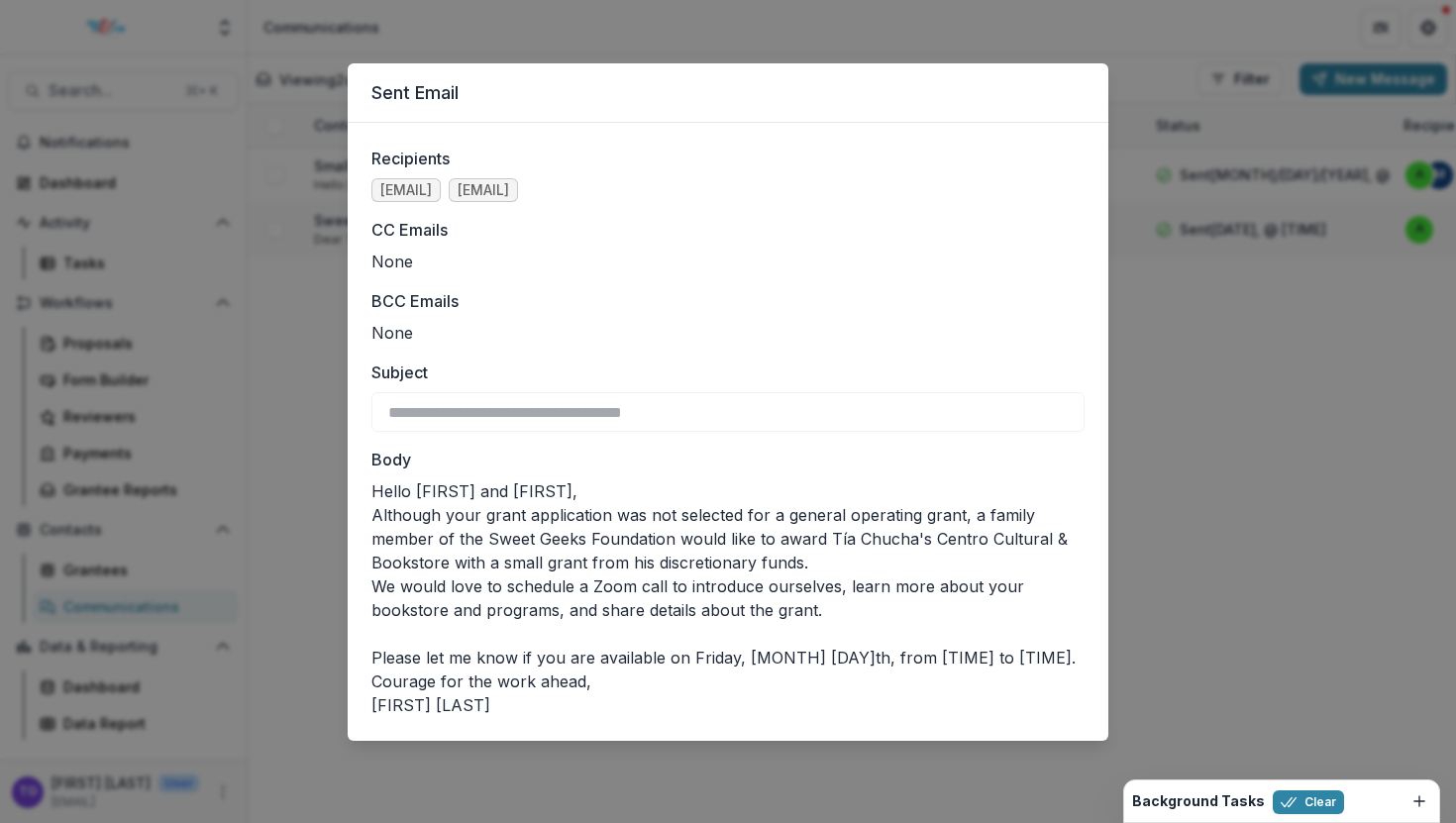 click on "Dear Tia Chucha's Centro Cultural & Bookstore, Thank you for submitting your application to Sweet Geeks Foundation. We appreciate the time and effort you took to complete the form. Your work in the community is truly impressive. Due to the high volume of applications we received, we regret to inform you that your application was not selected. Please understand that our decision is not a reflection of the quality of your application or the valuable work your organization does. The selection process was competitive, and as a relatively young foundation with limited resources, we faced tough choices. We have added your organization to our database and hope to build a partnership to support your organization in the future. We appreciate the time and effort you invested in your application. If you have any questions or concerns, please do not hesitate to contact me at [EMAIL]. Sincerely, [FIRST] [LAST] Executive Director" at bounding box center [728, 411] 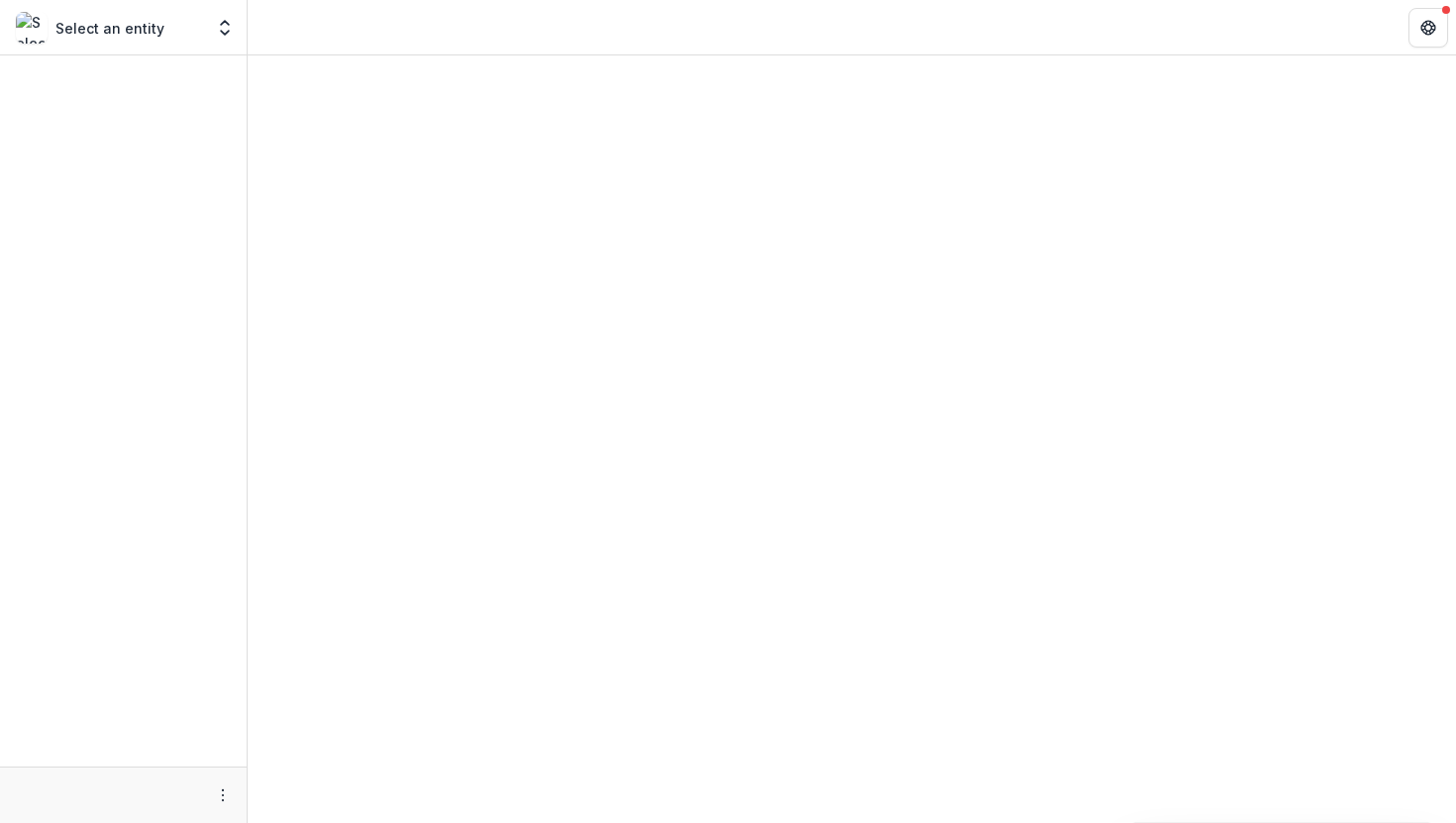 scroll, scrollTop: 0, scrollLeft: 0, axis: both 